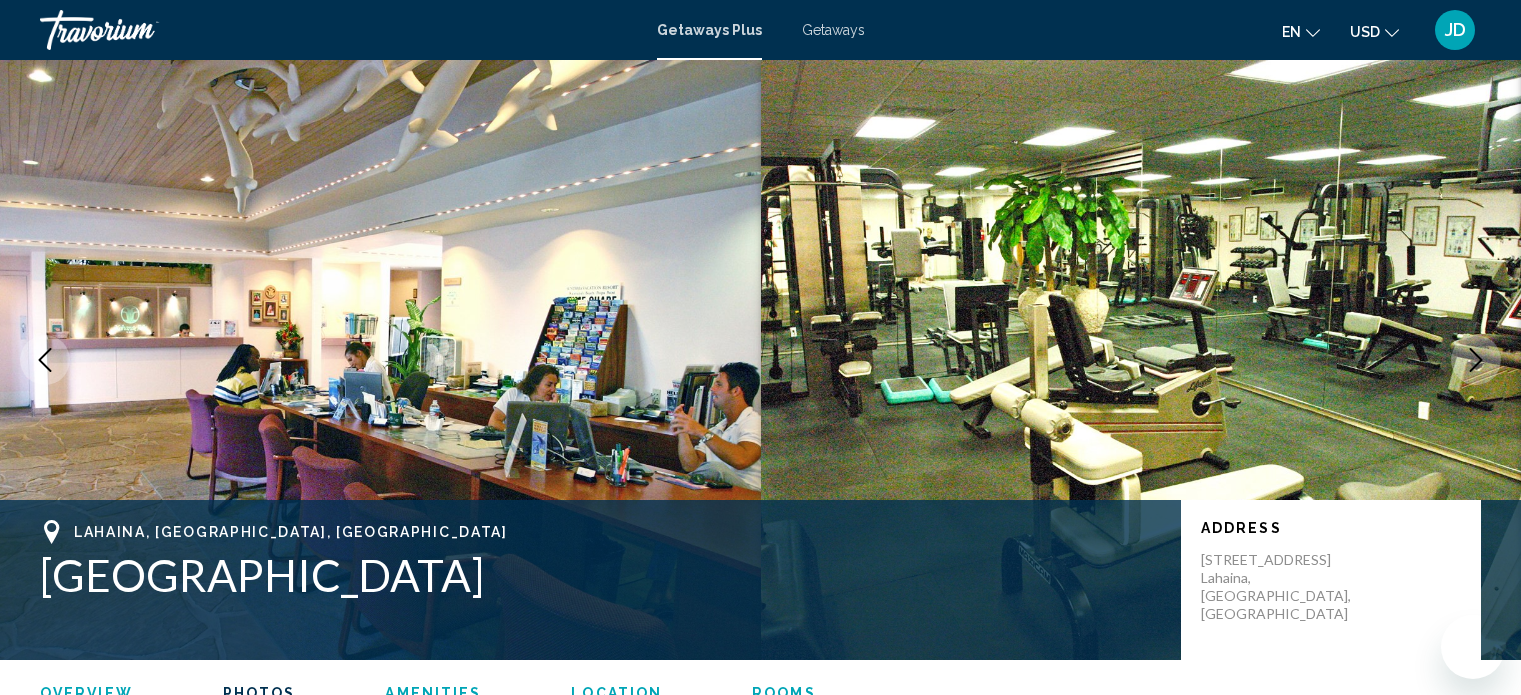scroll, scrollTop: 900, scrollLeft: 0, axis: vertical 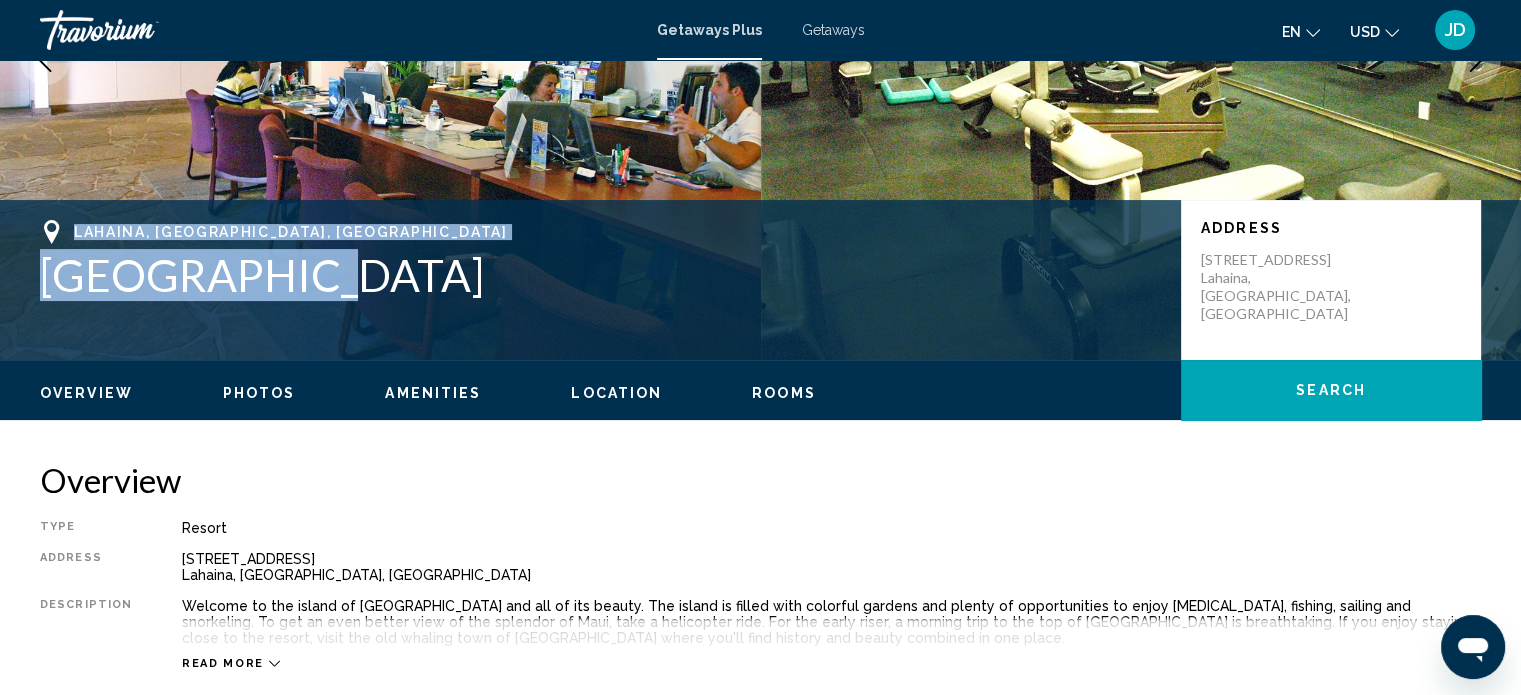drag, startPoint x: 288, startPoint y: 276, endPoint x: 56, endPoint y: 231, distance: 236.32393 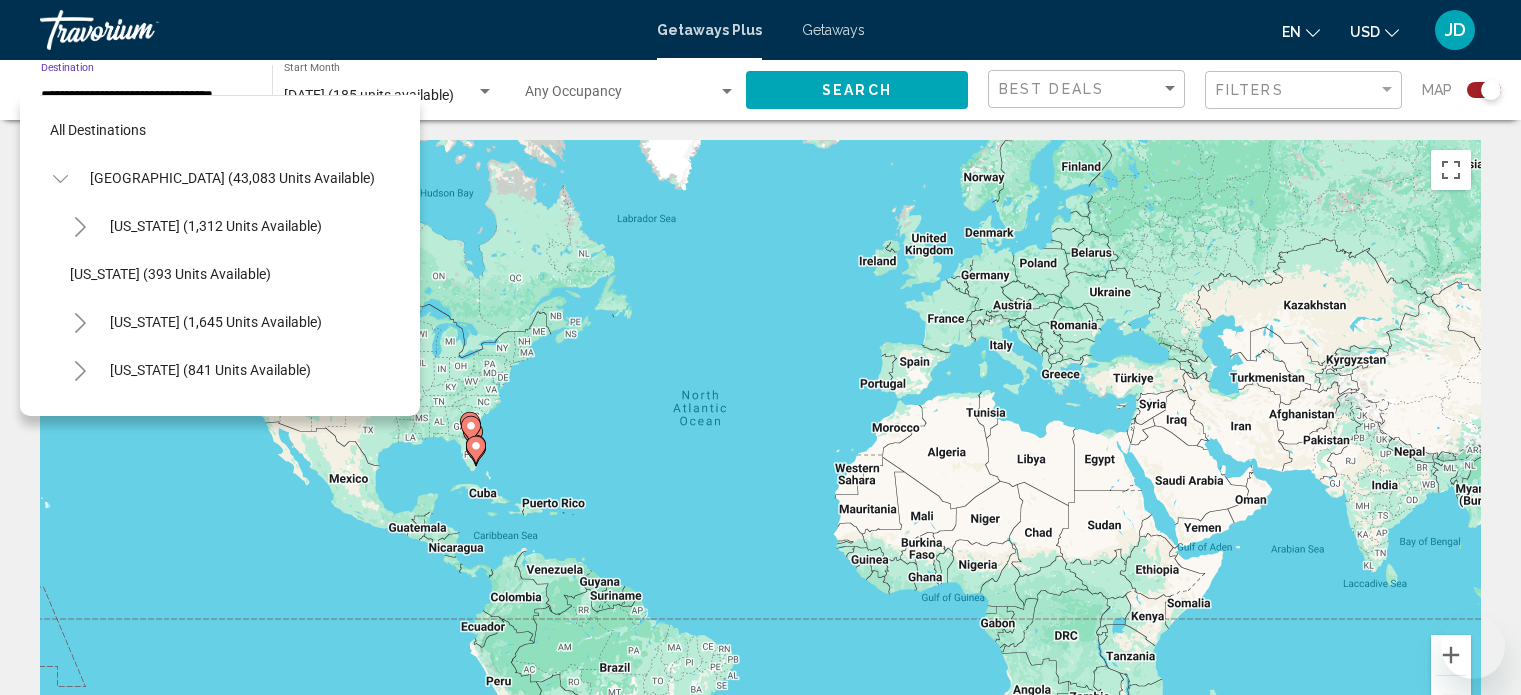 scroll, scrollTop: 0, scrollLeft: 0, axis: both 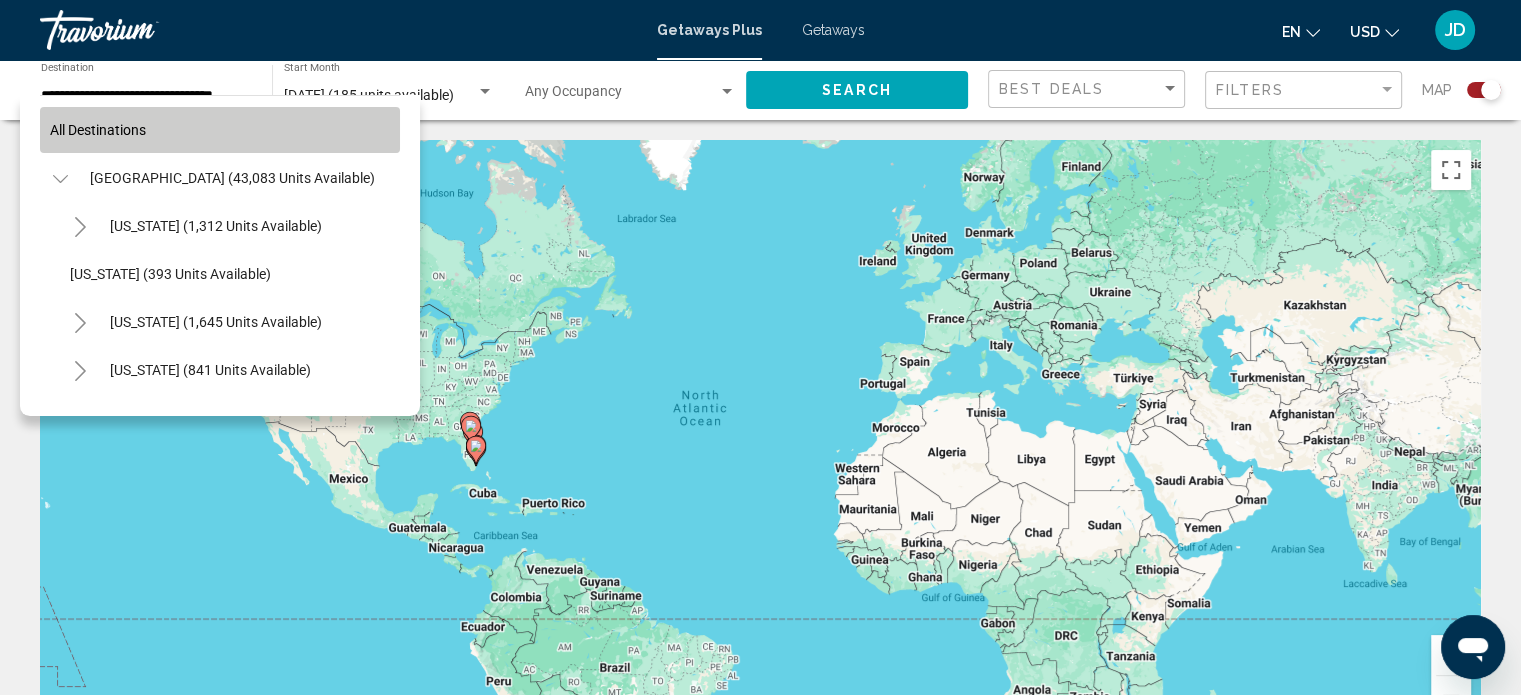 click on "All destinations" at bounding box center [220, 130] 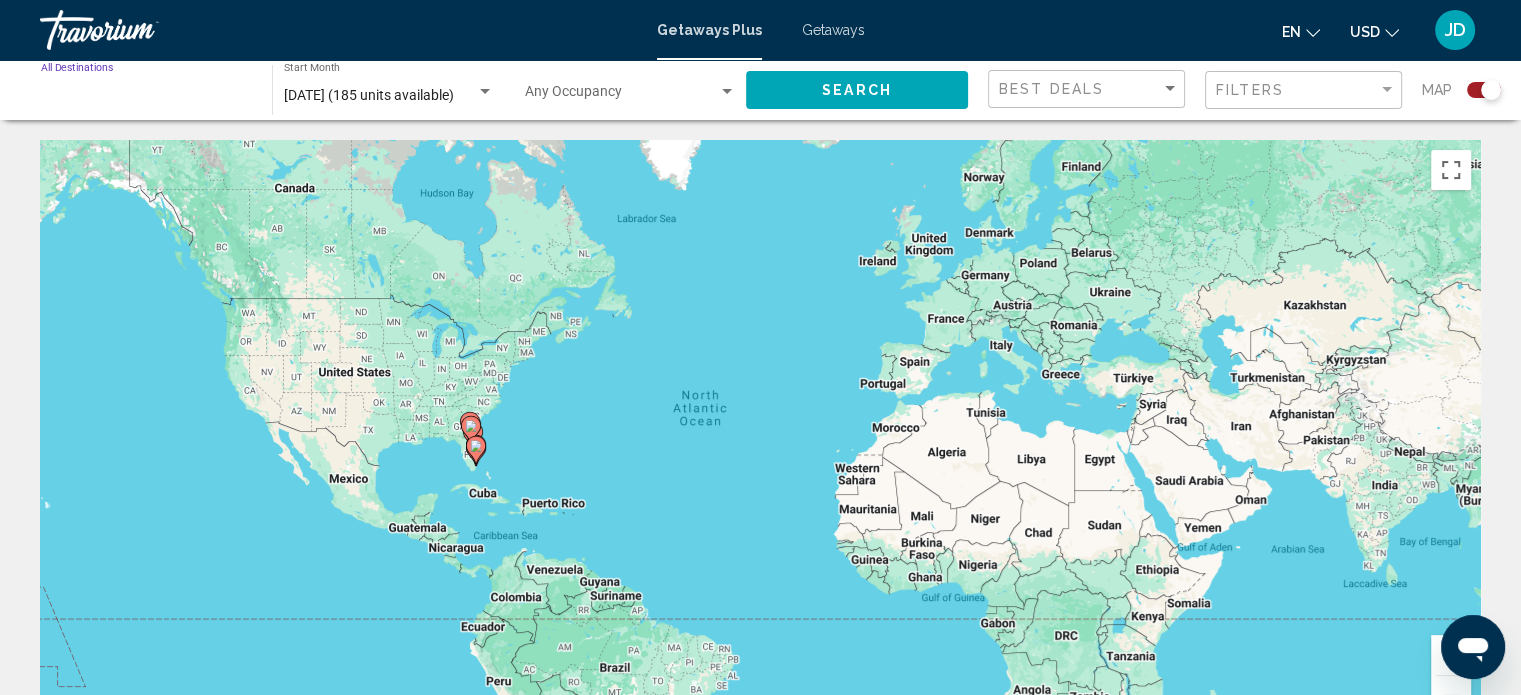 click on "Destination All Destinations" at bounding box center [146, 96] 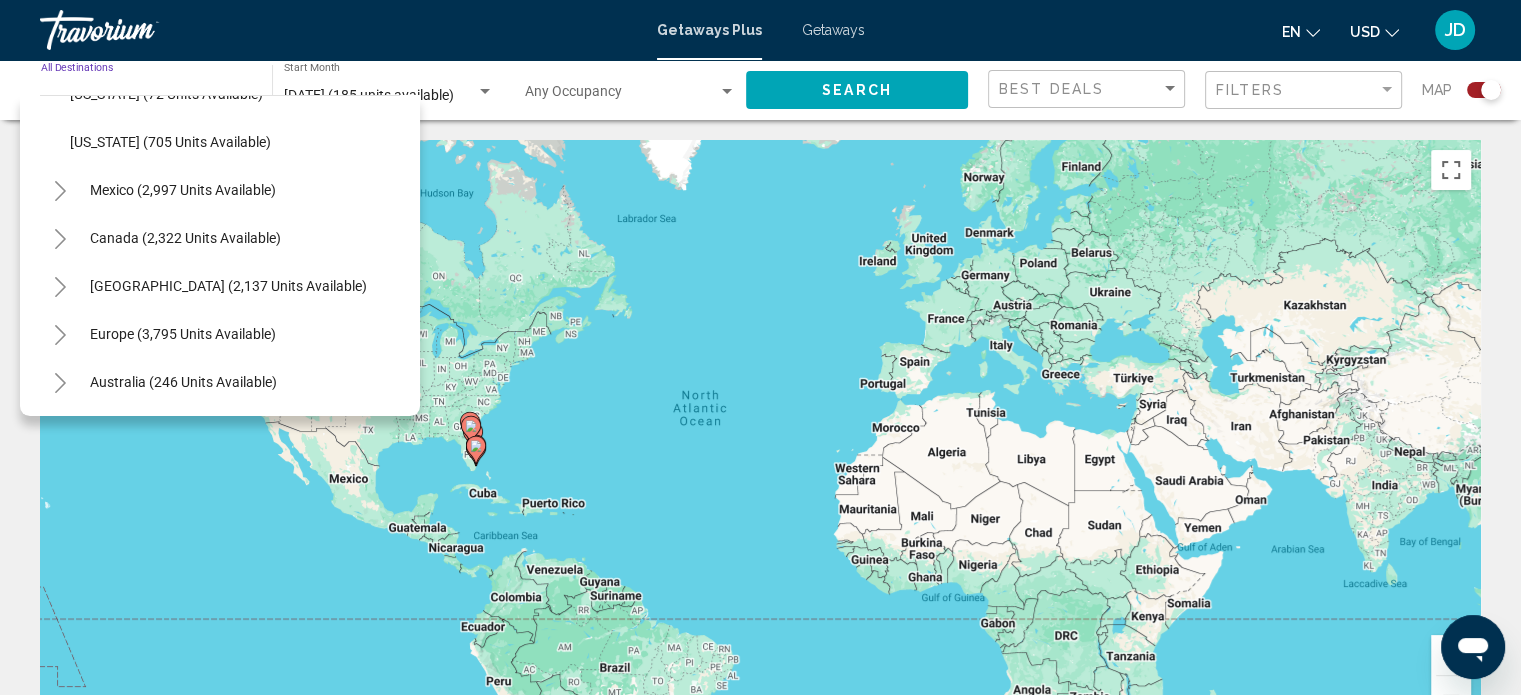 scroll, scrollTop: 2200, scrollLeft: 0, axis: vertical 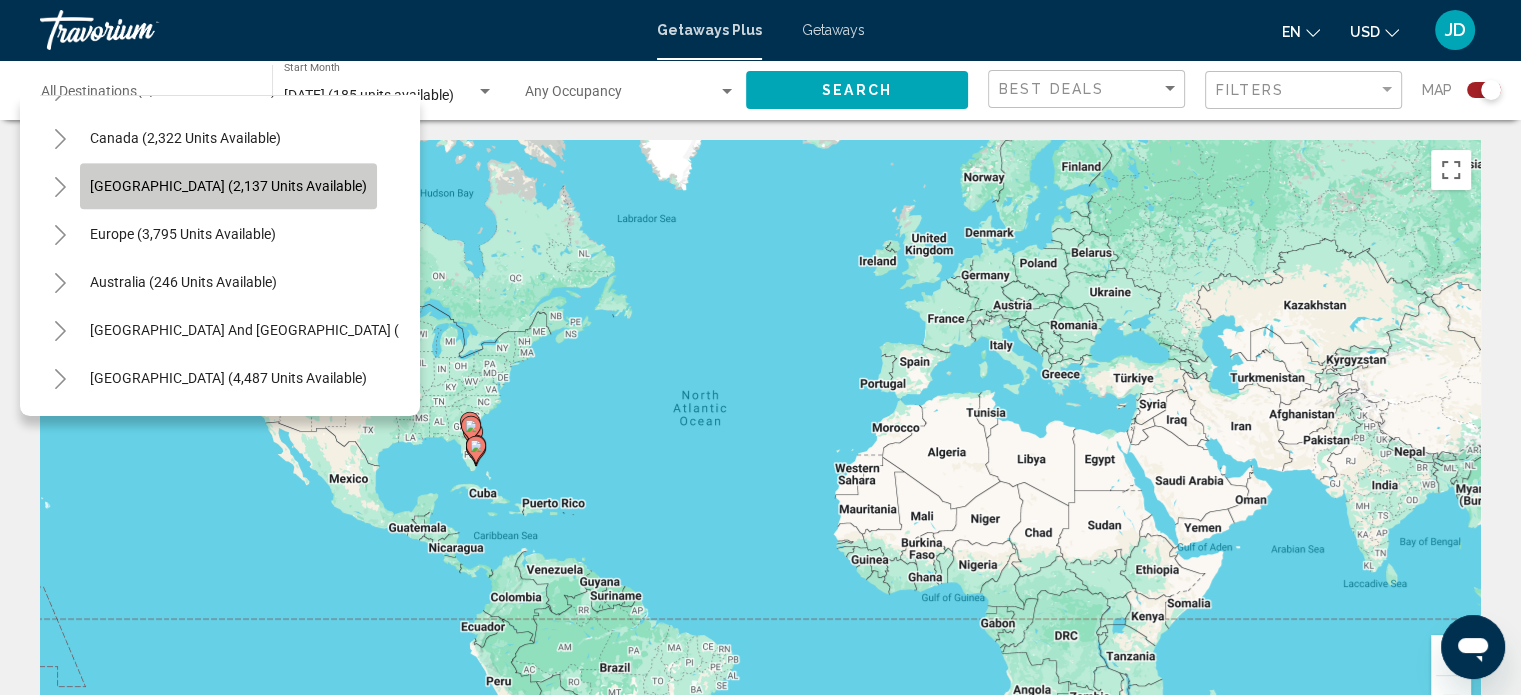 click on "[GEOGRAPHIC_DATA] (2,137 units available)" 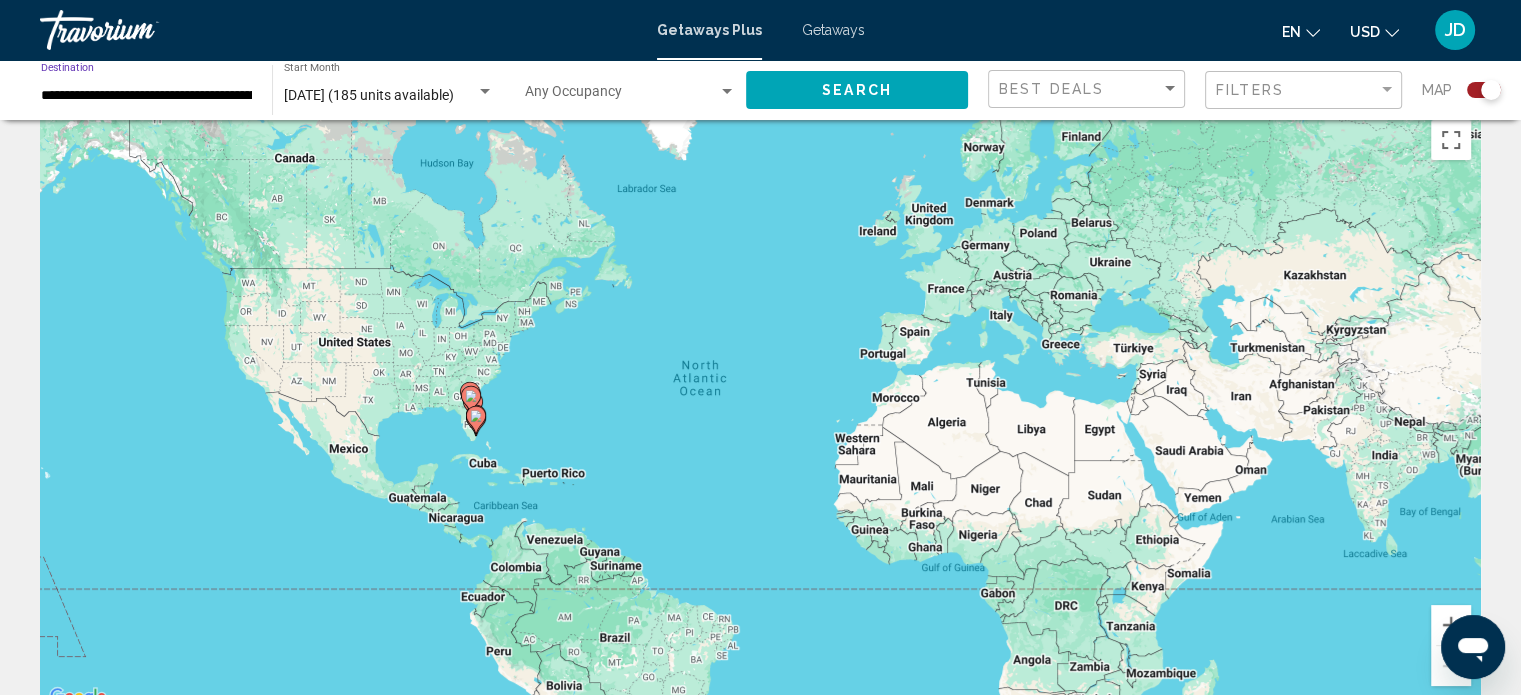 scroll, scrollTop: 0, scrollLeft: 0, axis: both 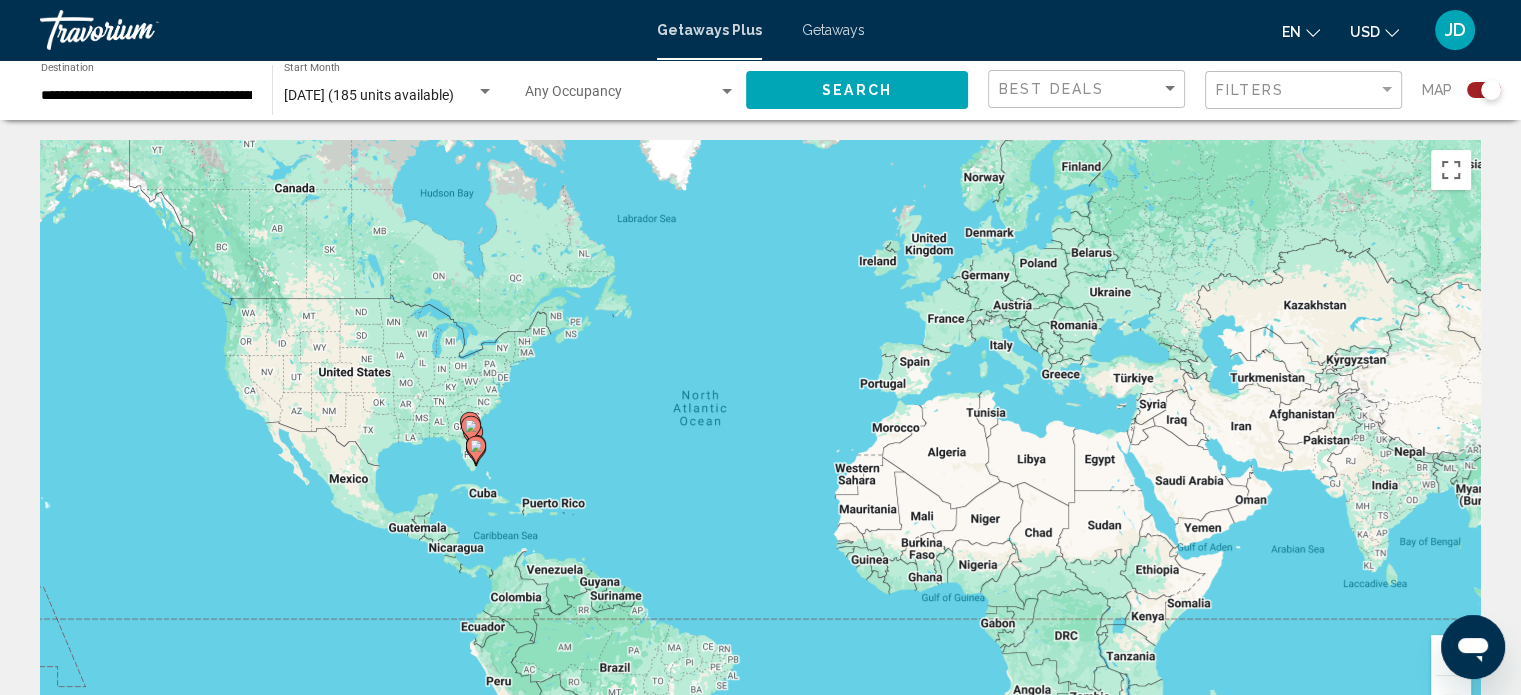 click on "**********" 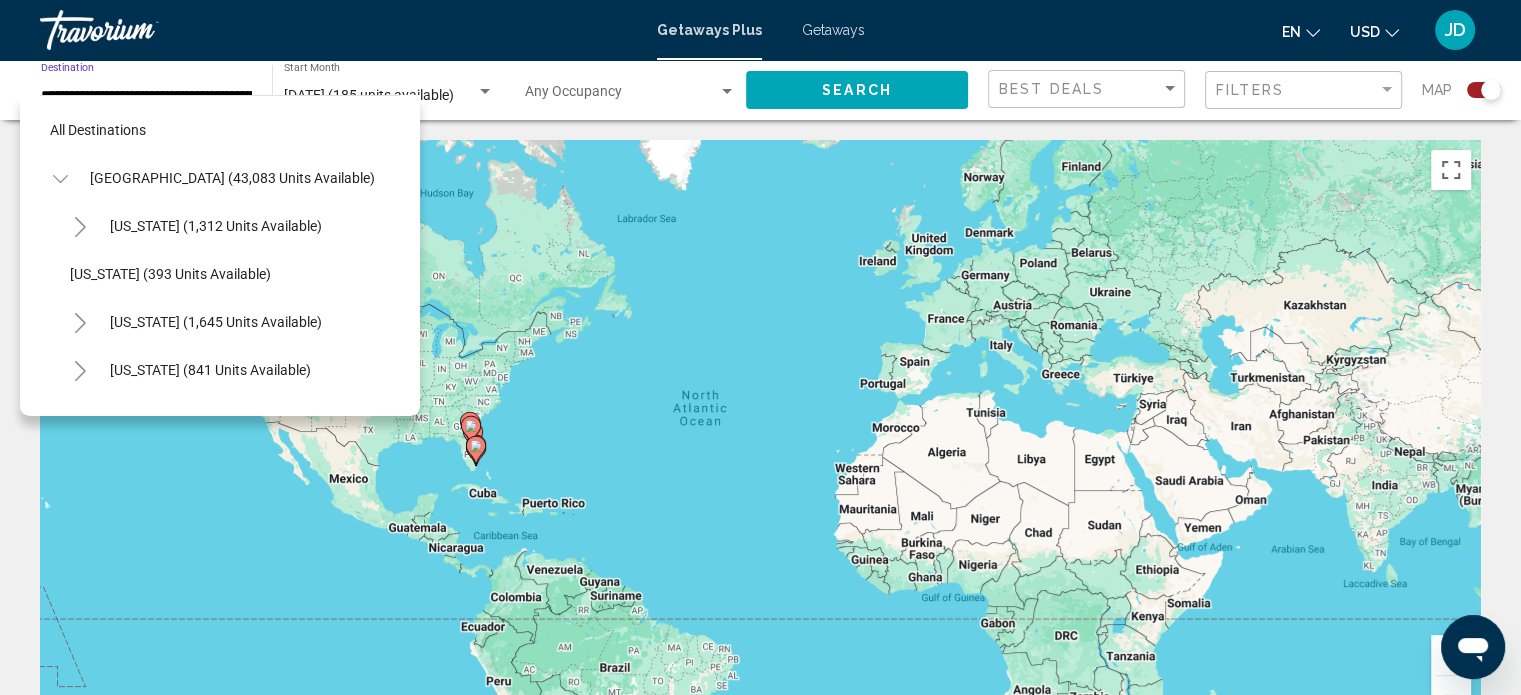 scroll, scrollTop: 0, scrollLeft: 104, axis: horizontal 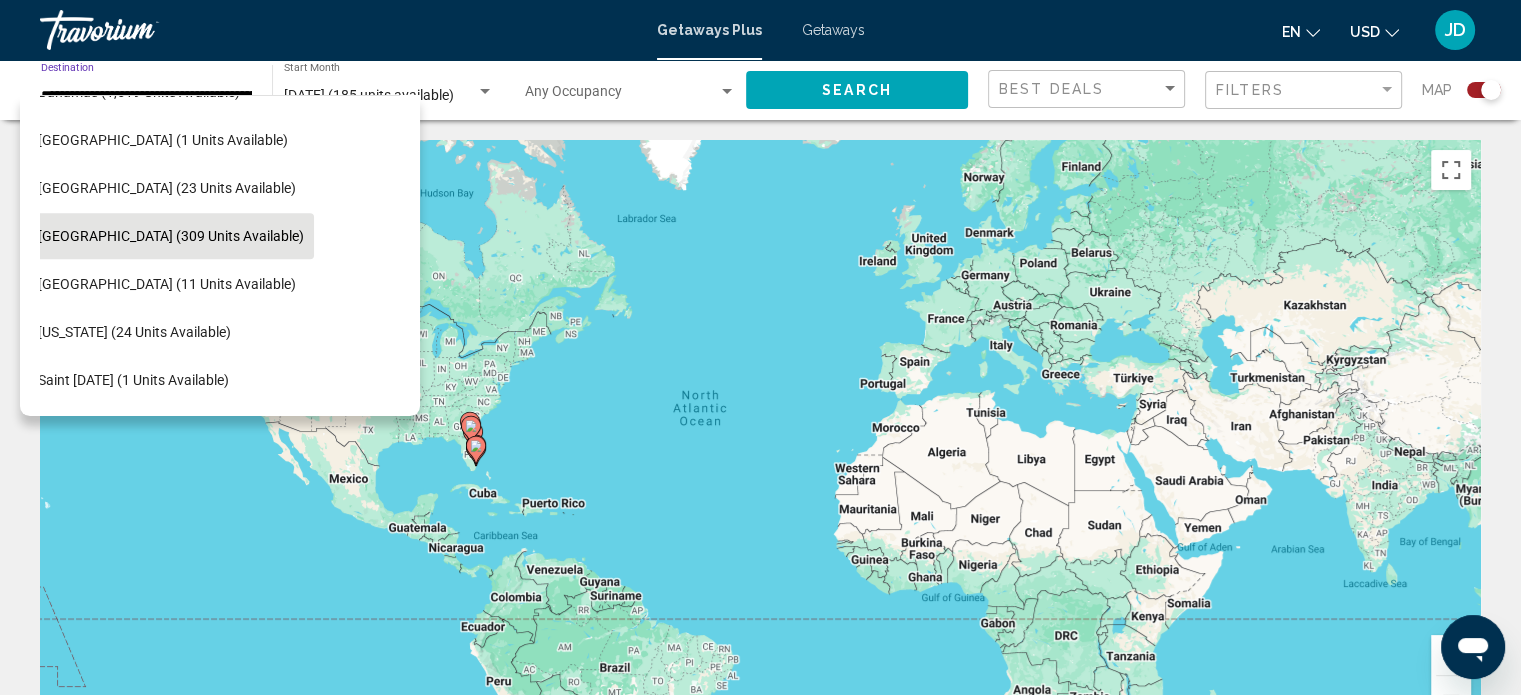 click on "[GEOGRAPHIC_DATA] (309 units available)" 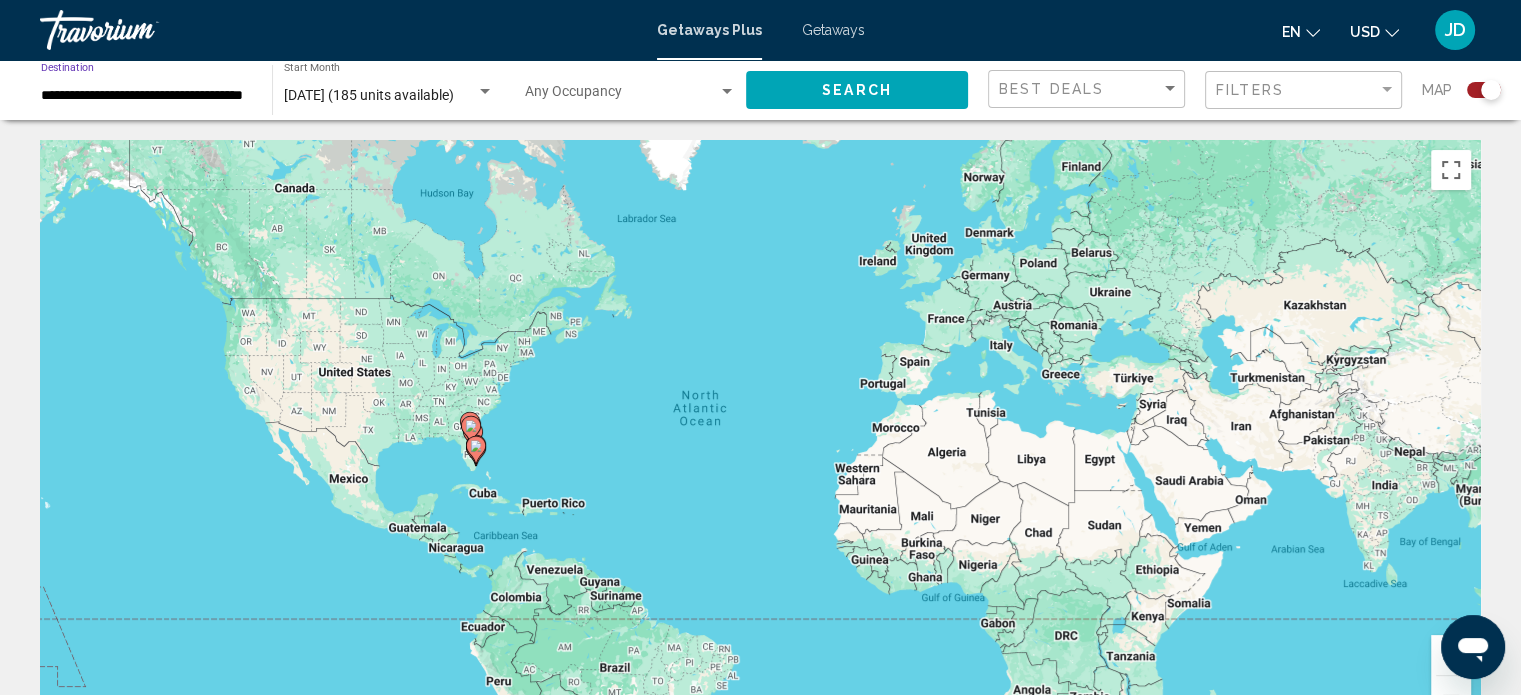 scroll, scrollTop: 0, scrollLeft: 41, axis: horizontal 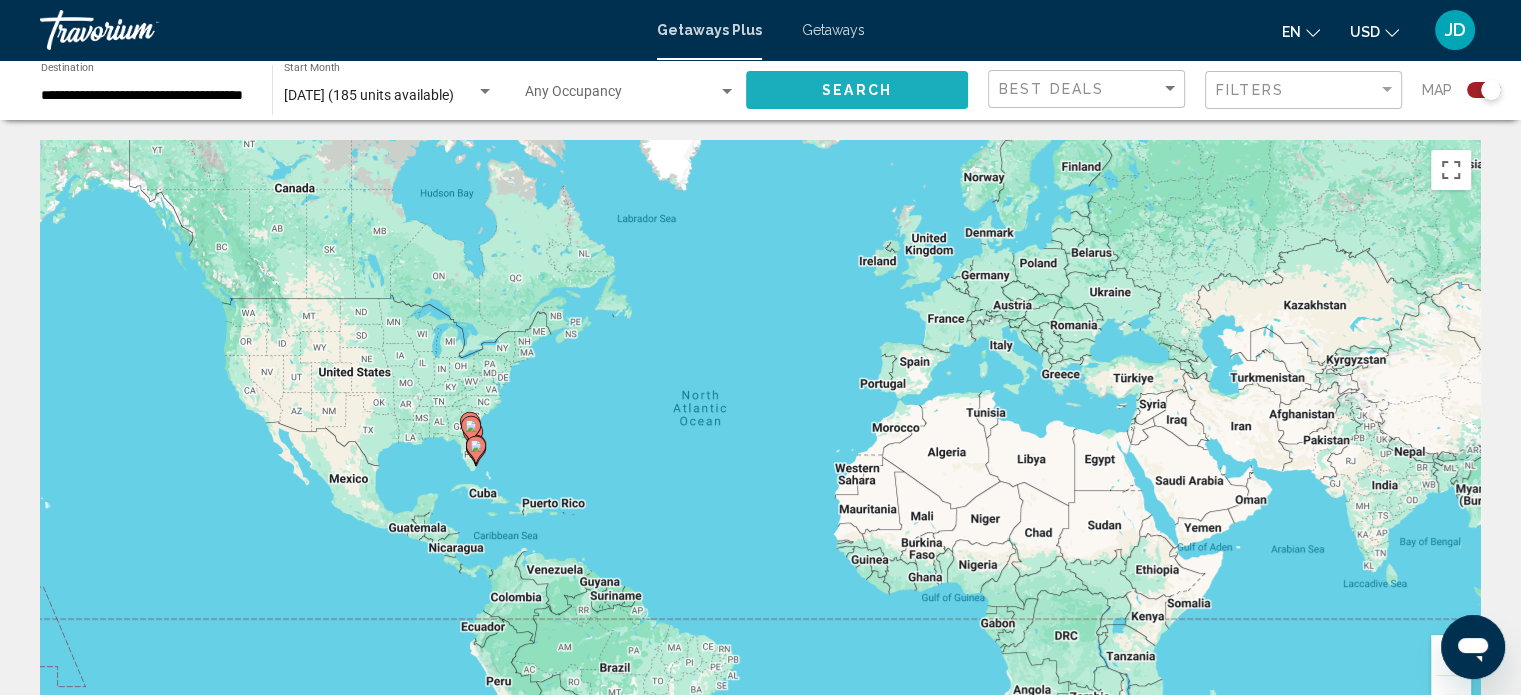 click on "Search" 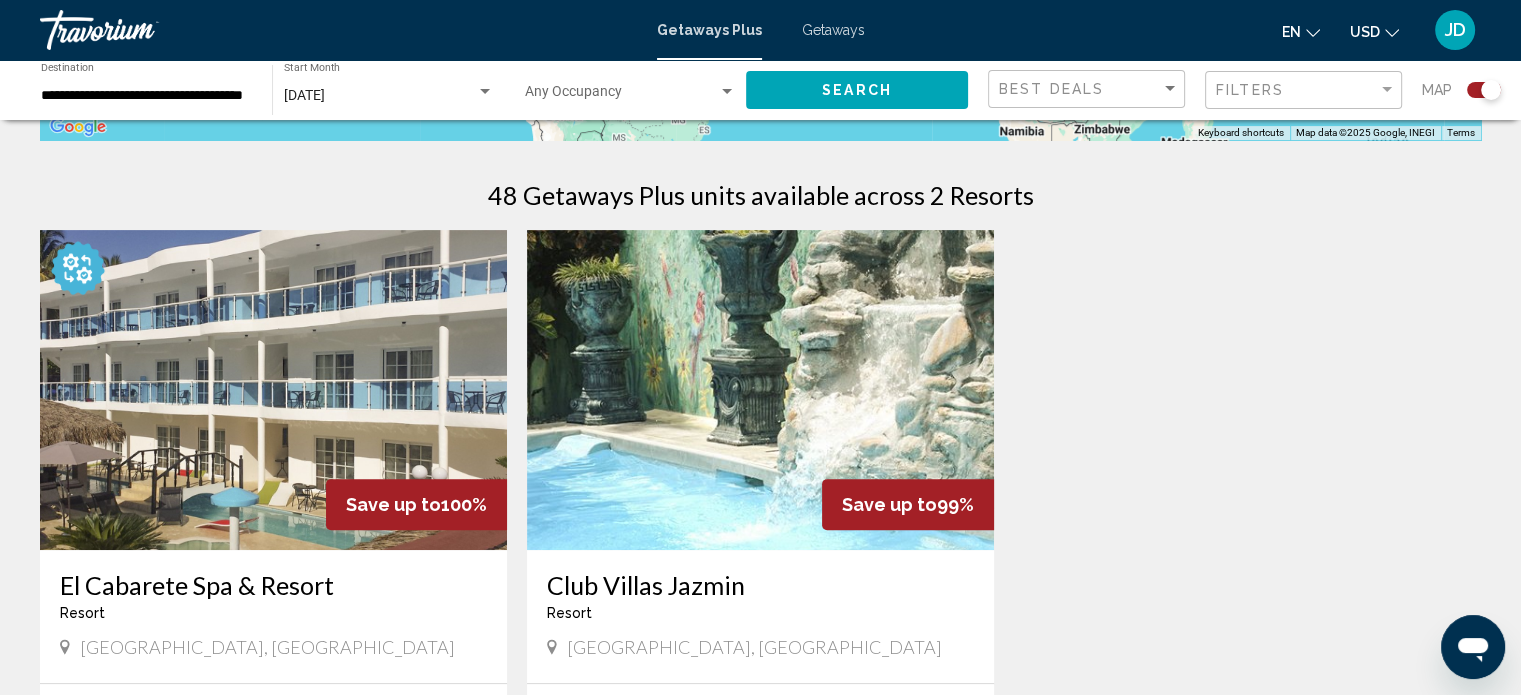 scroll, scrollTop: 800, scrollLeft: 0, axis: vertical 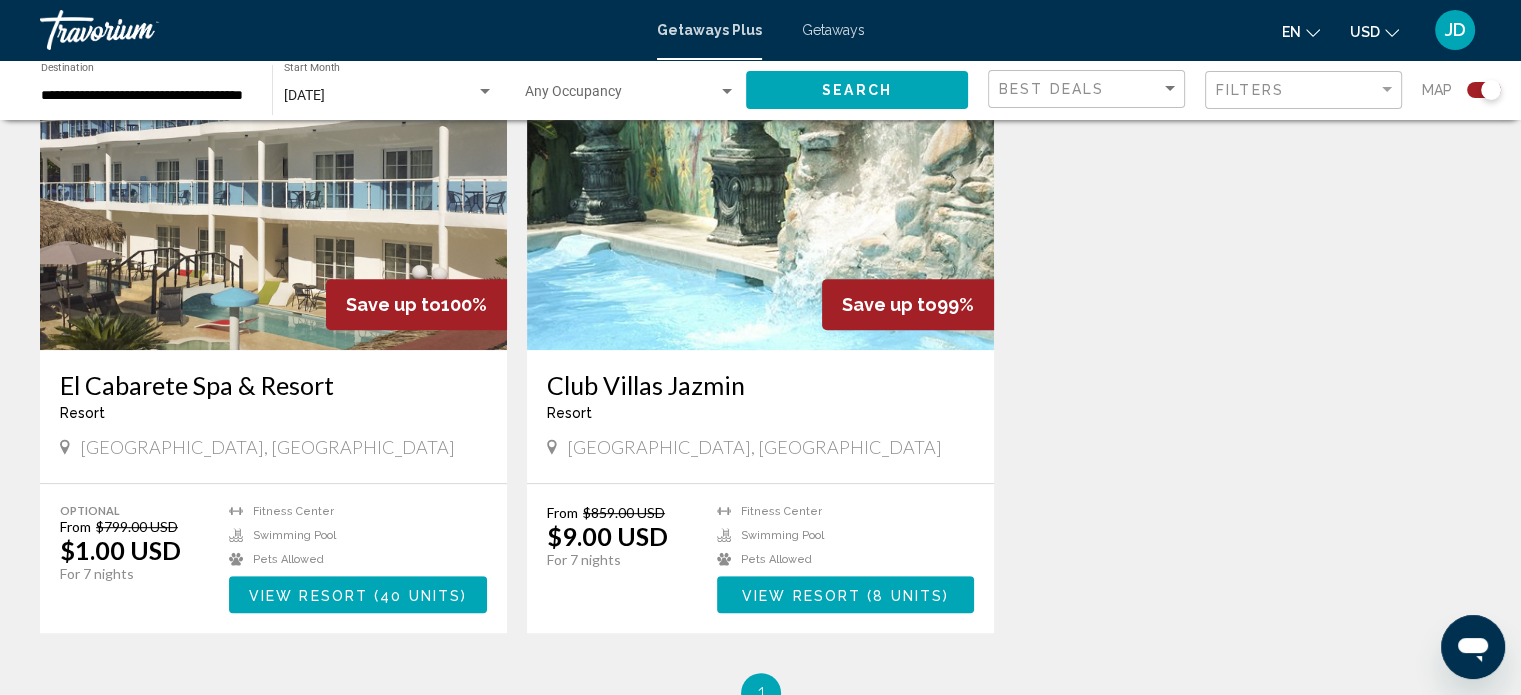 click at bounding box center [760, 190] 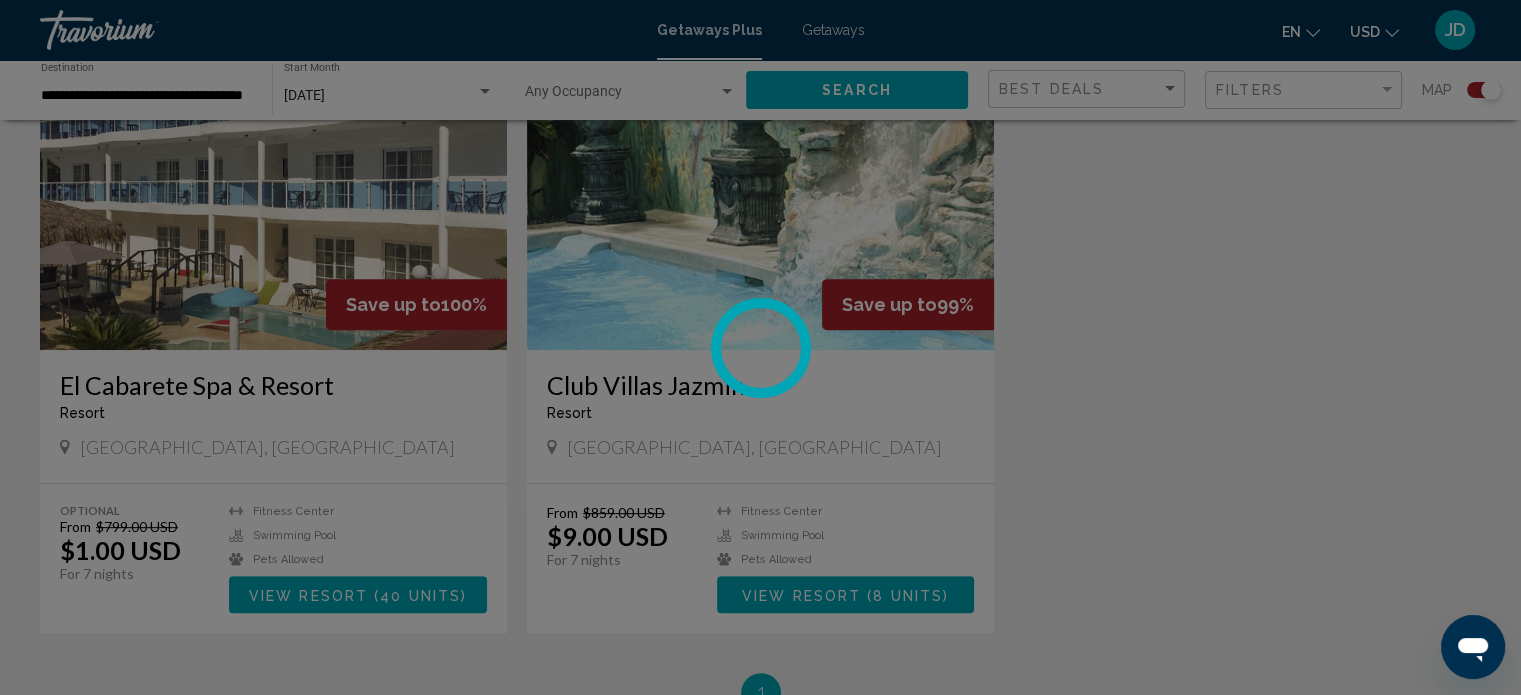 scroll, scrollTop: 12, scrollLeft: 0, axis: vertical 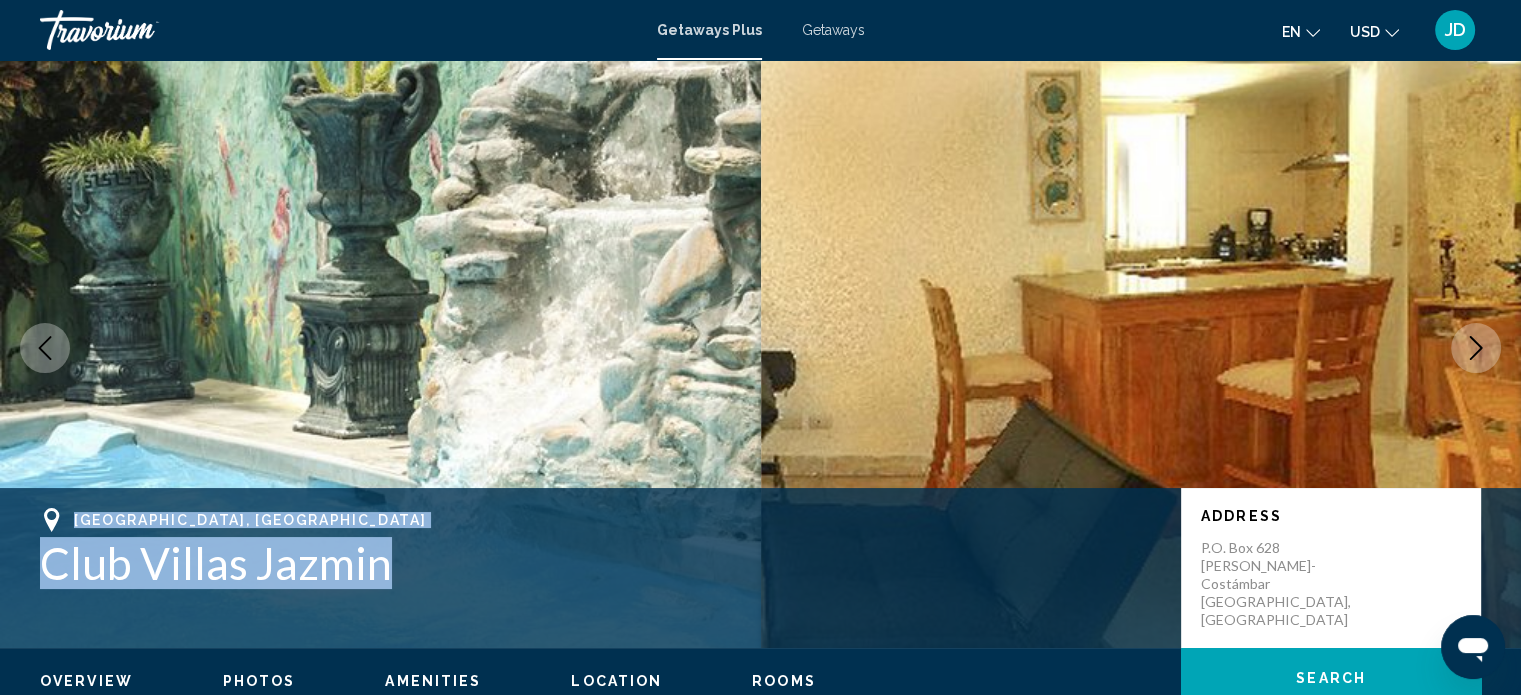 drag, startPoint x: 386, startPoint y: 567, endPoint x: 52, endPoint y: 508, distance: 339.17105 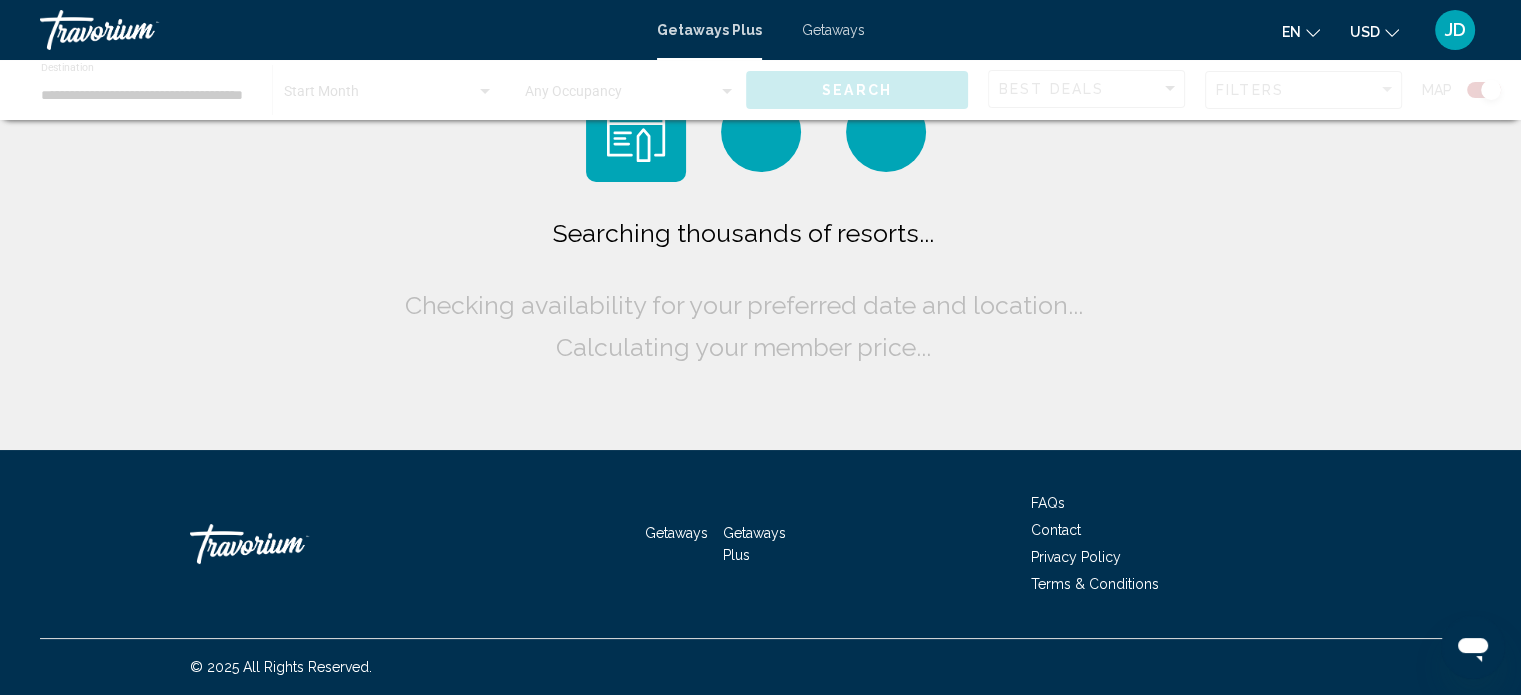 scroll, scrollTop: 0, scrollLeft: 0, axis: both 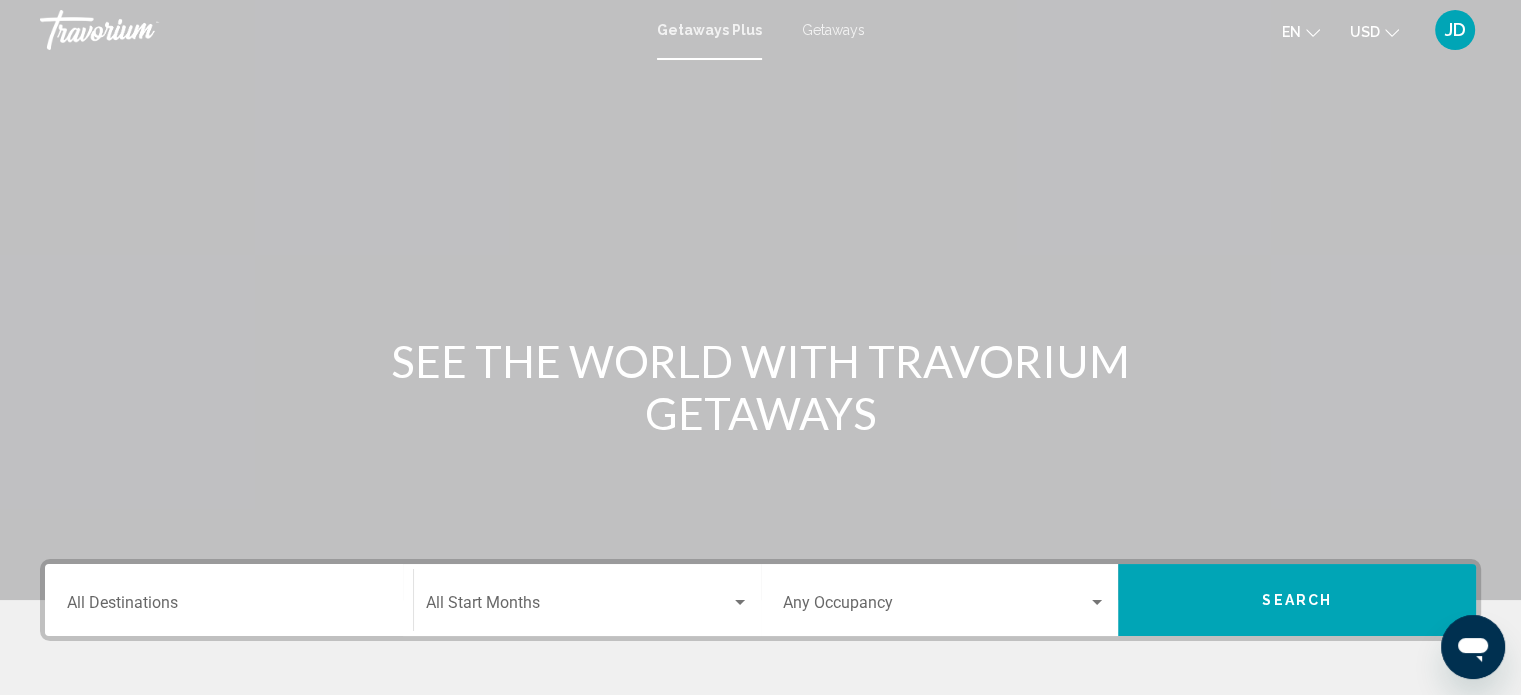 click on "Destination All Destinations" at bounding box center (229, 600) 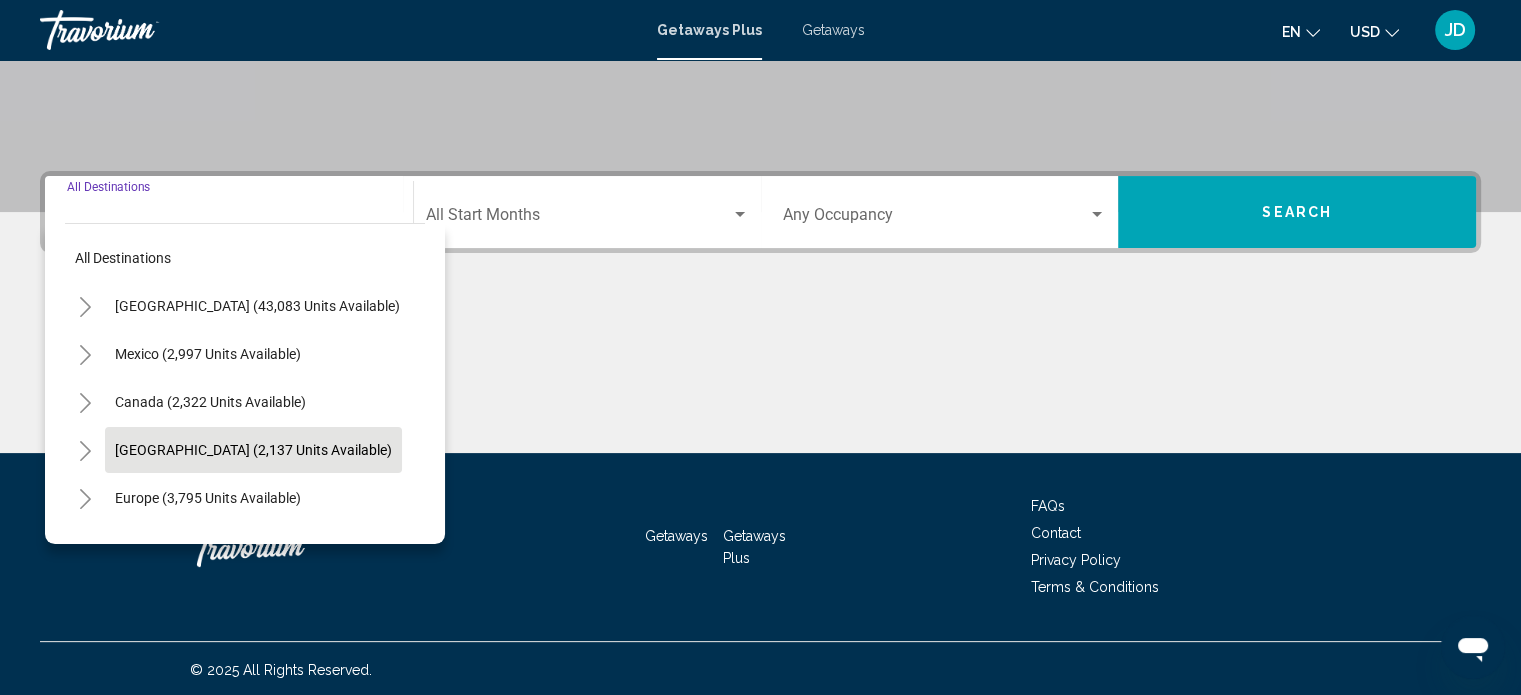 scroll, scrollTop: 390, scrollLeft: 0, axis: vertical 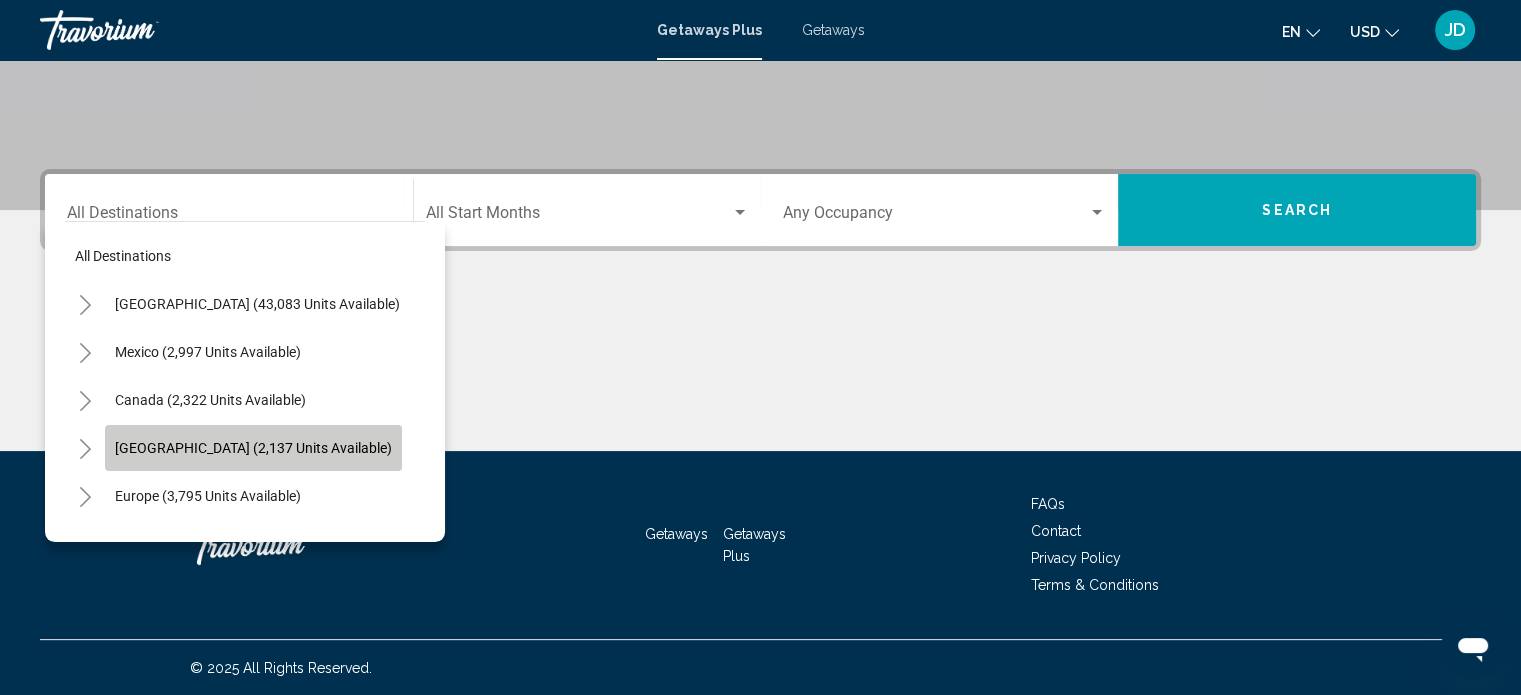 click on "[GEOGRAPHIC_DATA] (2,137 units available)" 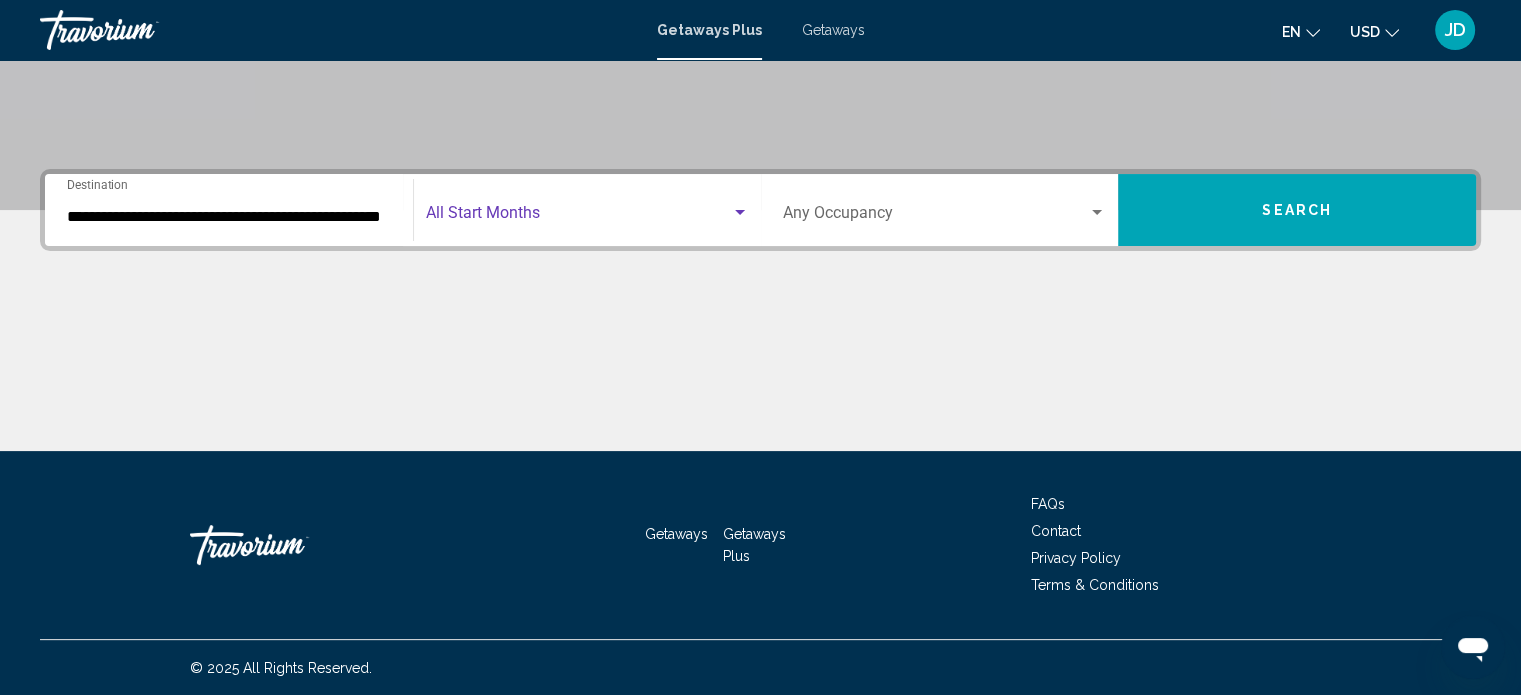 click at bounding box center (740, 213) 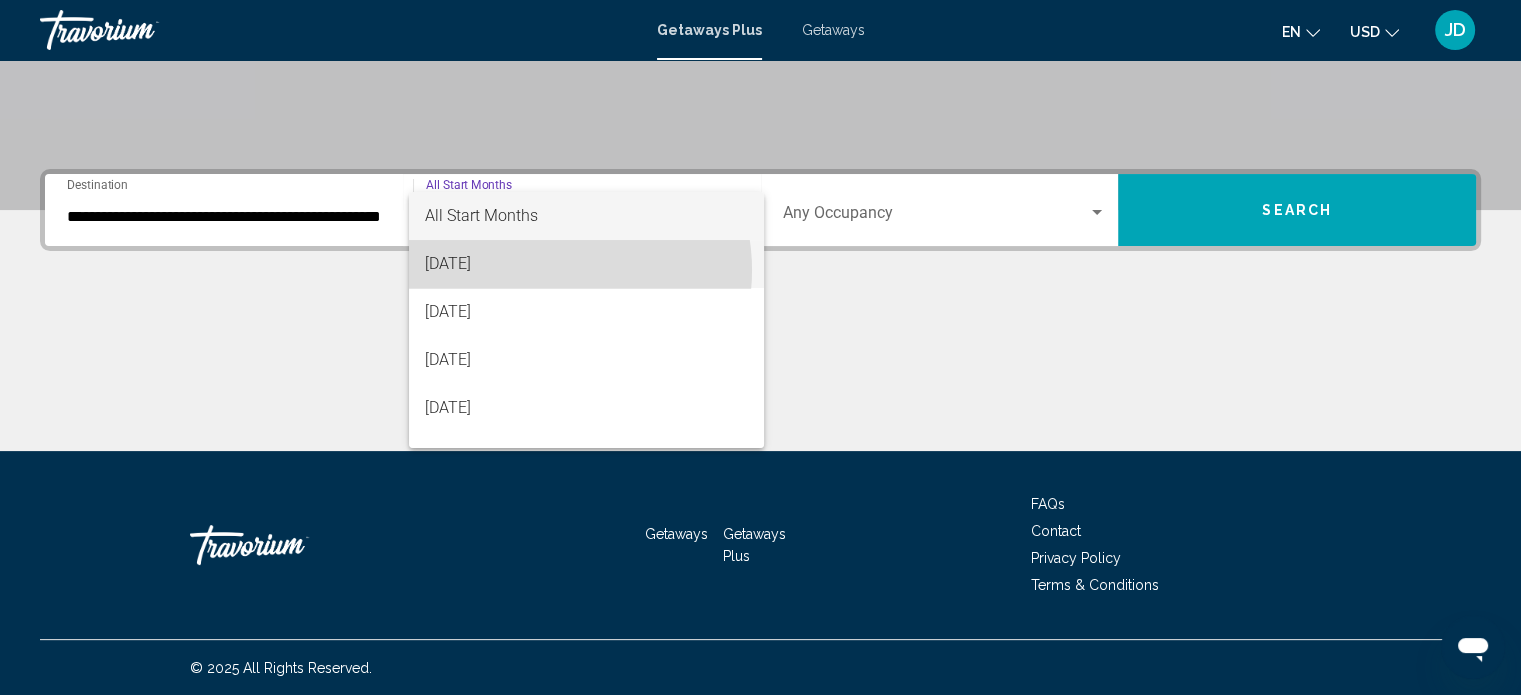 click on "[DATE]" at bounding box center (586, 264) 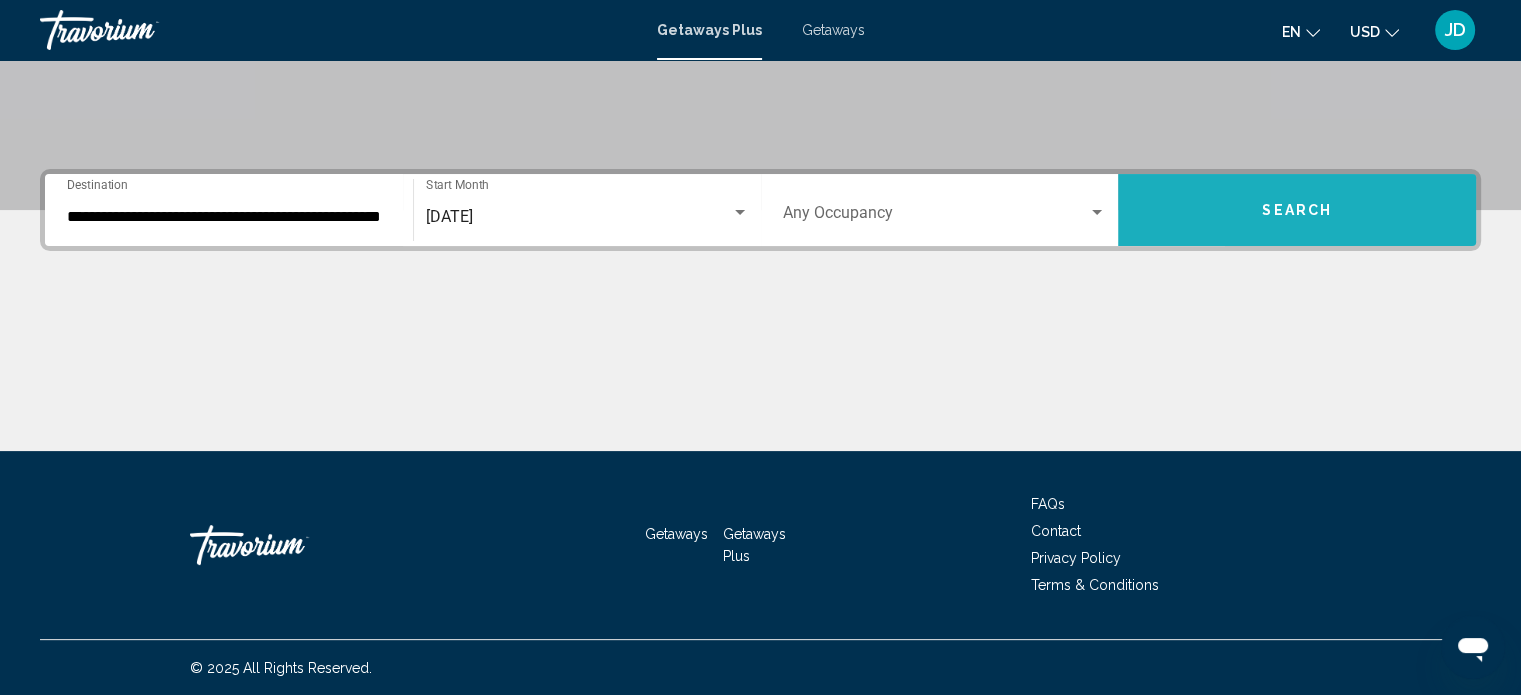 click on "Search" at bounding box center (1297, 210) 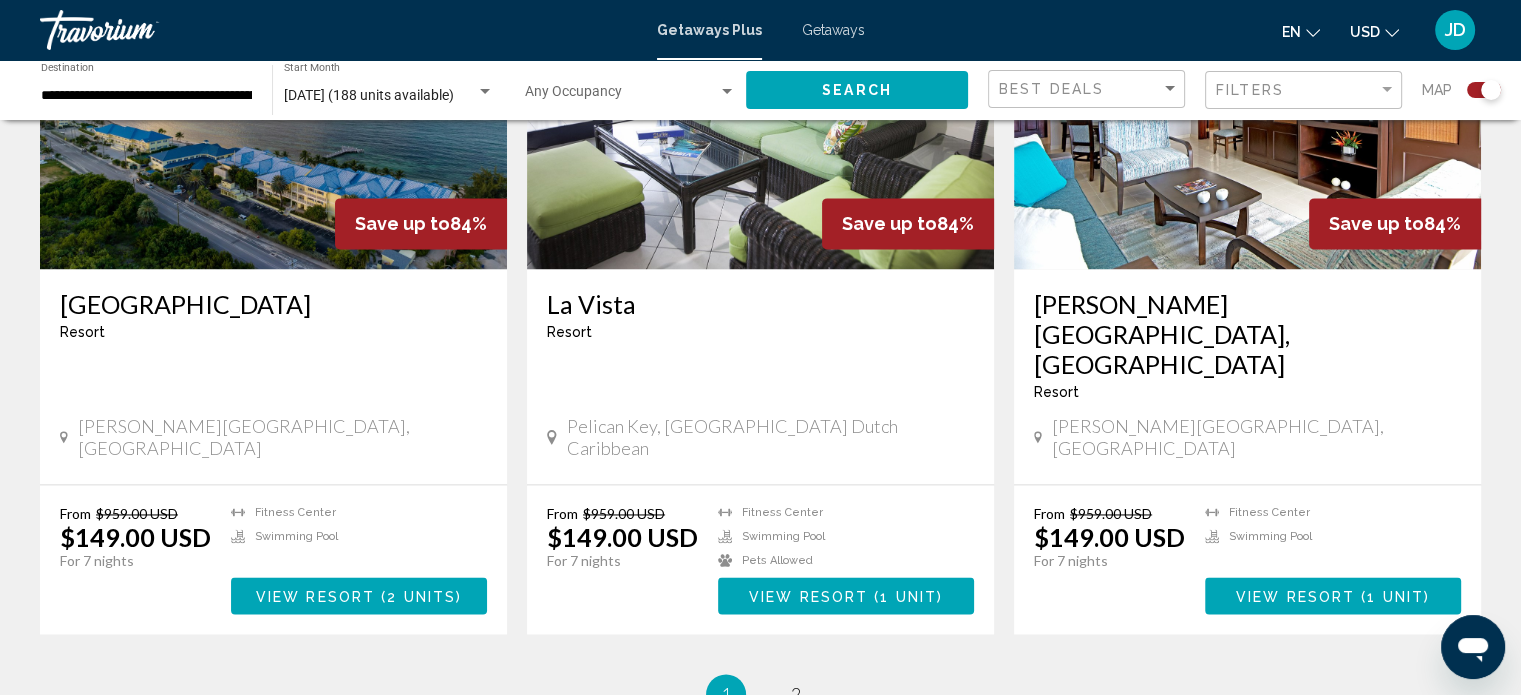 scroll, scrollTop: 2900, scrollLeft: 0, axis: vertical 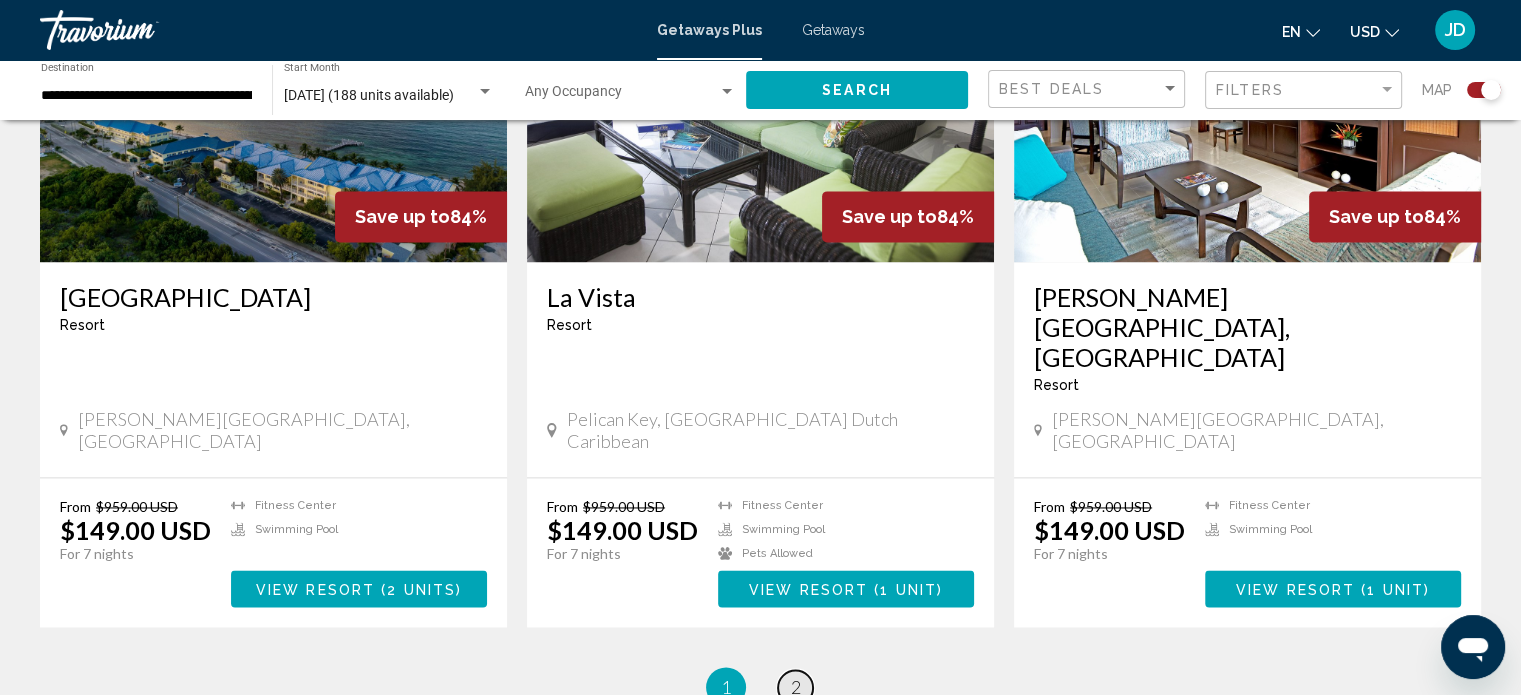 click on "page  2" at bounding box center [795, 687] 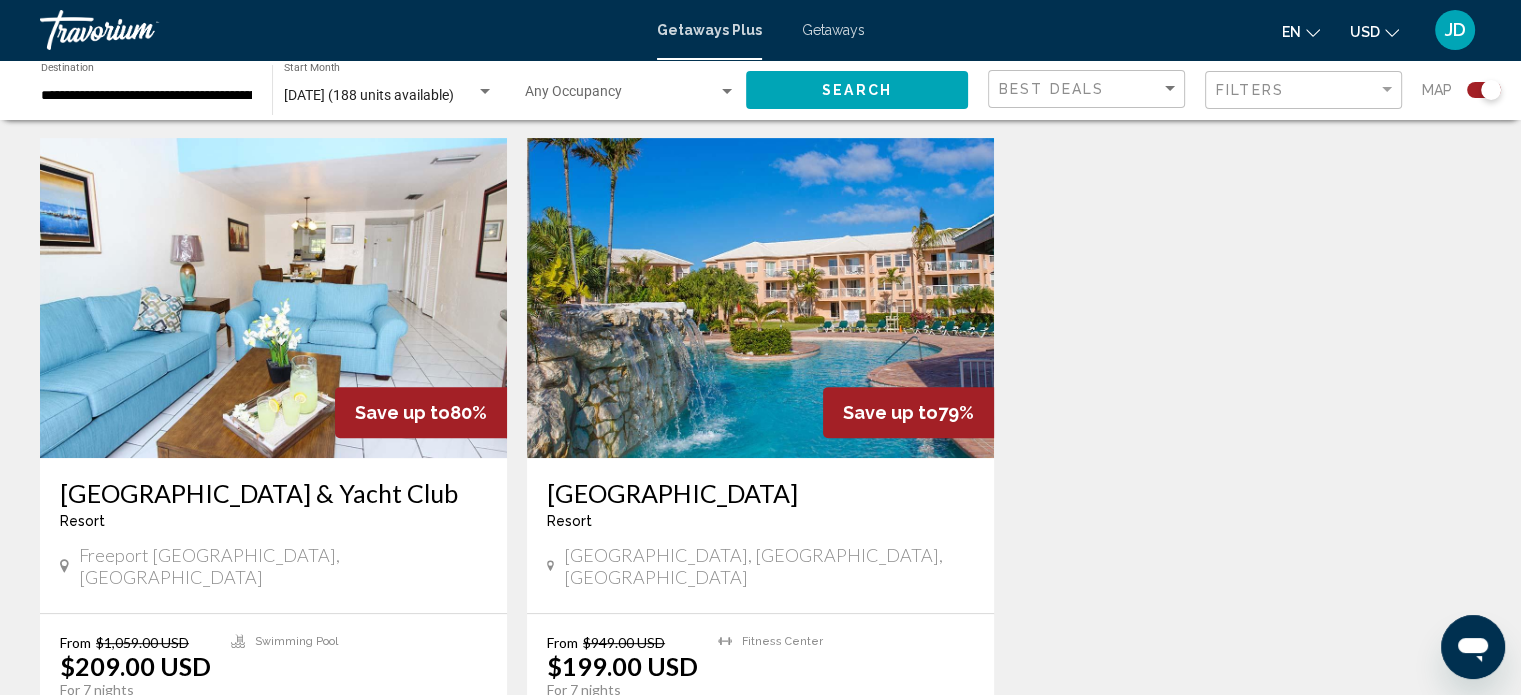 scroll, scrollTop: 800, scrollLeft: 0, axis: vertical 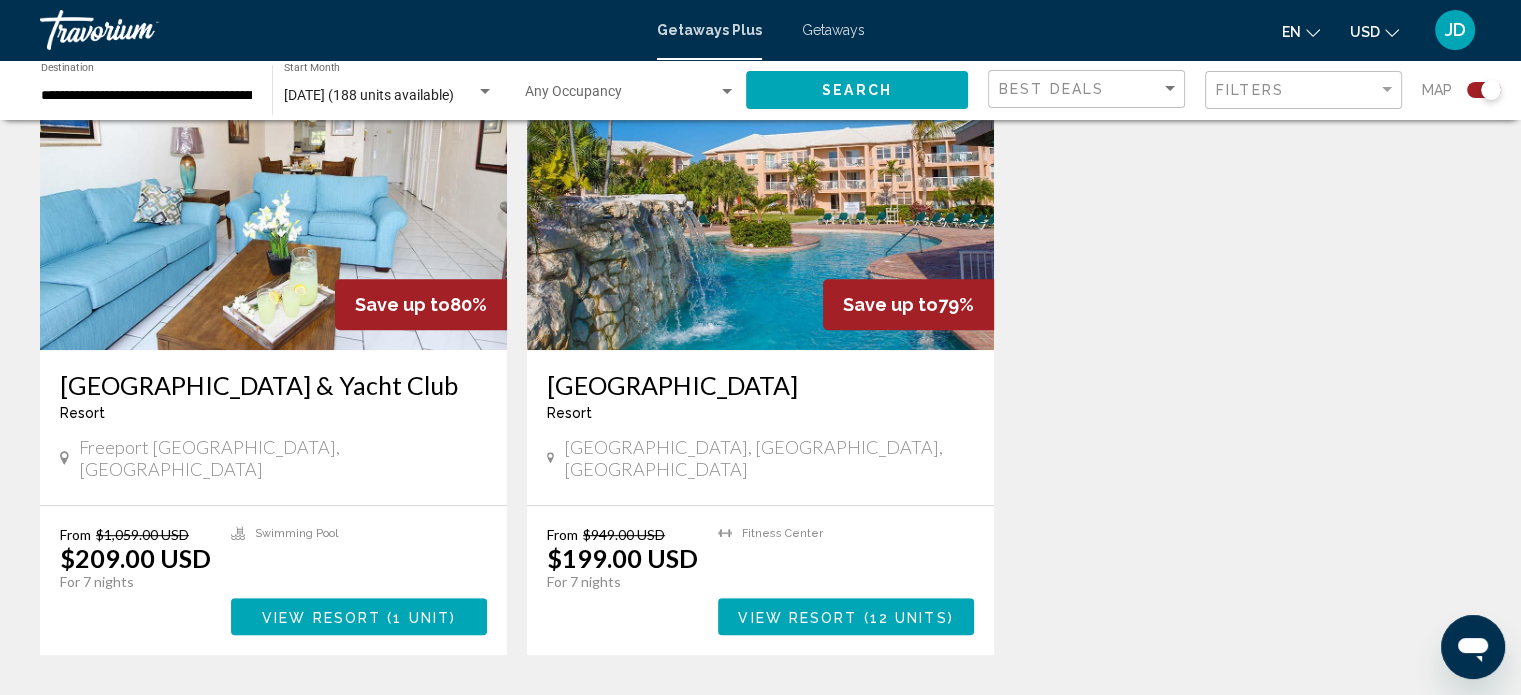 click at bounding box center (760, 190) 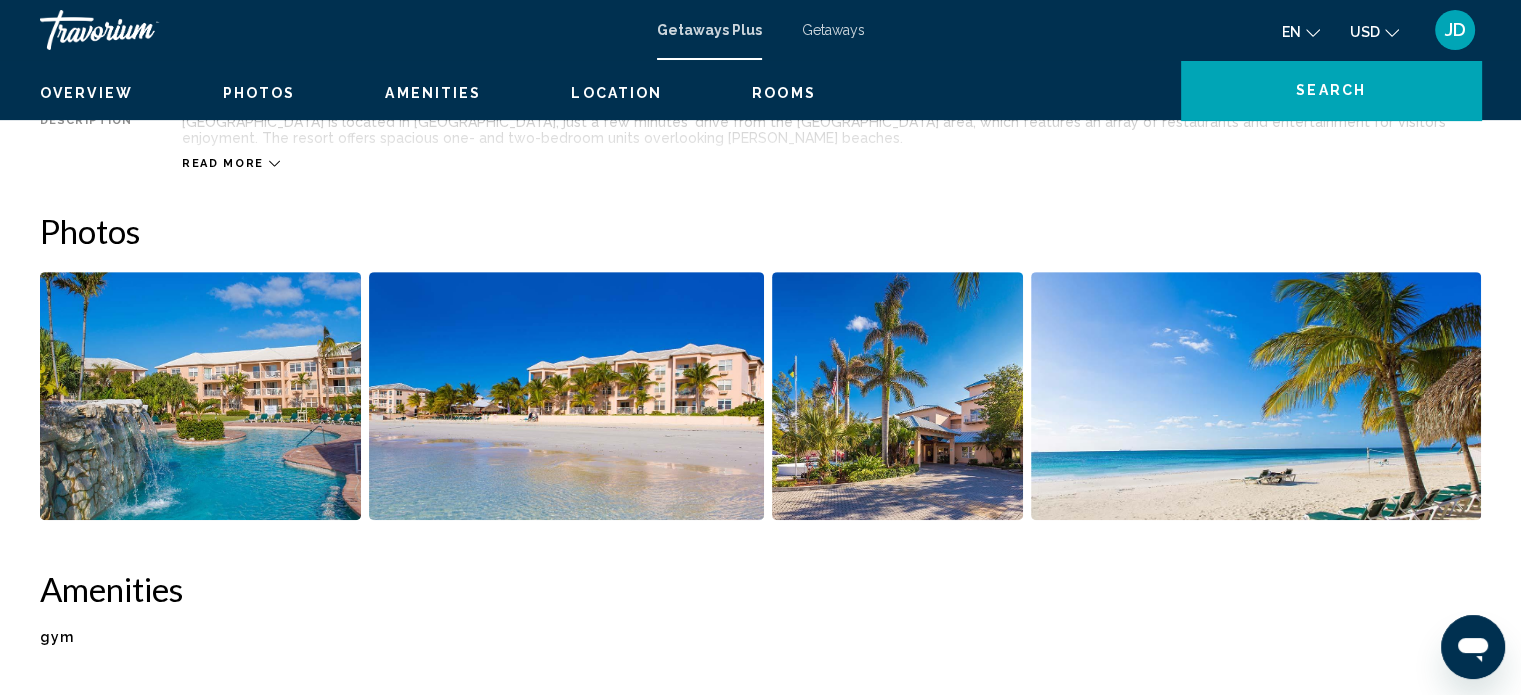 scroll, scrollTop: 12, scrollLeft: 0, axis: vertical 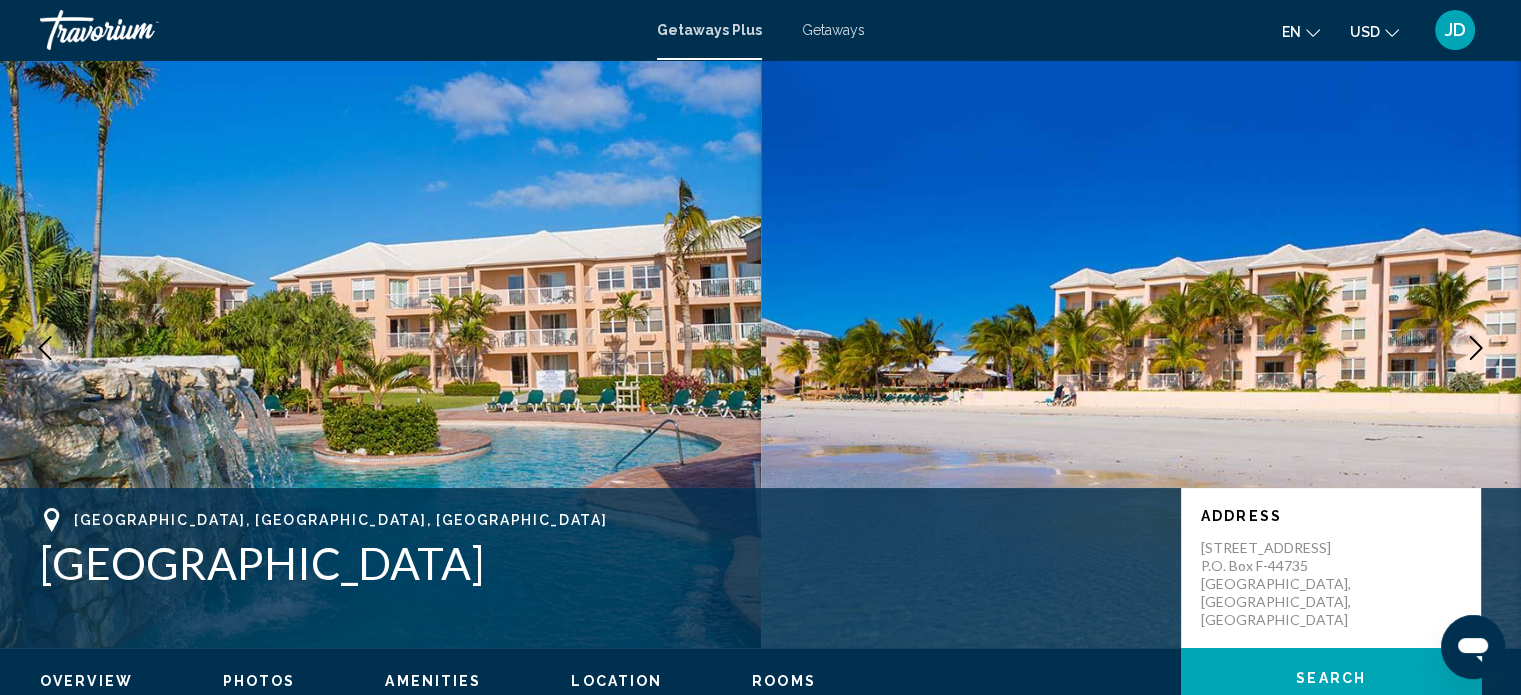 click at bounding box center [1141, 348] 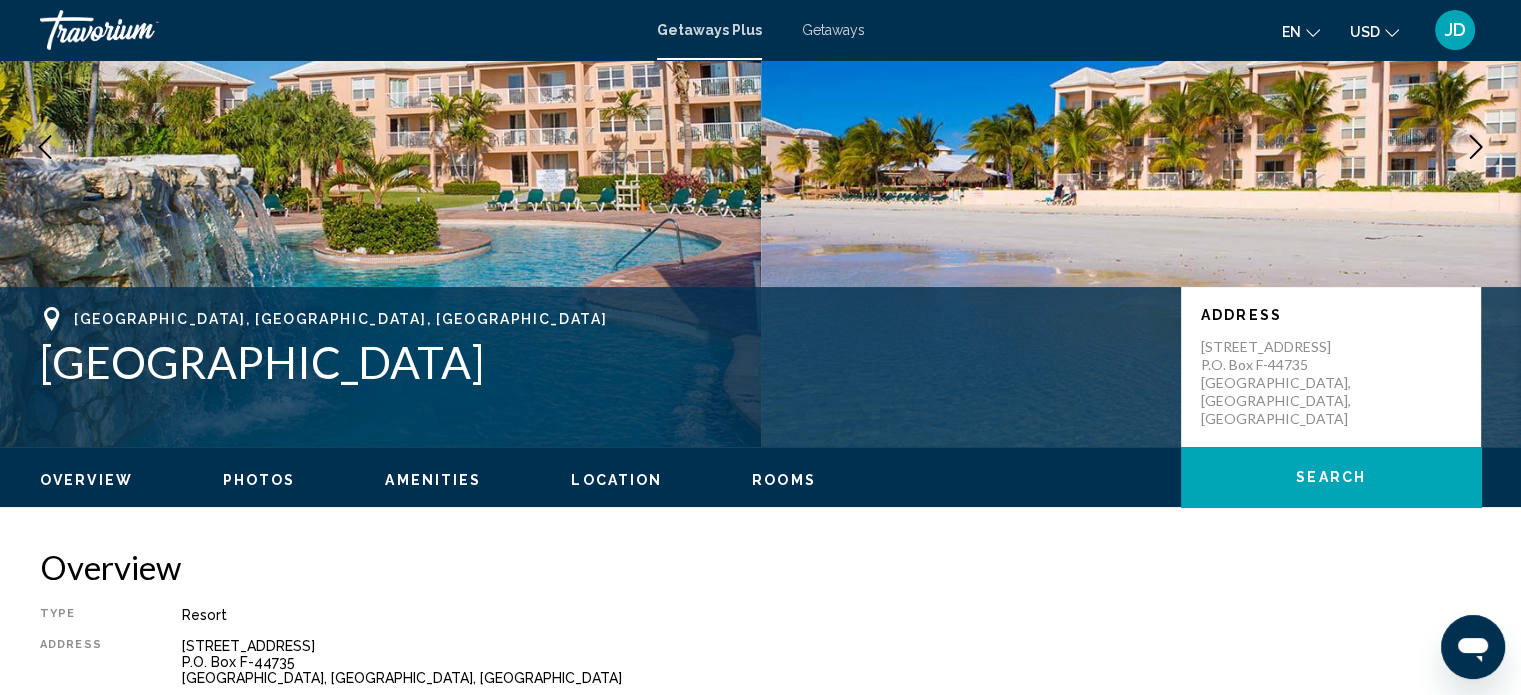 scroll, scrollTop: 212, scrollLeft: 0, axis: vertical 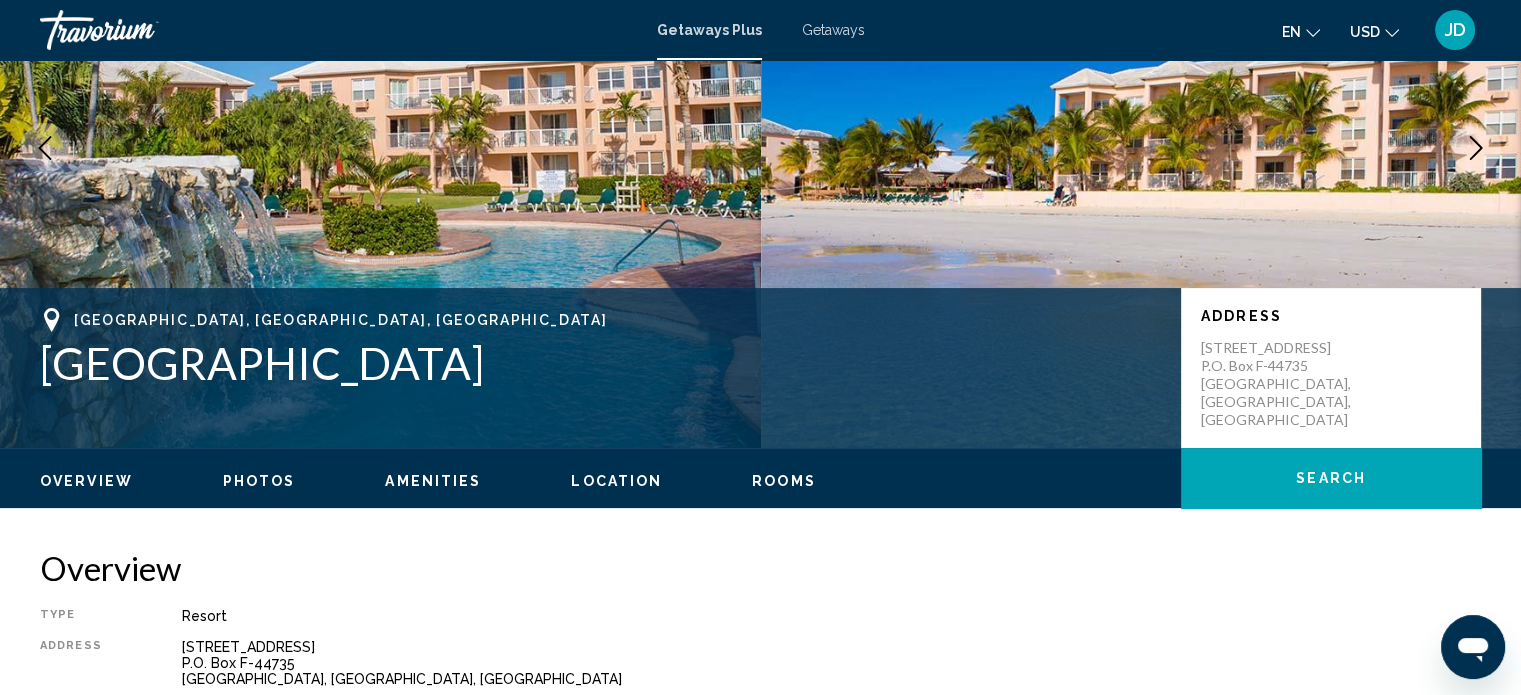 drag, startPoint x: 394, startPoint y: 366, endPoint x: 71, endPoint y: 323, distance: 325.84967 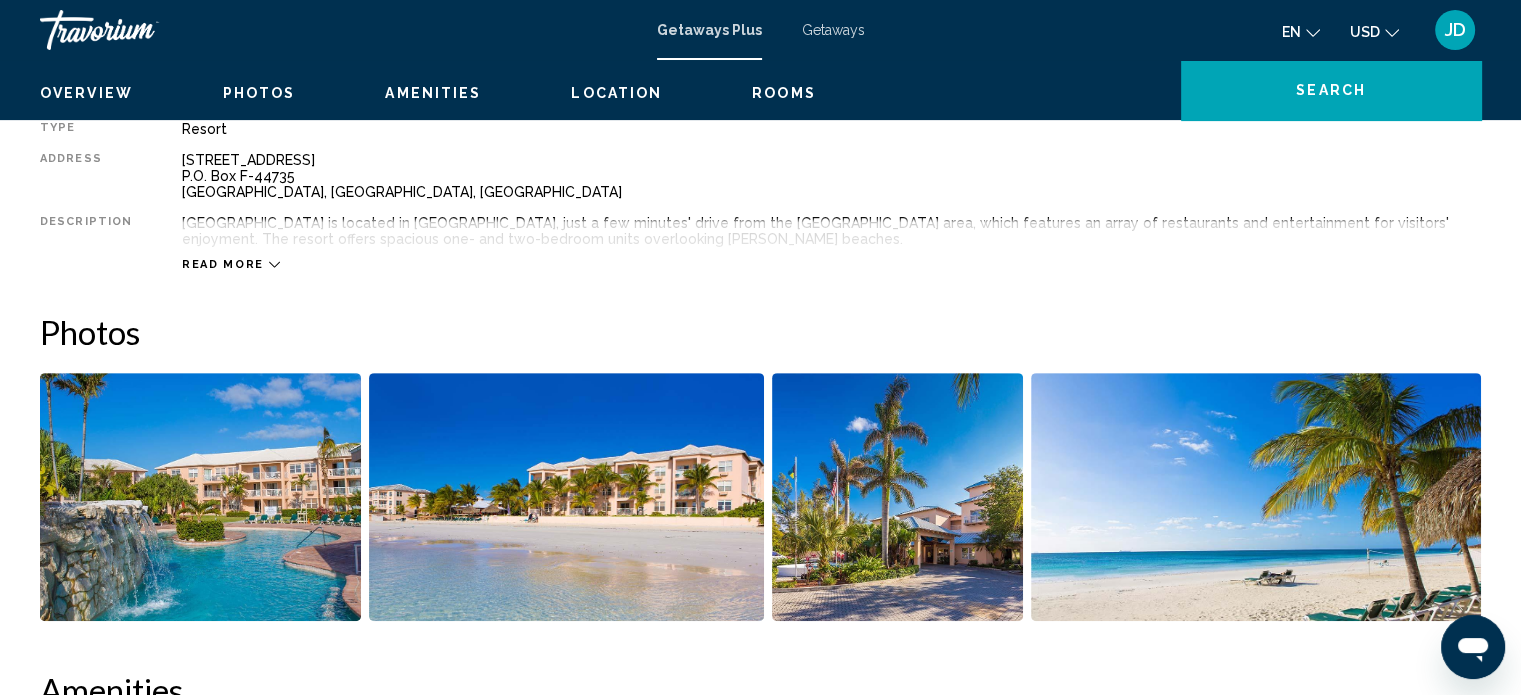 scroll, scrollTop: 412, scrollLeft: 0, axis: vertical 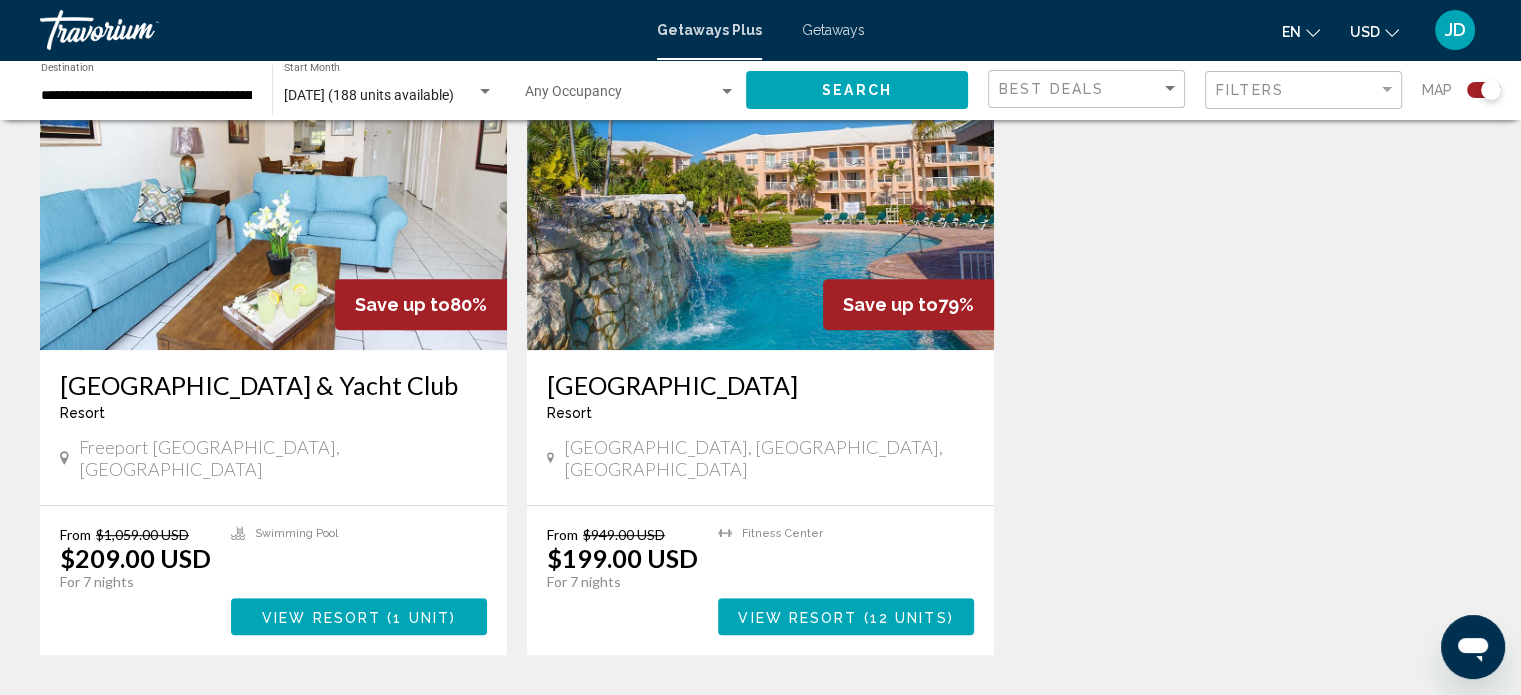 click at bounding box center [273, 190] 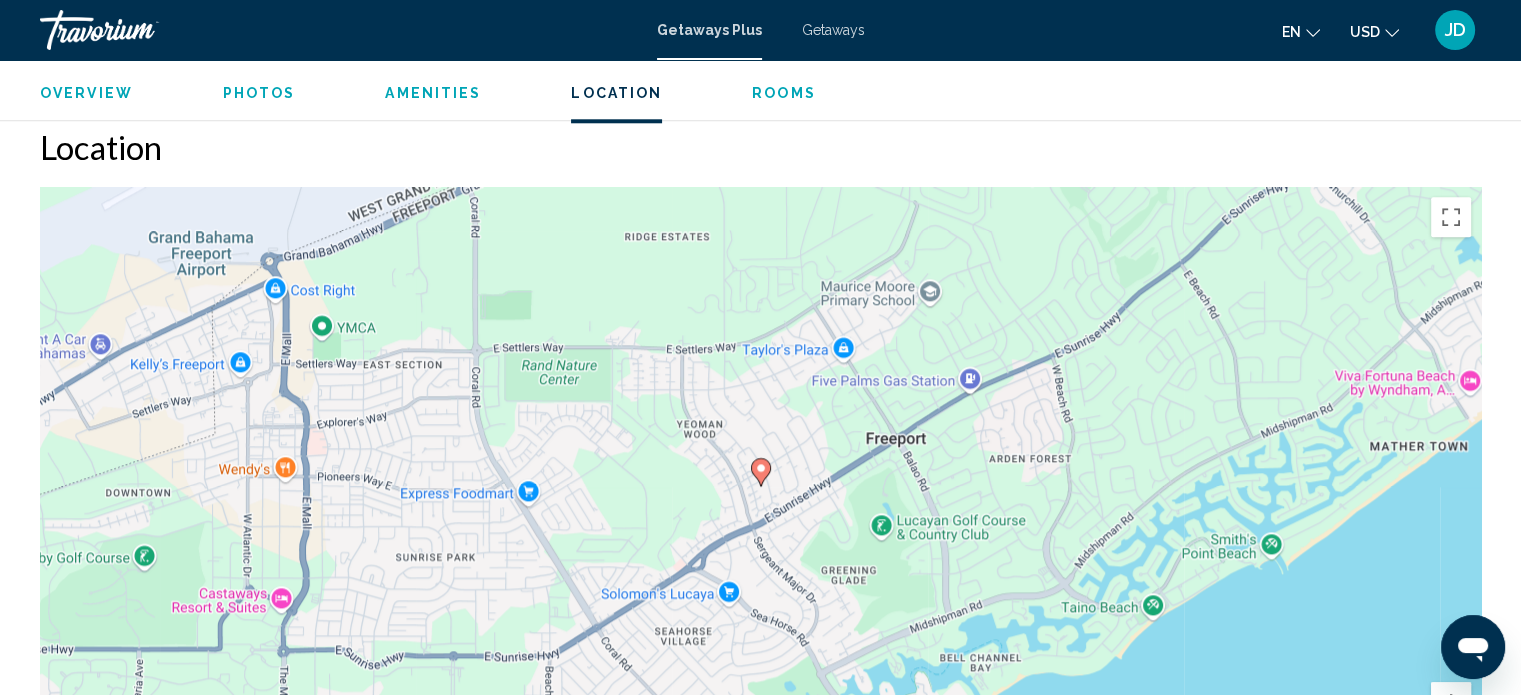 scroll, scrollTop: 2112, scrollLeft: 0, axis: vertical 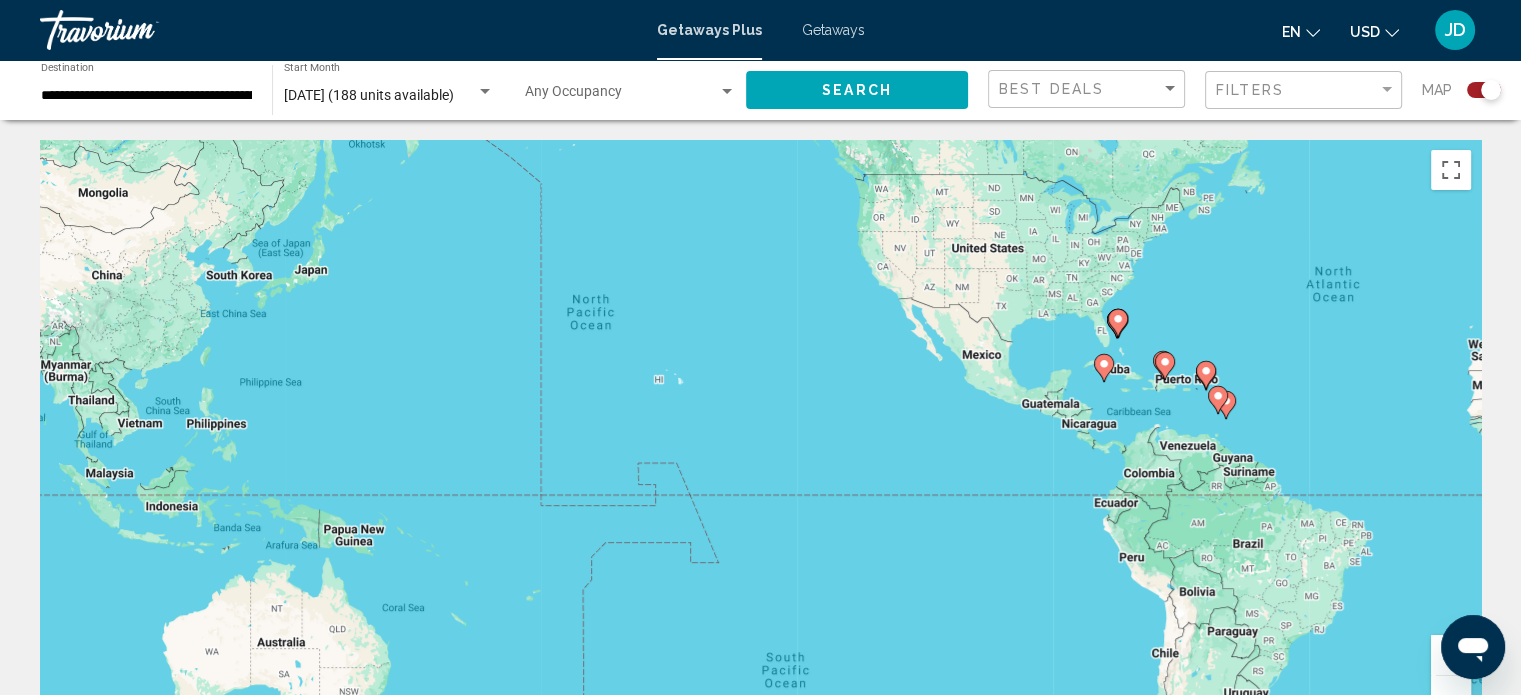 drag, startPoint x: 360, startPoint y: 561, endPoint x: 986, endPoint y: 439, distance: 637.7774 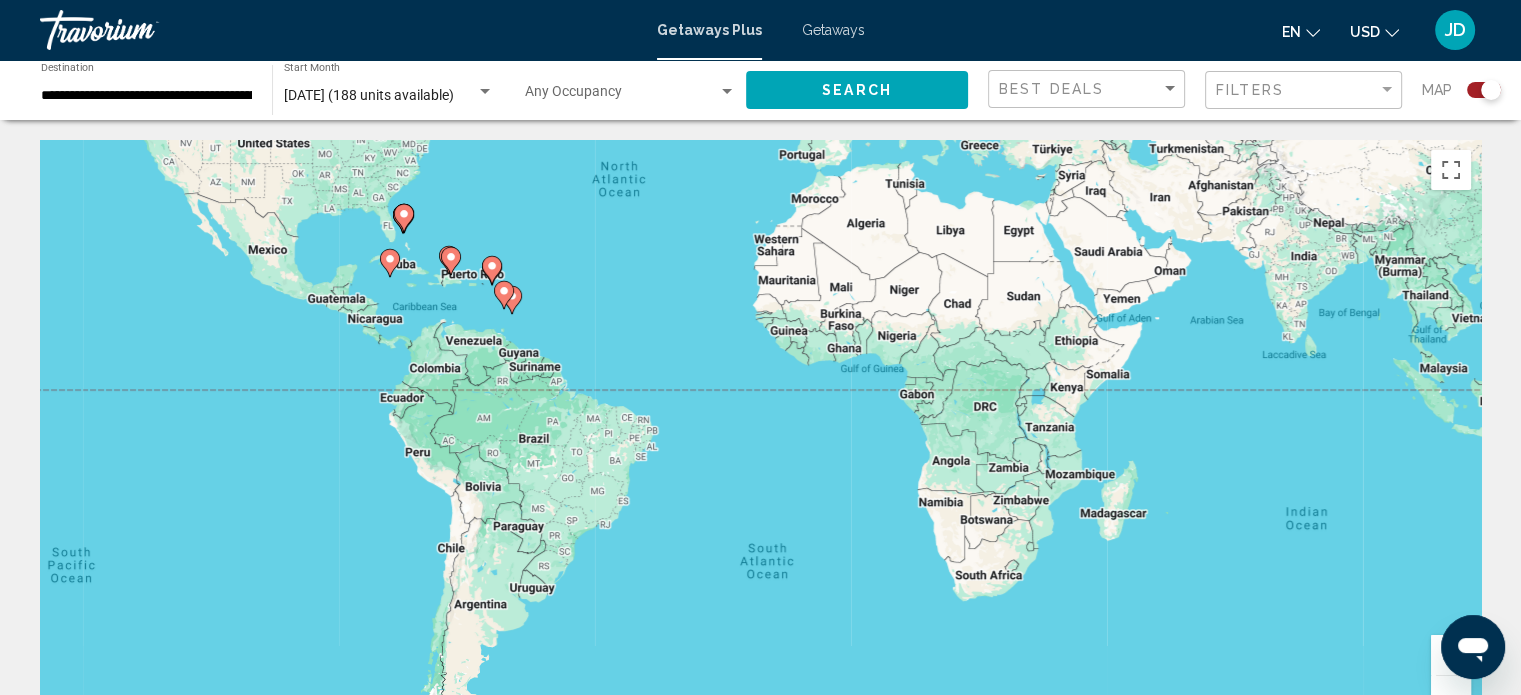 drag, startPoint x: 716, startPoint y: 424, endPoint x: 0, endPoint y: 318, distance: 723.80383 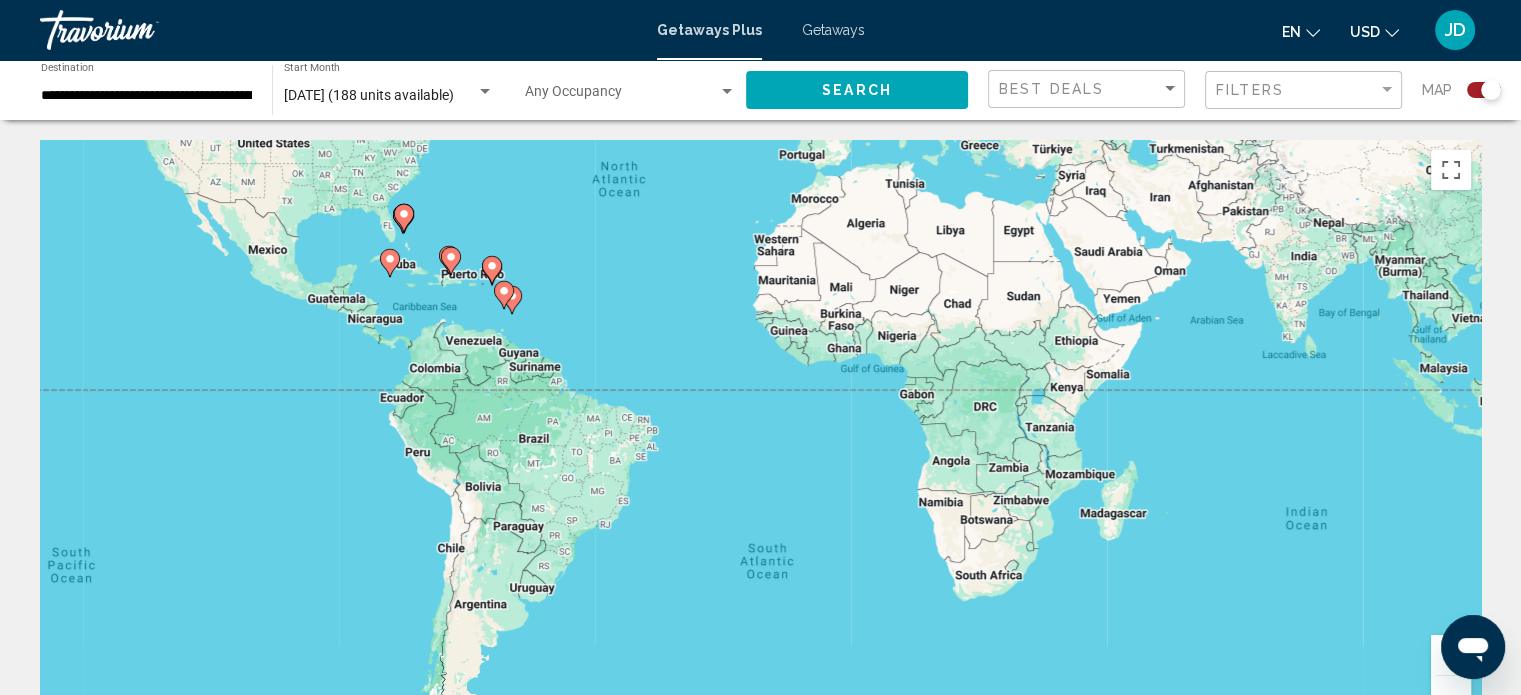 click on "To navigate the map with touch gestures double-tap and hold your finger on the map, then drag the map. ← Move left → Move right ↑ Move up ↓ Move down + Zoom in - Zoom out Home Jump left by 75% End Jump right by 75% Page Up Jump up by 75% Page Down Jump down by 75% To navigate, press the arrow keys. To activate drag with keyboard, press Alt + Enter. Once in keyboard drag state, use the arrow keys to move the marker. To complete the drag, press the Enter key. To cancel, press Escape. Keyboard shortcuts Map Data Map data ©2025 Google, INEGI Map data ©2025 Google, INEGI 1000 km  Click to toggle between metric and imperial units Terms Report a map error 188 Getaways Plus units available across 14 Resorts Save up to  100%   The [PERSON_NAME] at [GEOGRAPHIC_DATA]  -  This is an adults only resort
[GEOGRAPHIC_DATA], [GEOGRAPHIC_DATA] From $749.00 USD $0.00 USD For 7 nights You save  $749.00 USD   temp  3.8
Swimming Pool View Resort    ( 32 units )   100%" at bounding box center (760, 1873) 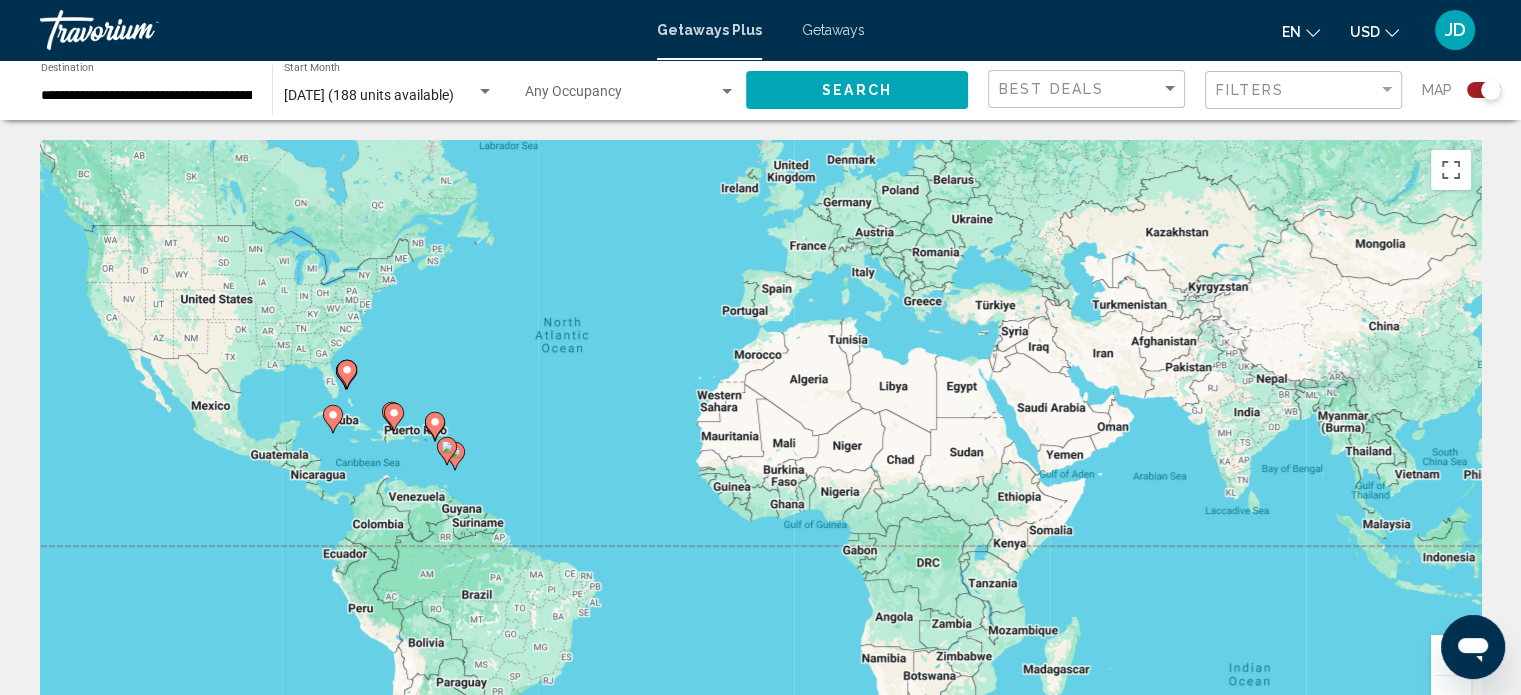 drag, startPoint x: 328, startPoint y: 363, endPoint x: 268, endPoint y: 519, distance: 167.14066 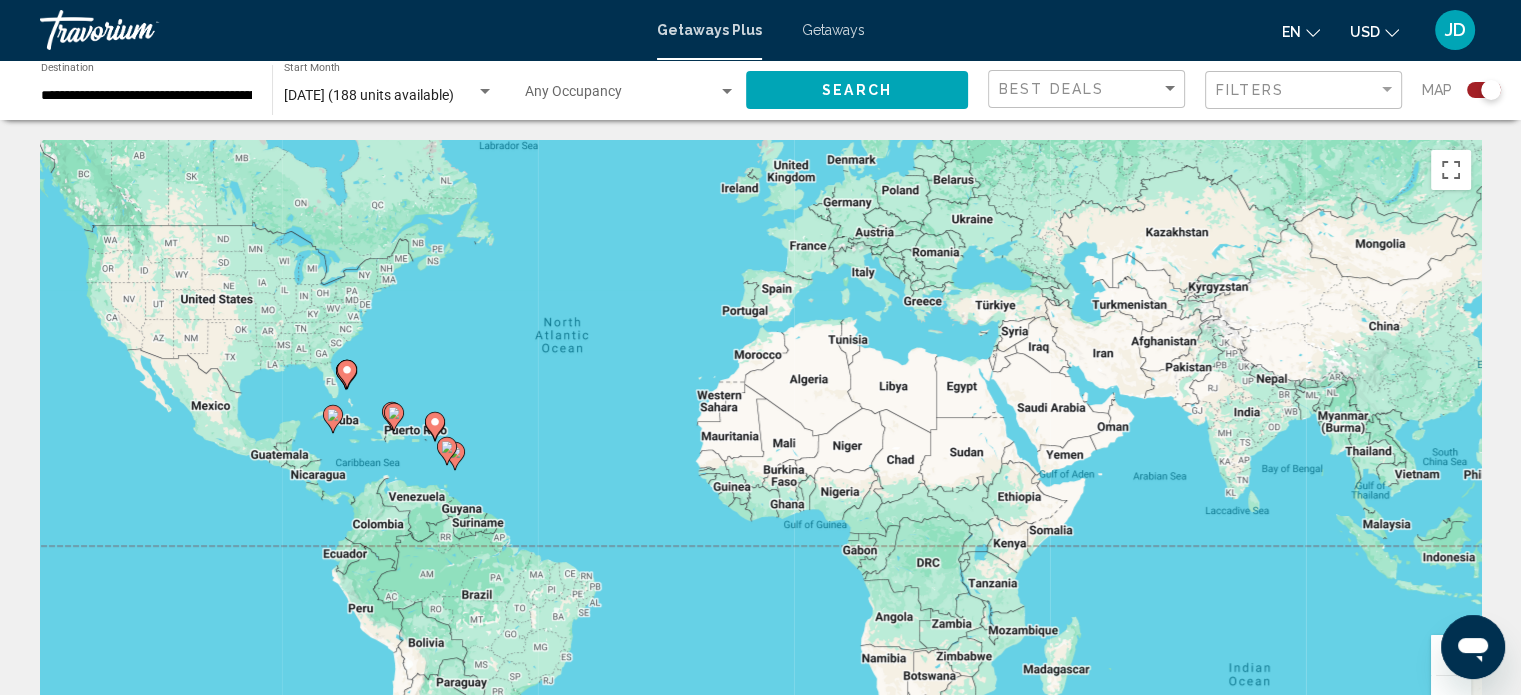 click on "To navigate, press the arrow keys. To activate drag with keyboard, press Alt + Enter. Once in keyboard drag state, use the arrow keys to move the marker. To complete the drag, press the Enter key. To cancel, press Escape." at bounding box center [760, 440] 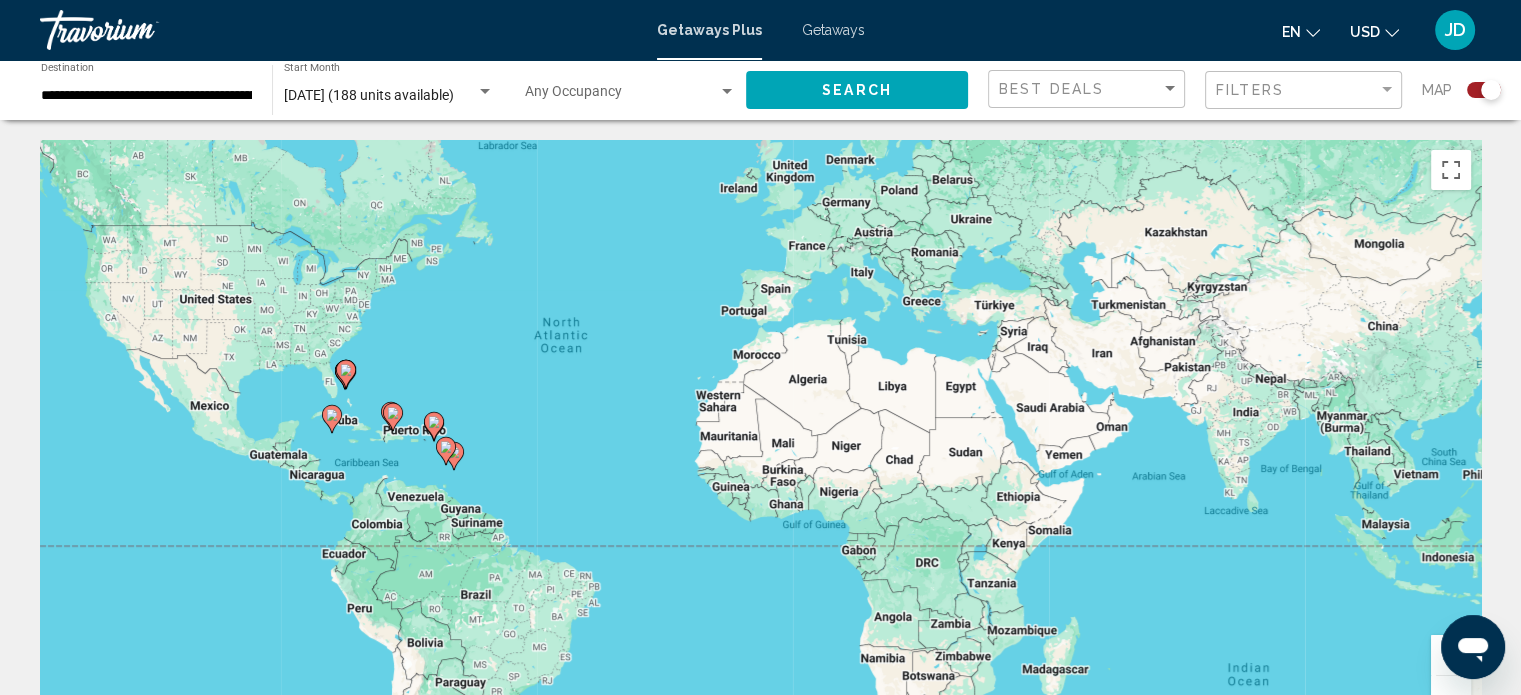 click on "[DATE] (188 units available) Start Month All Start Months" 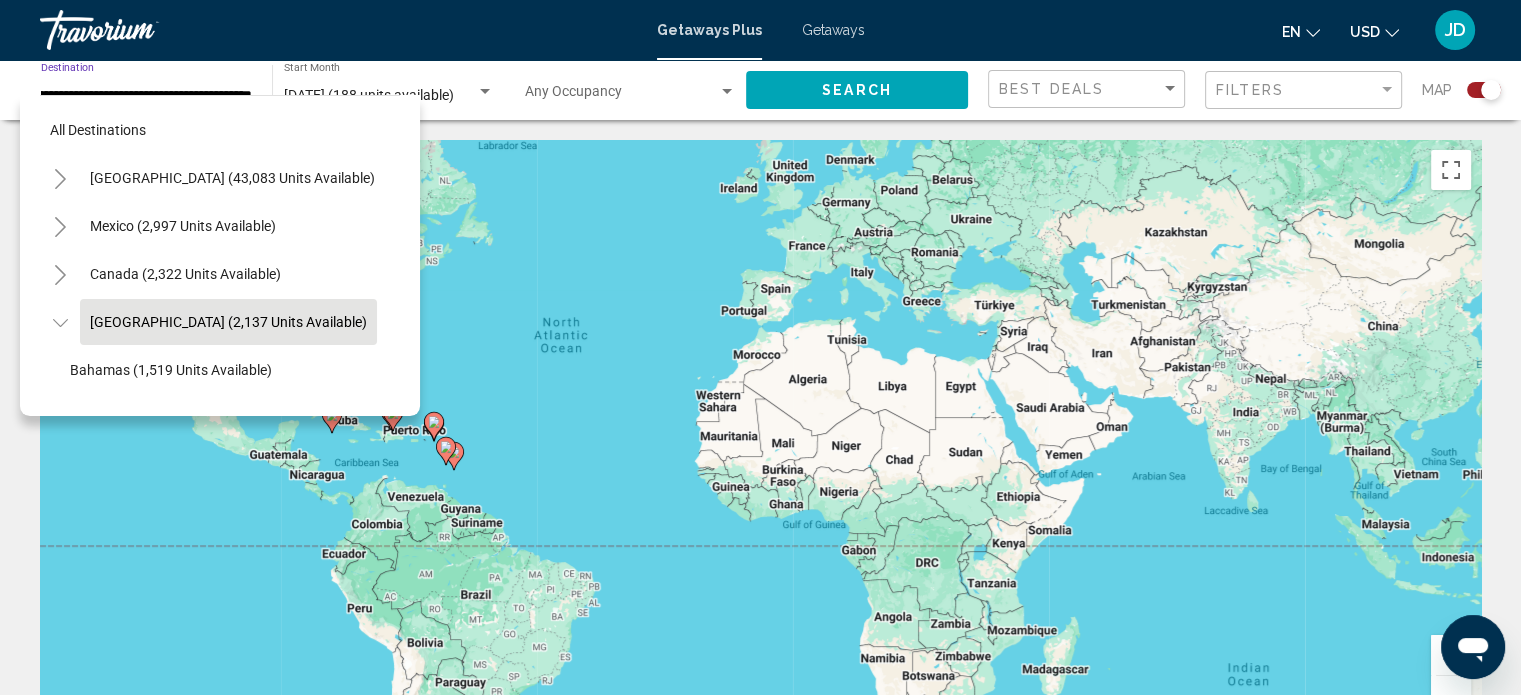 scroll, scrollTop: 78, scrollLeft: 32, axis: both 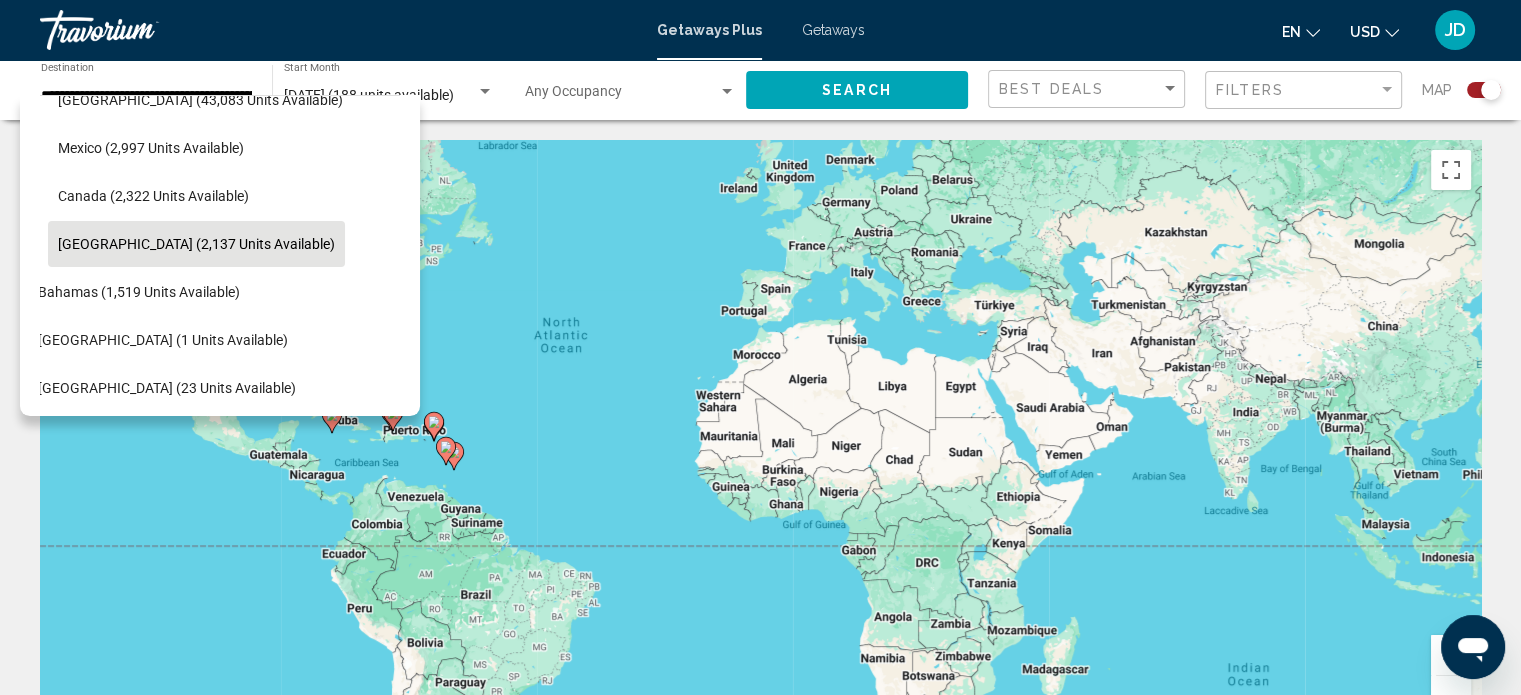 drag, startPoint x: 253, startPoint y: 324, endPoint x: 285, endPoint y: 319, distance: 32.38827 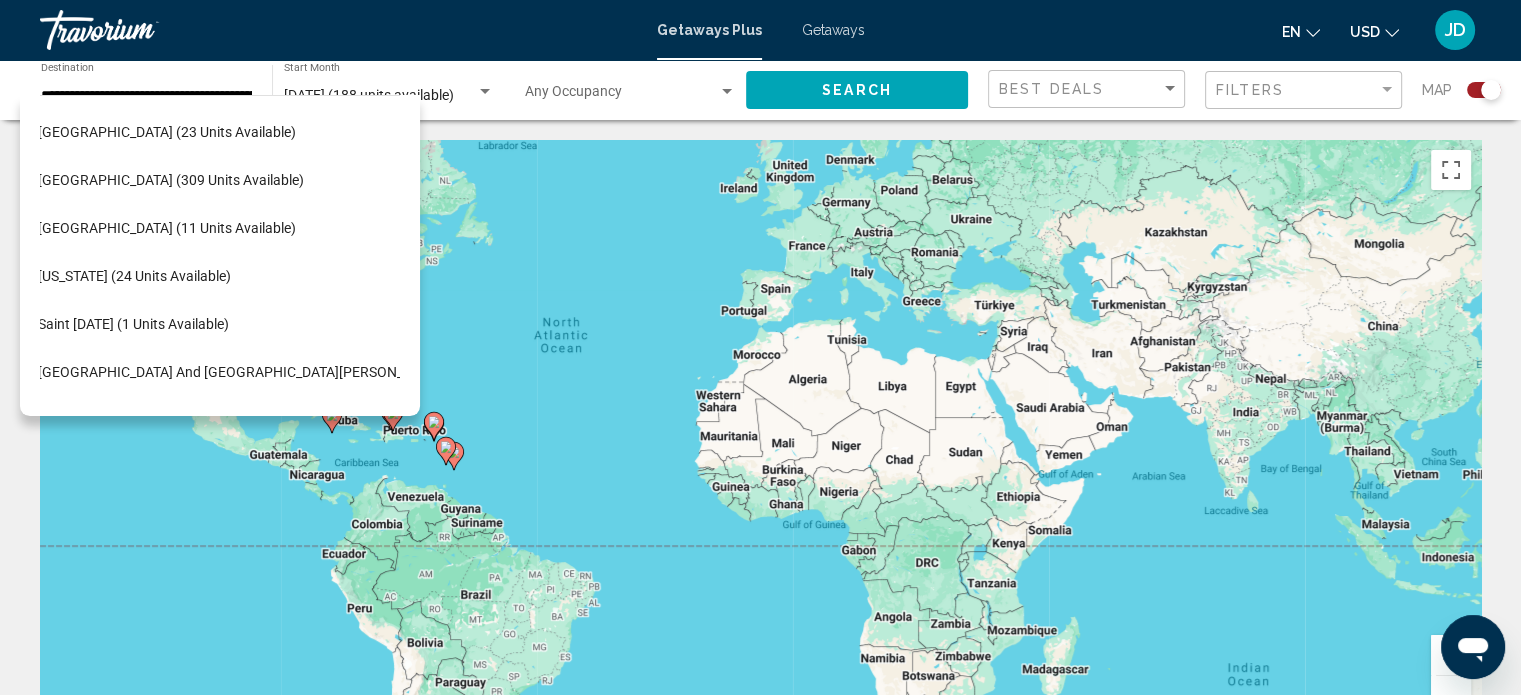 scroll, scrollTop: 344, scrollLeft: 32, axis: both 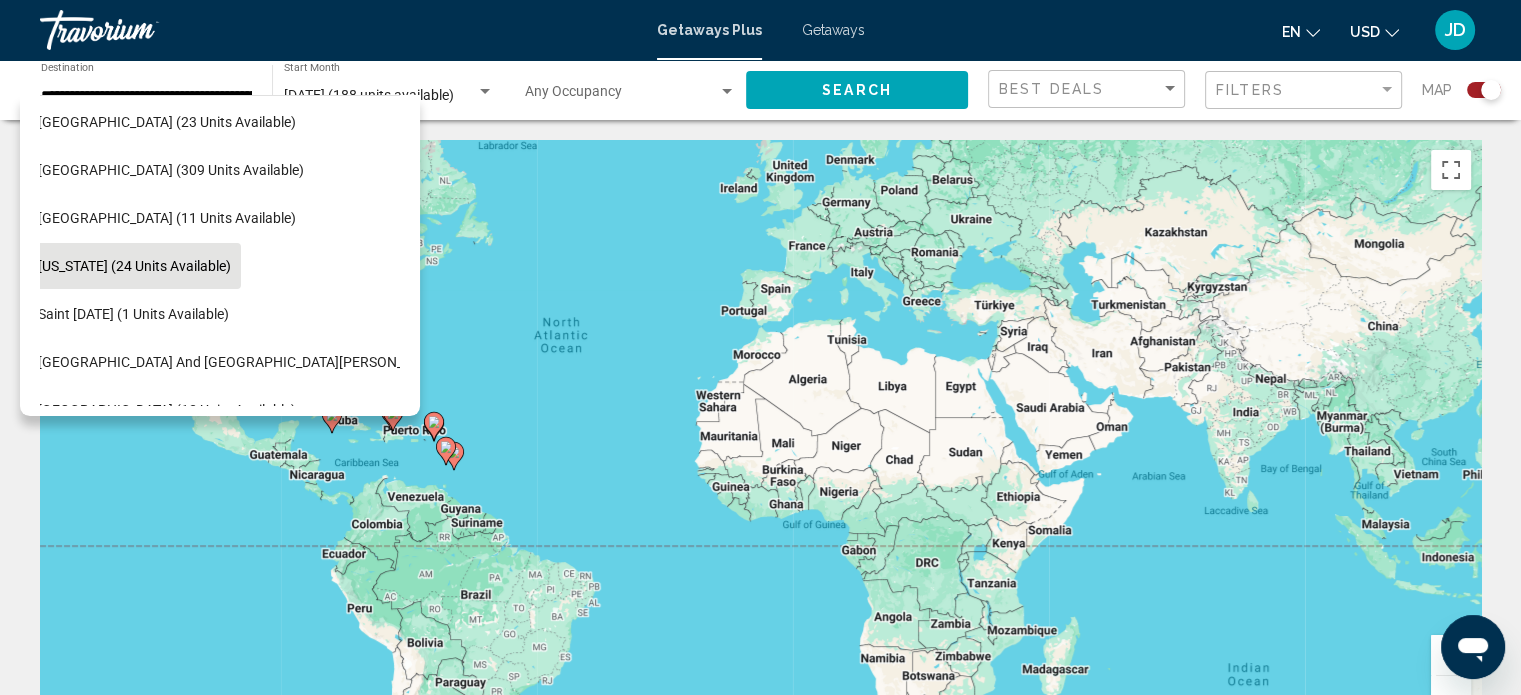 click on "[US_STATE] (24 units available)" 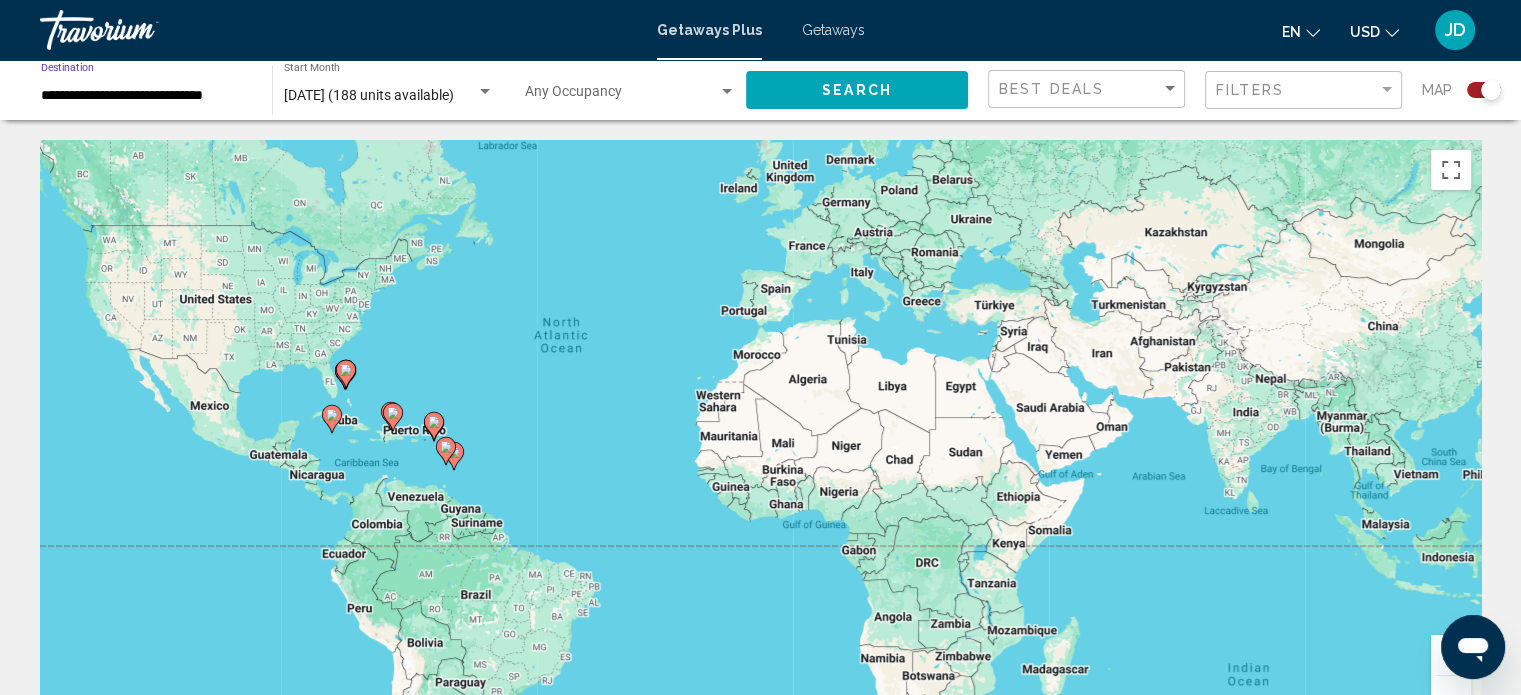 scroll, scrollTop: 0, scrollLeft: 0, axis: both 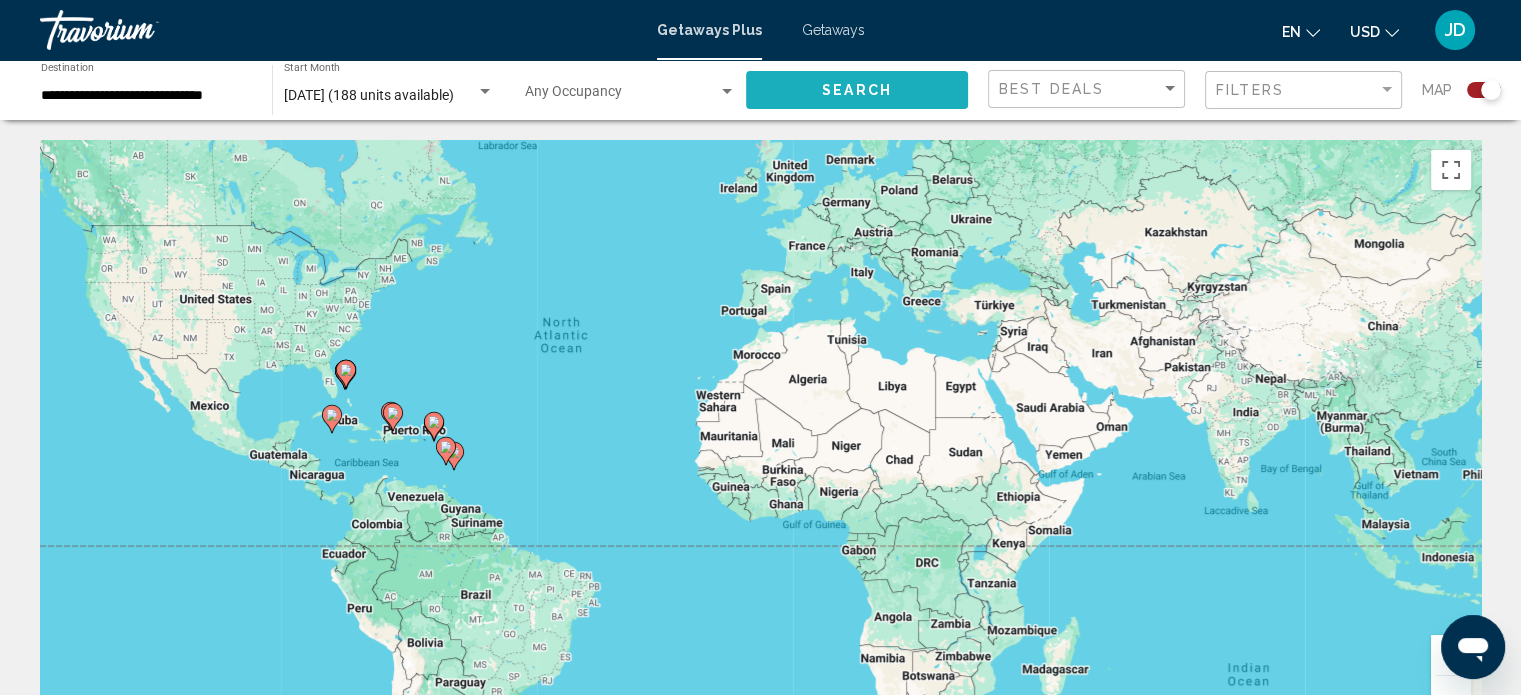 click on "Search" 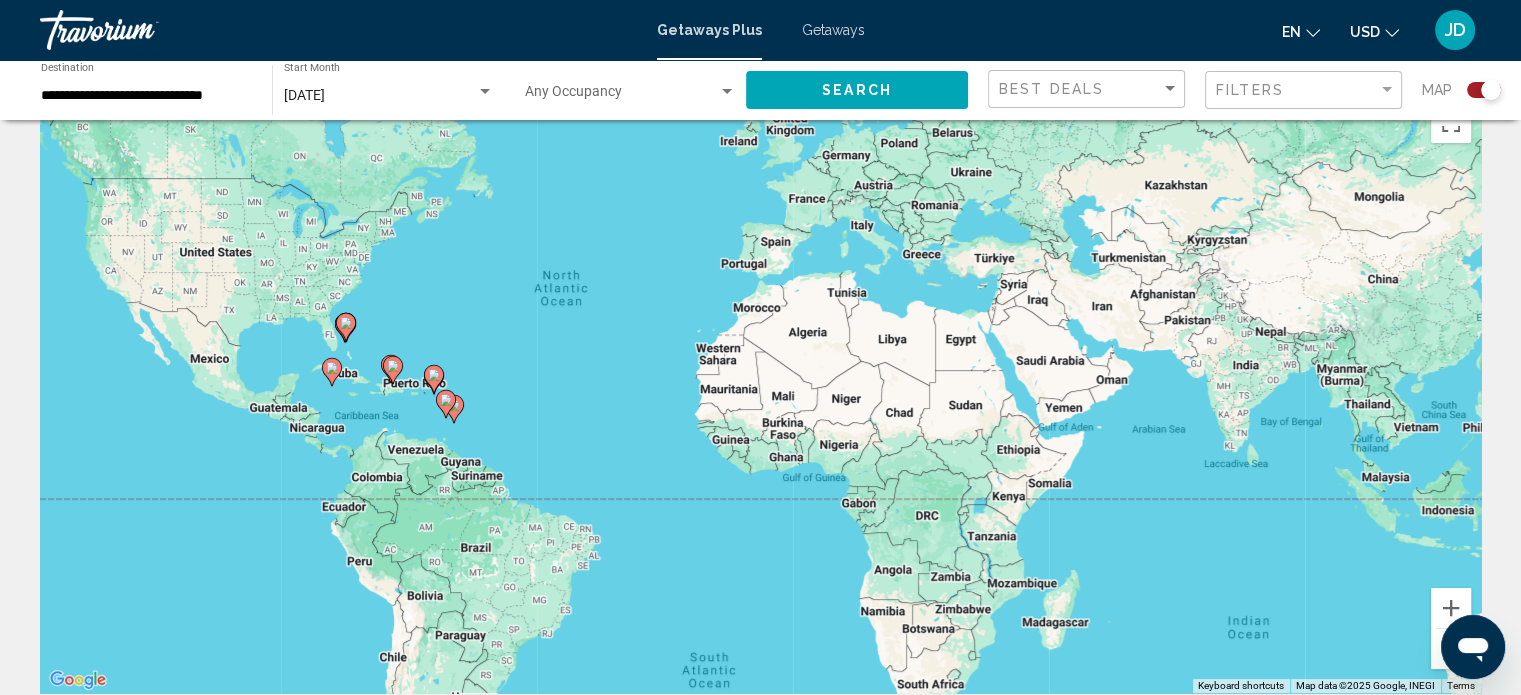 scroll, scrollTop: 0, scrollLeft: 0, axis: both 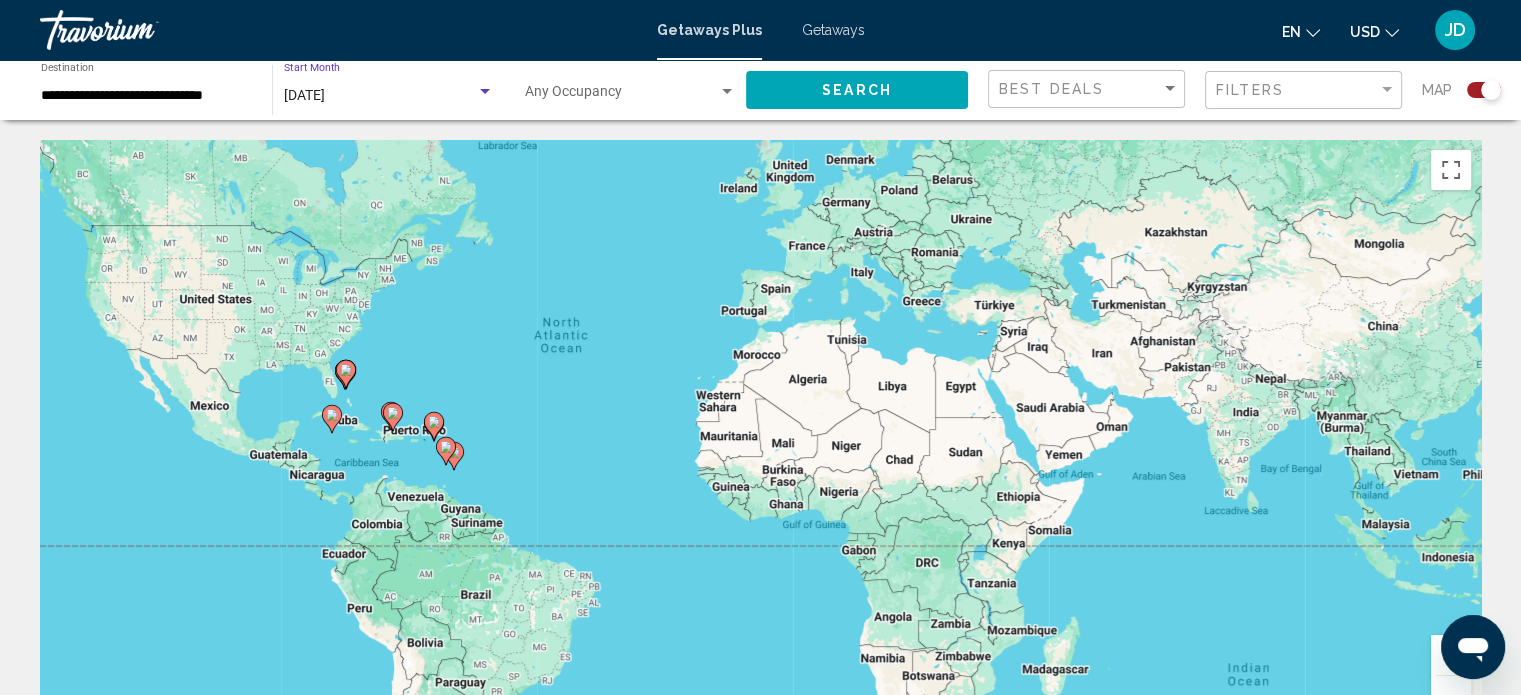 click at bounding box center (485, 92) 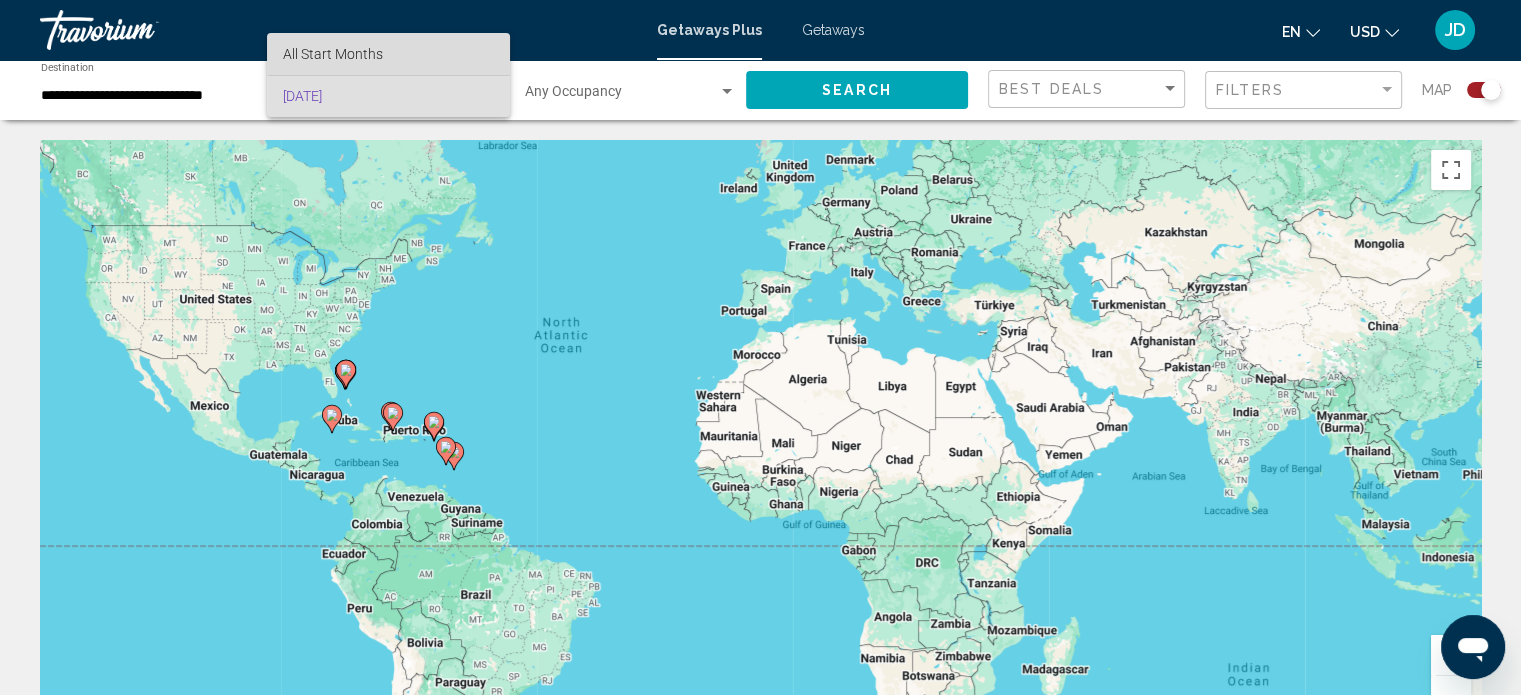 click on "All Start Months" at bounding box center [388, 54] 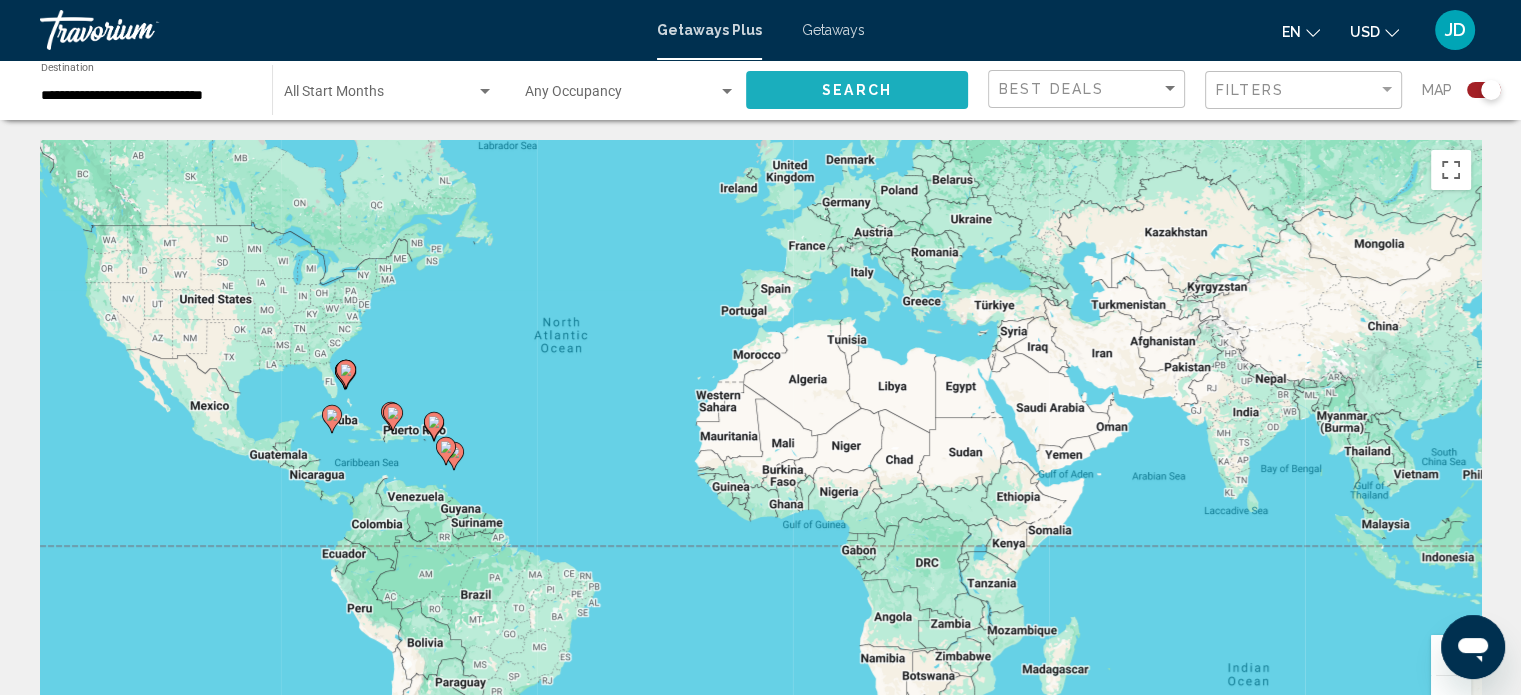 click on "Search" 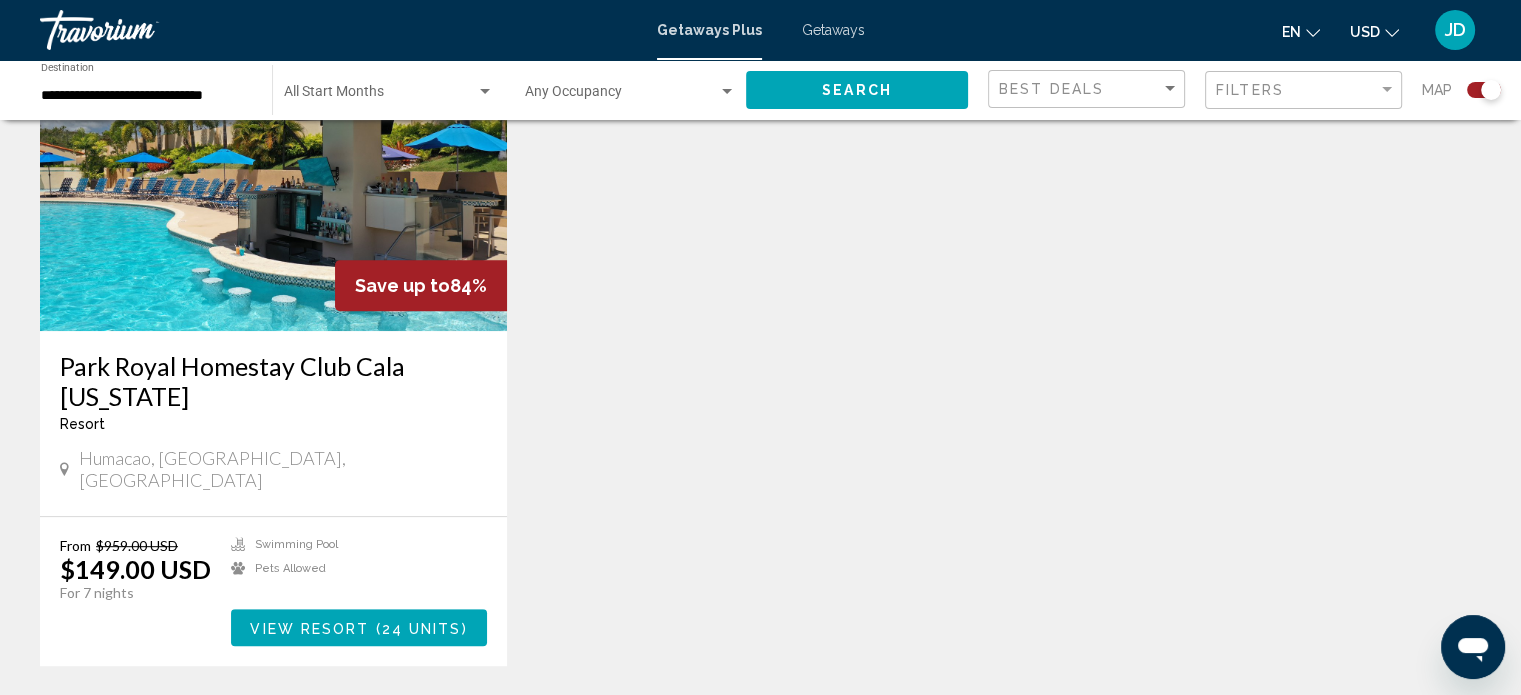 scroll, scrollTop: 700, scrollLeft: 0, axis: vertical 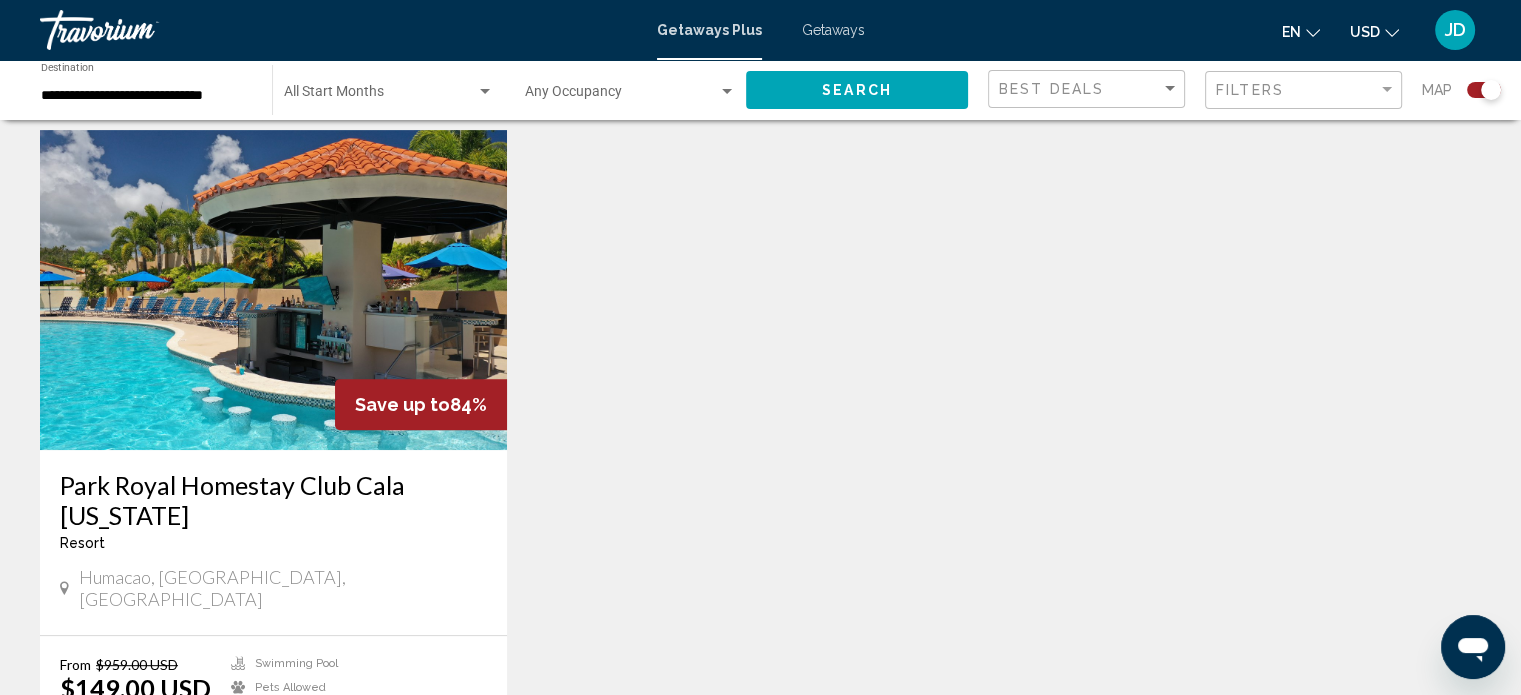 click at bounding box center (273, 290) 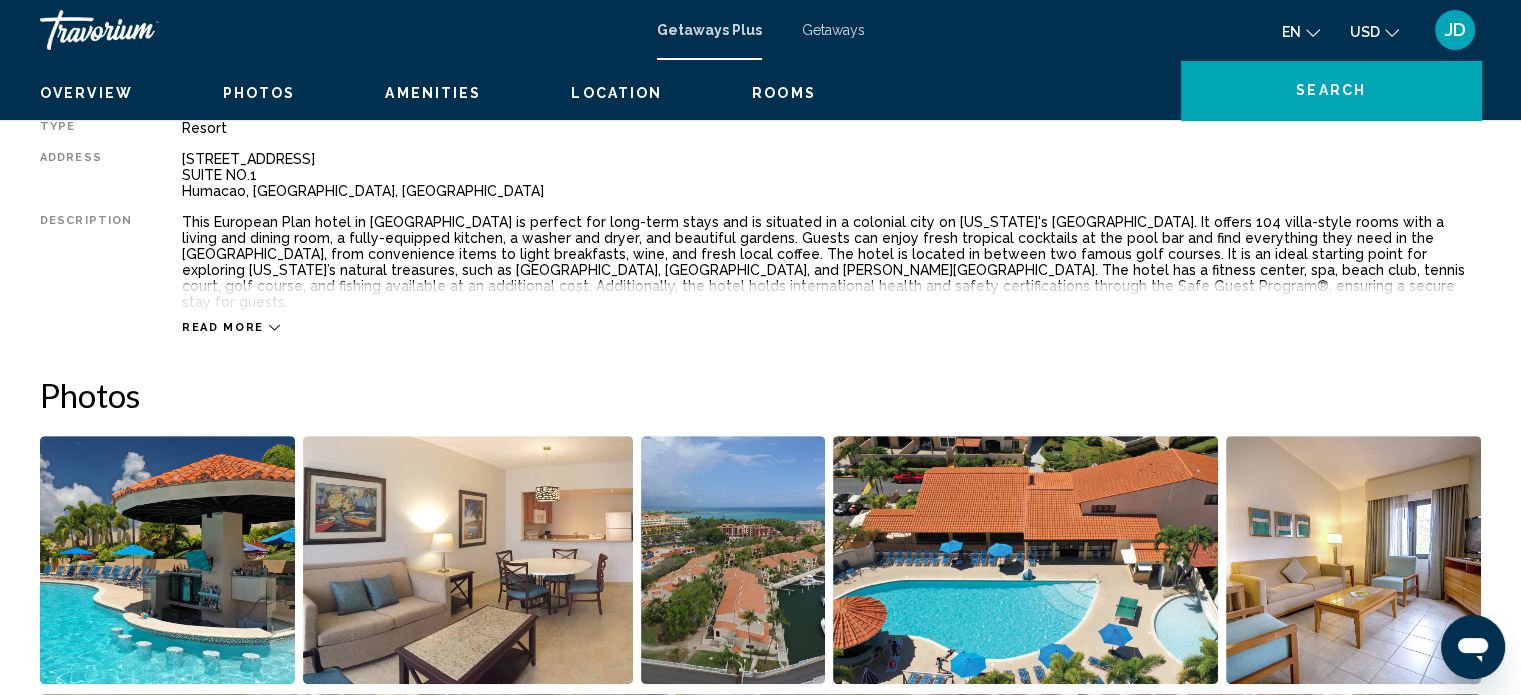 scroll, scrollTop: 12, scrollLeft: 0, axis: vertical 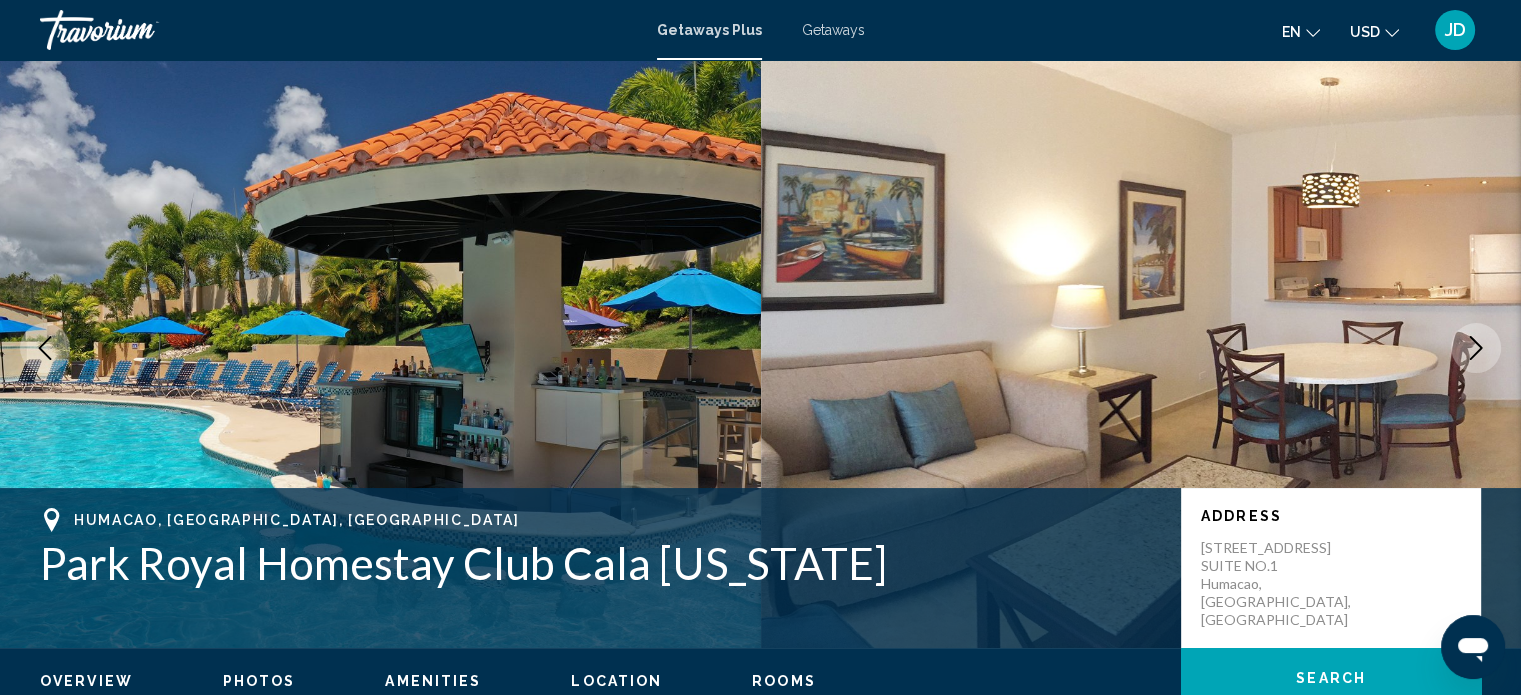 click 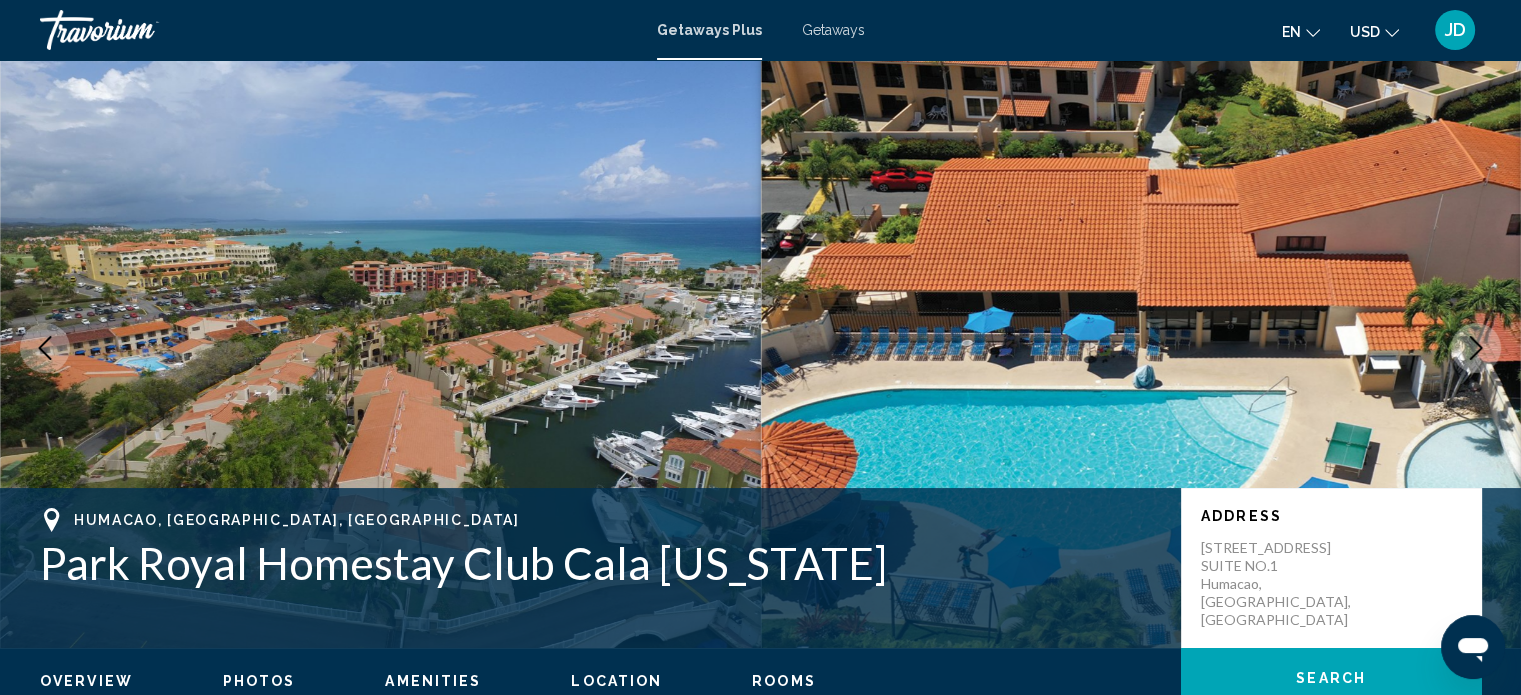 click 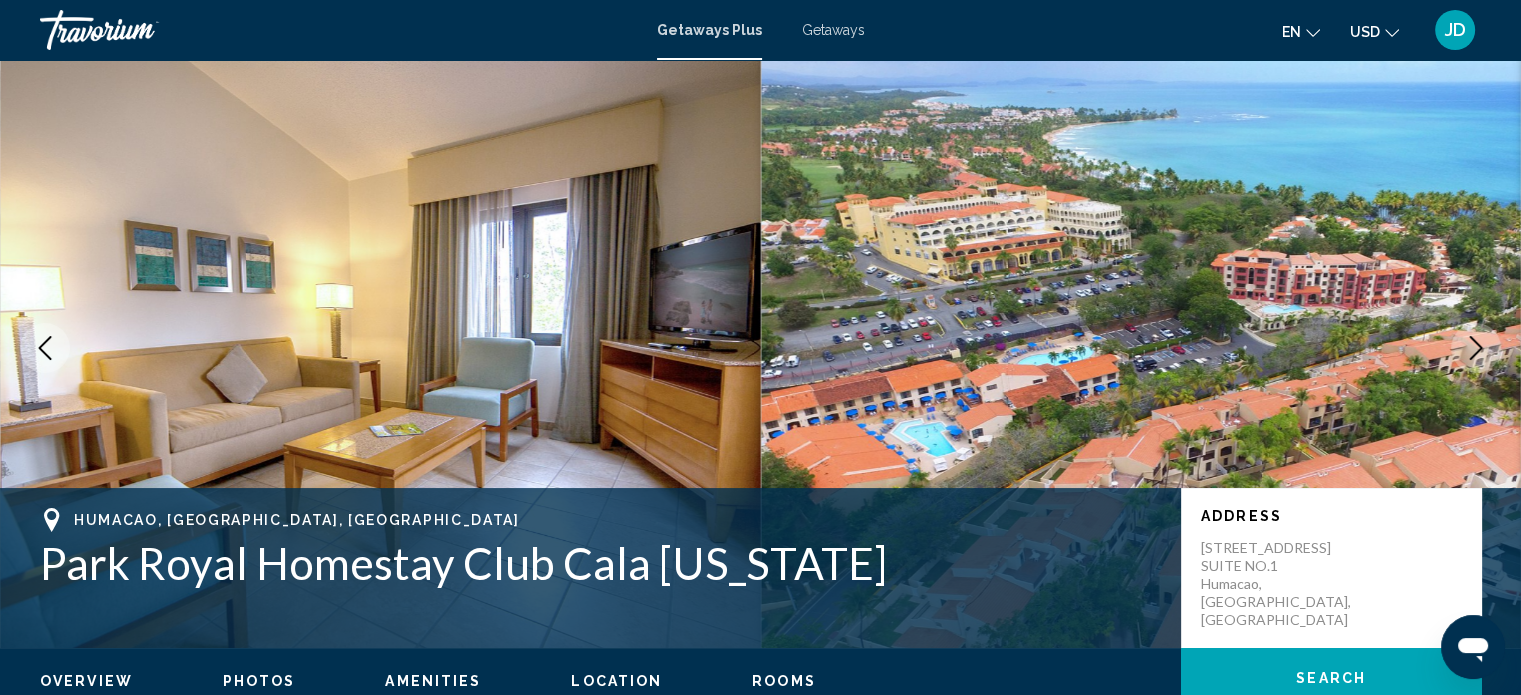 click 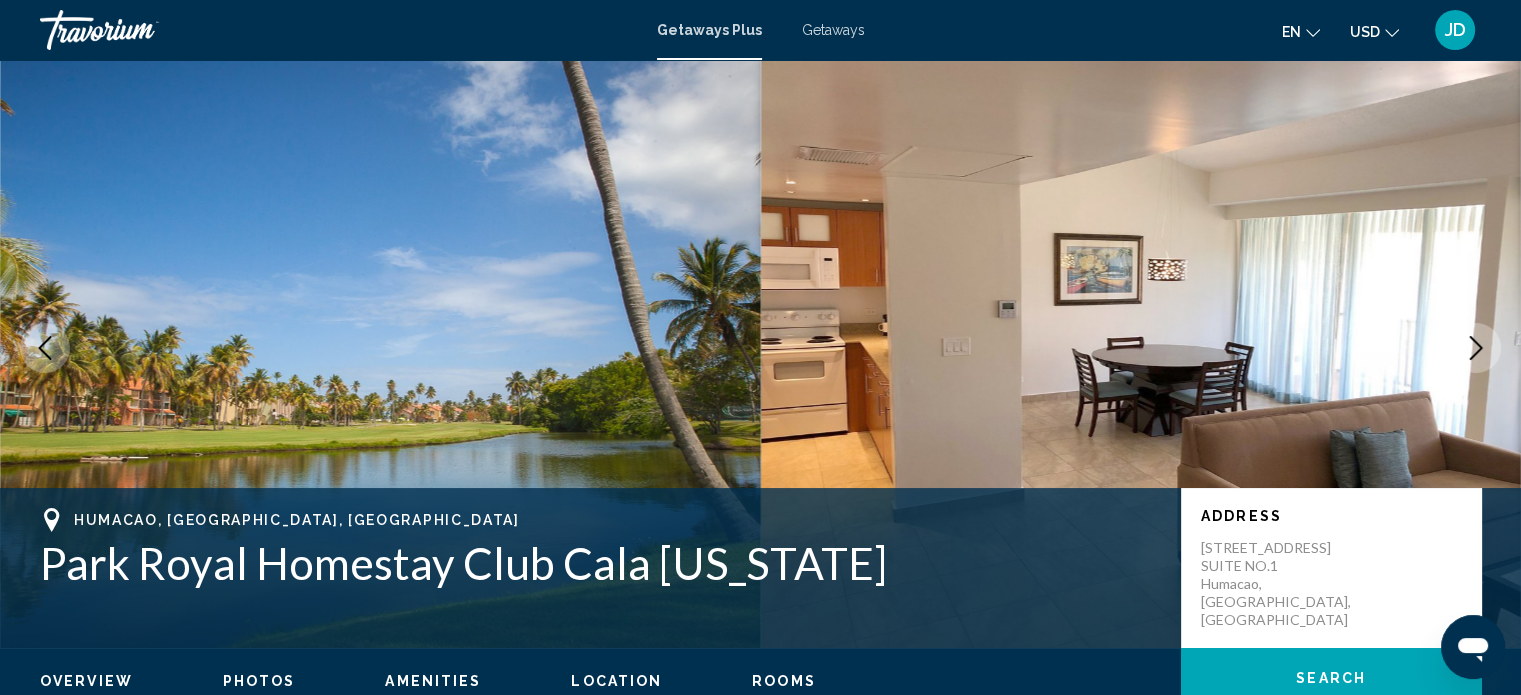 click 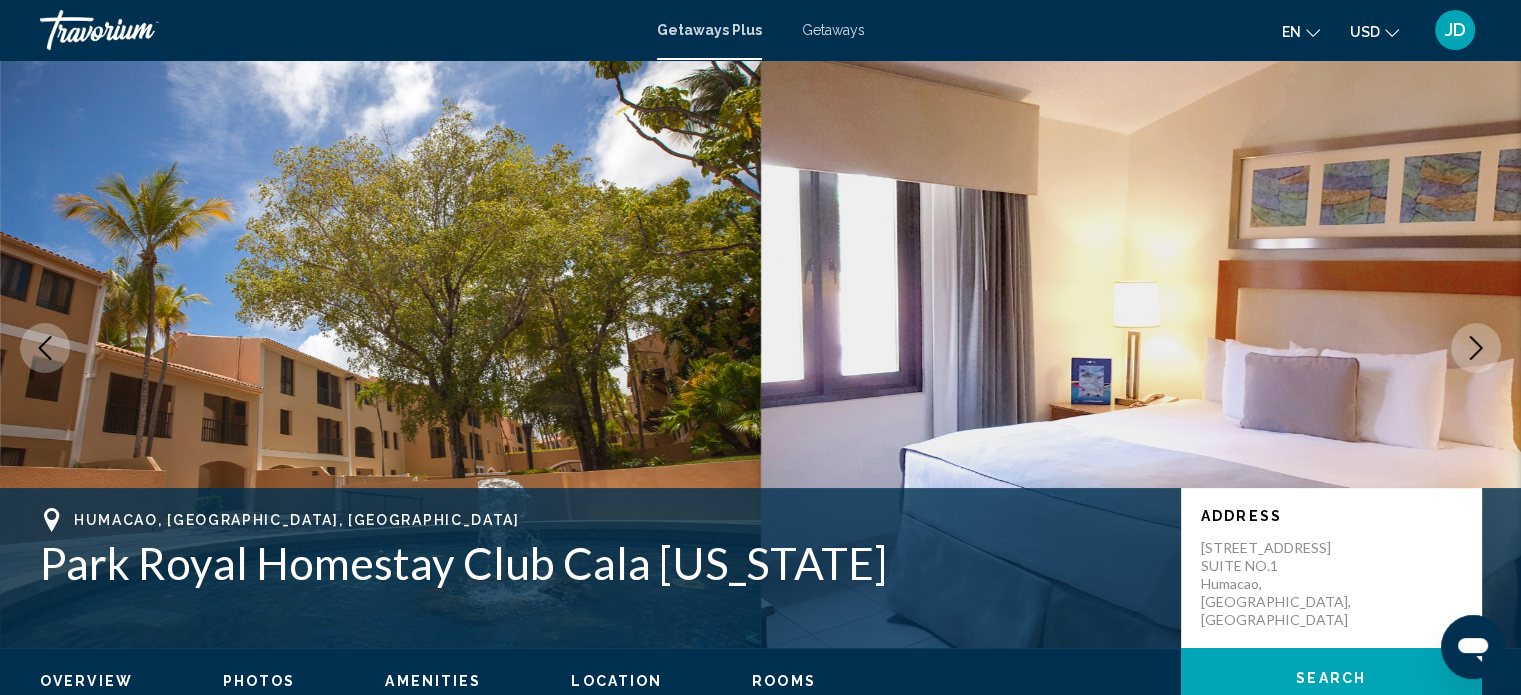 click at bounding box center (1476, 348) 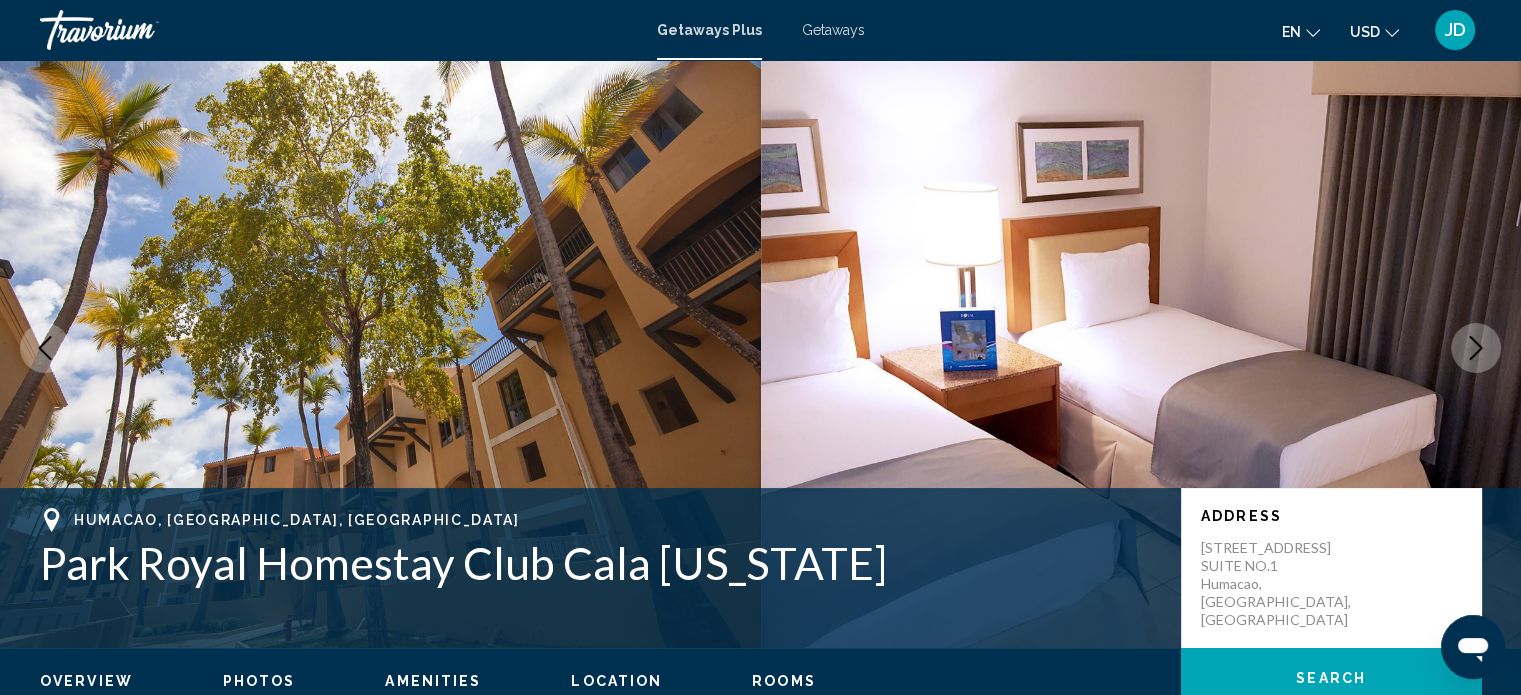 click at bounding box center [1476, 348] 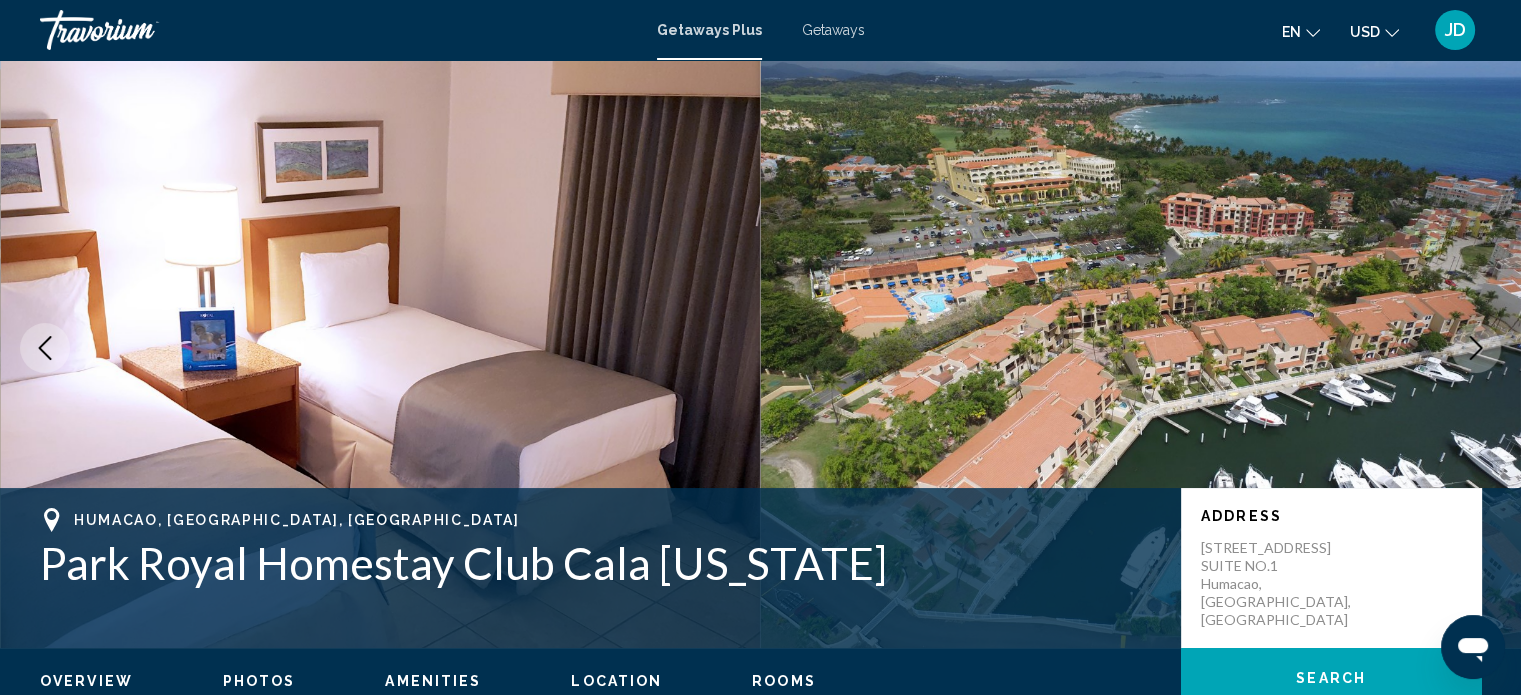 click at bounding box center [1476, 348] 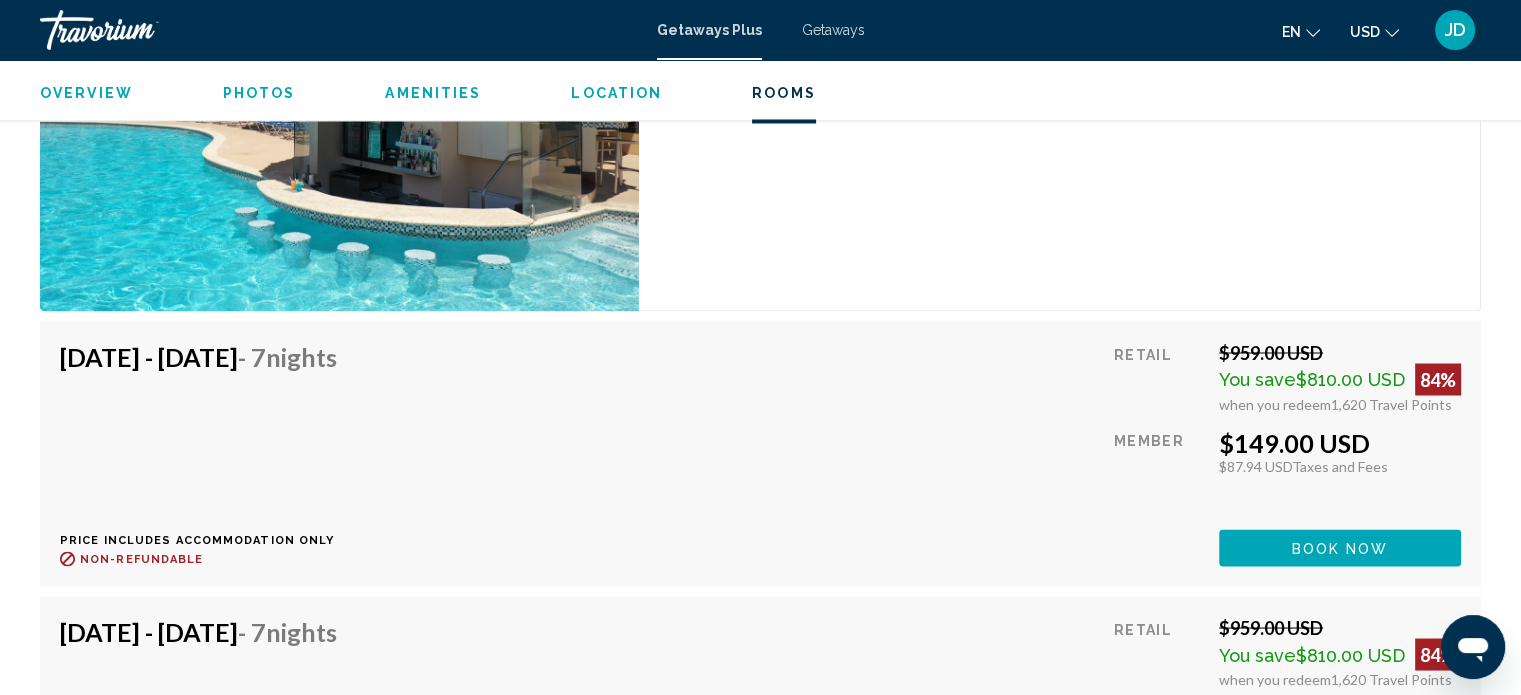 scroll, scrollTop: 3612, scrollLeft: 0, axis: vertical 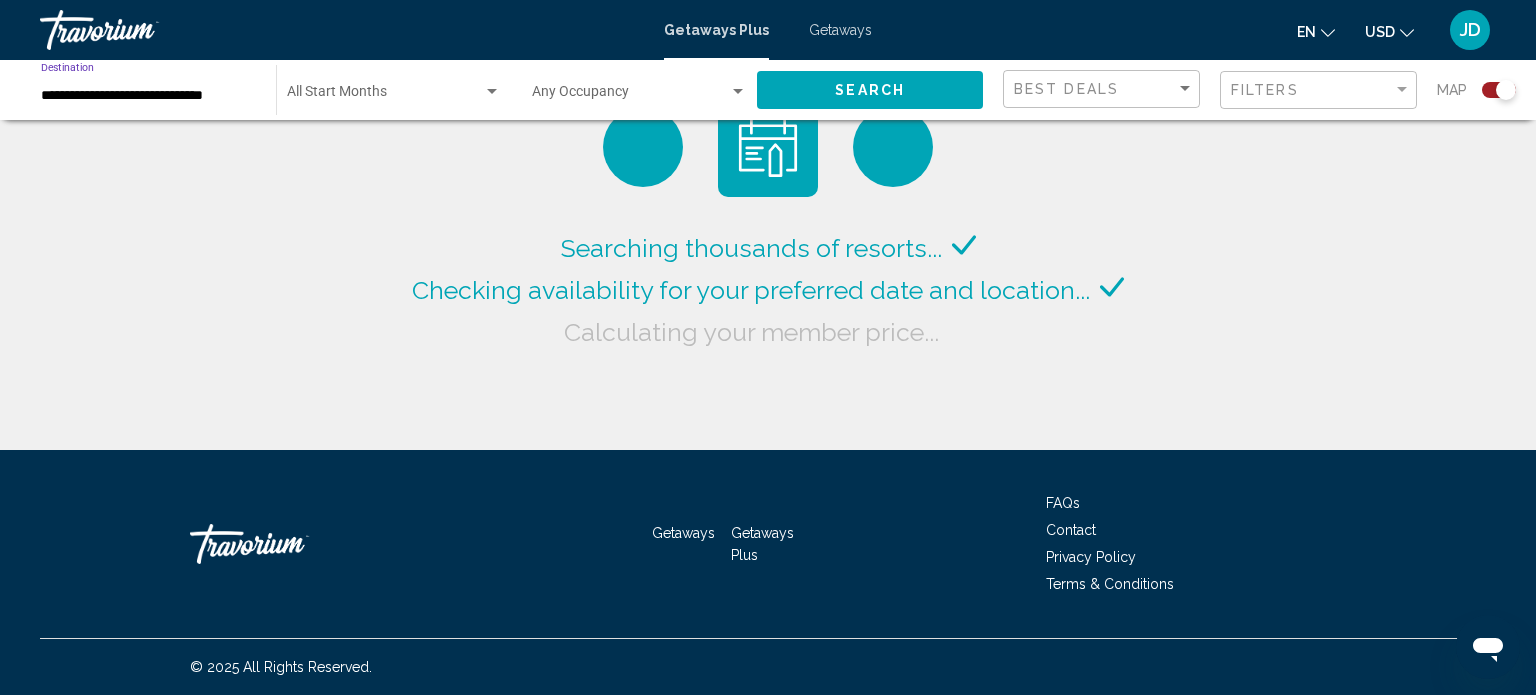 click on "**********" at bounding box center [148, 96] 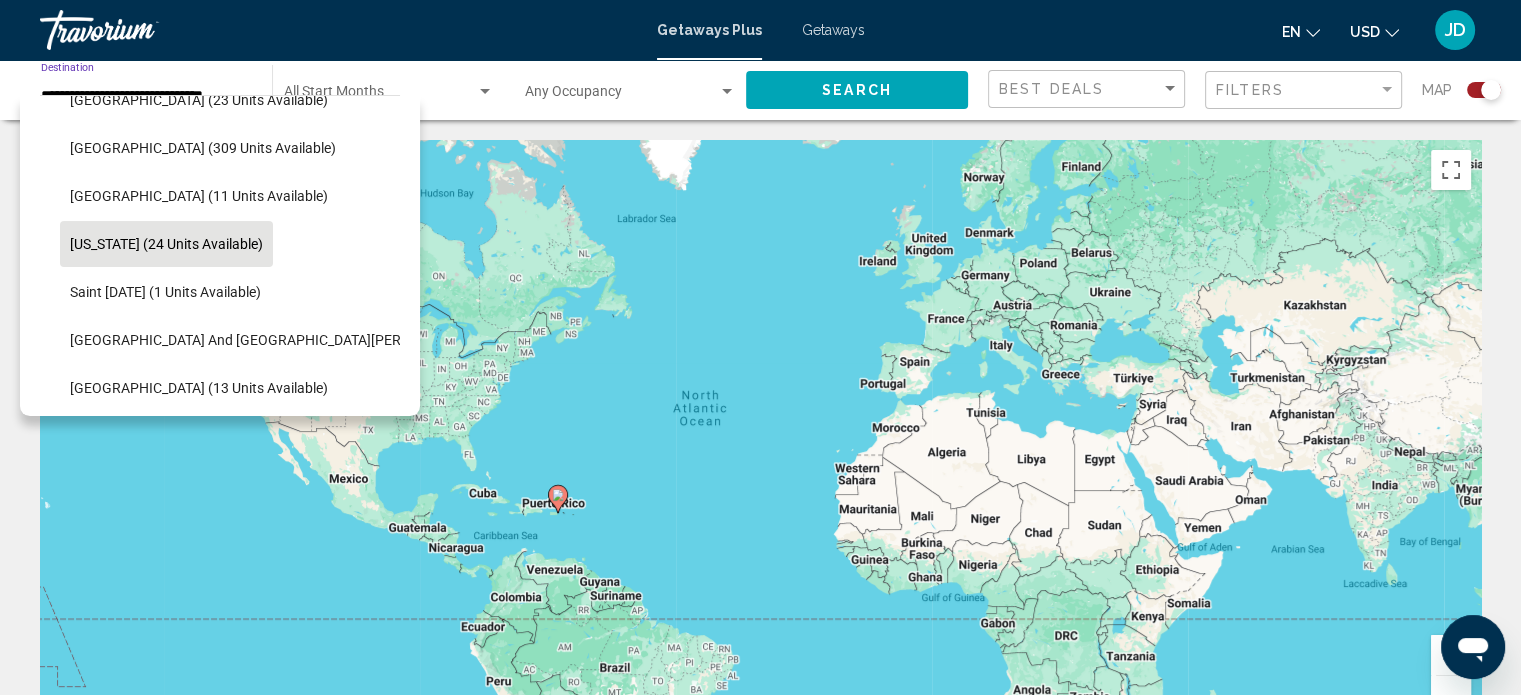 scroll, scrollTop: 266, scrollLeft: 0, axis: vertical 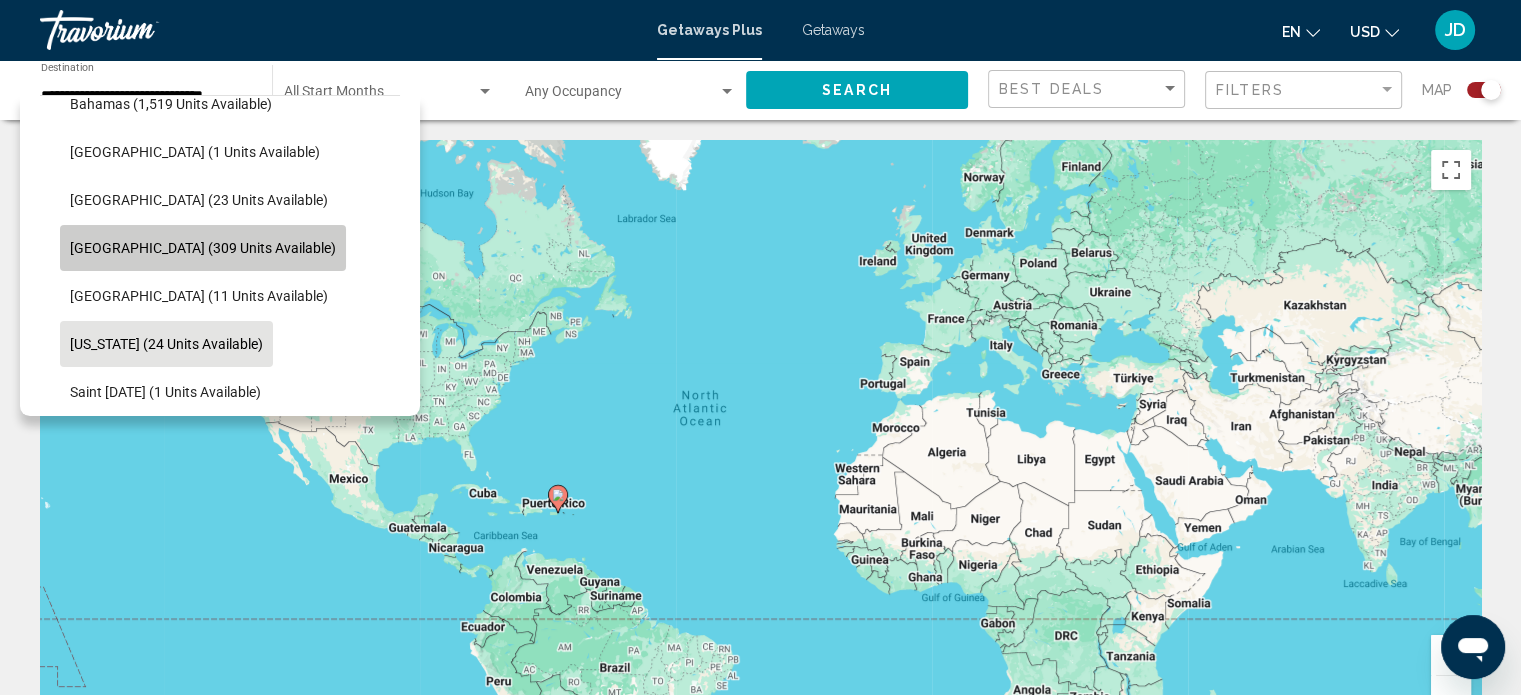 click on "[GEOGRAPHIC_DATA] (309 units available)" 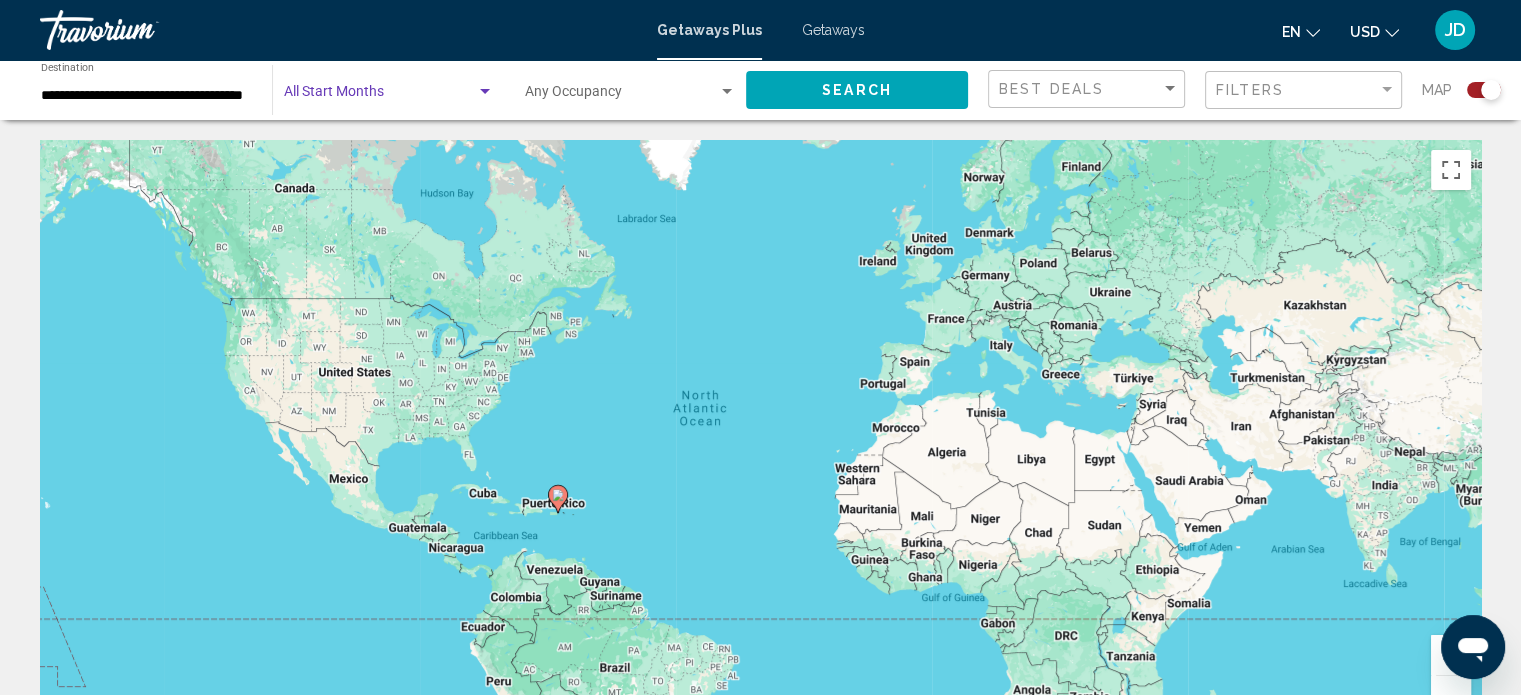 click at bounding box center [485, 92] 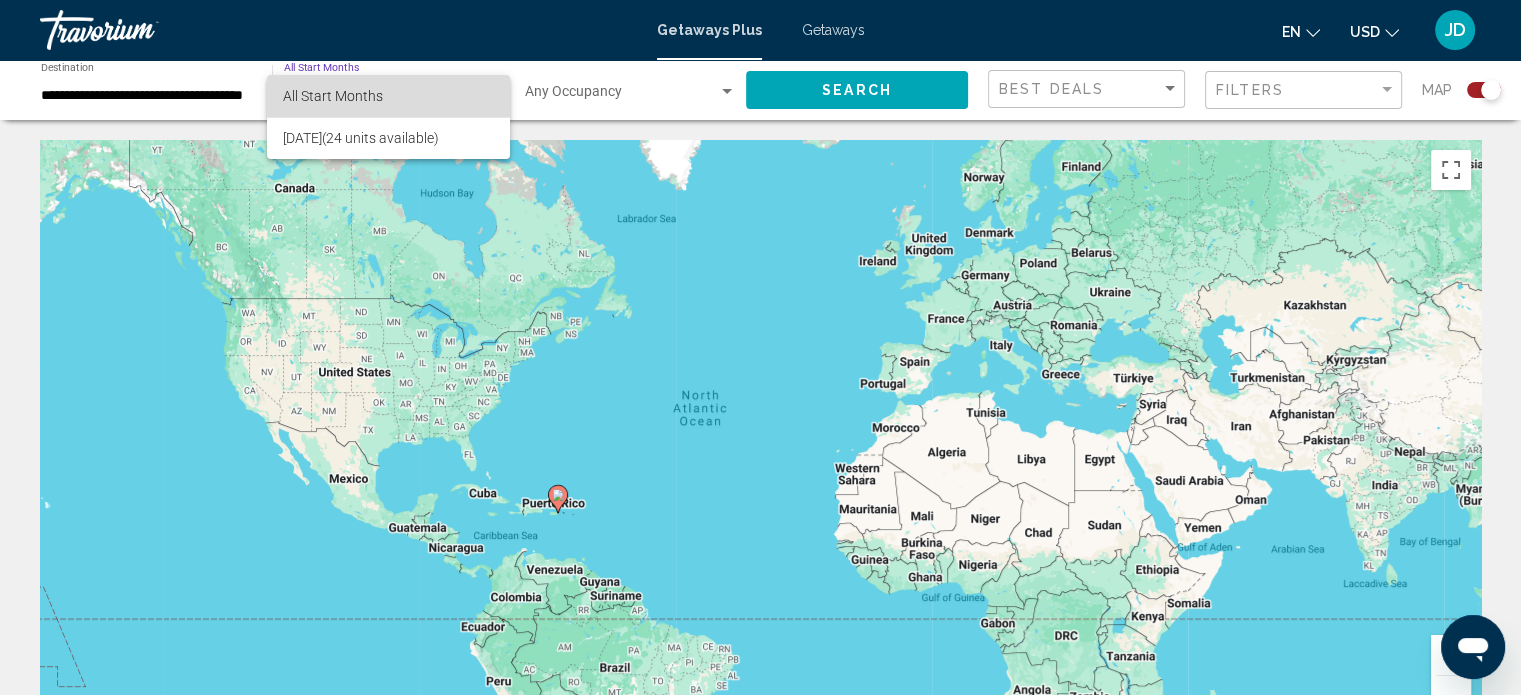 click on "All Start Months" at bounding box center [333, 96] 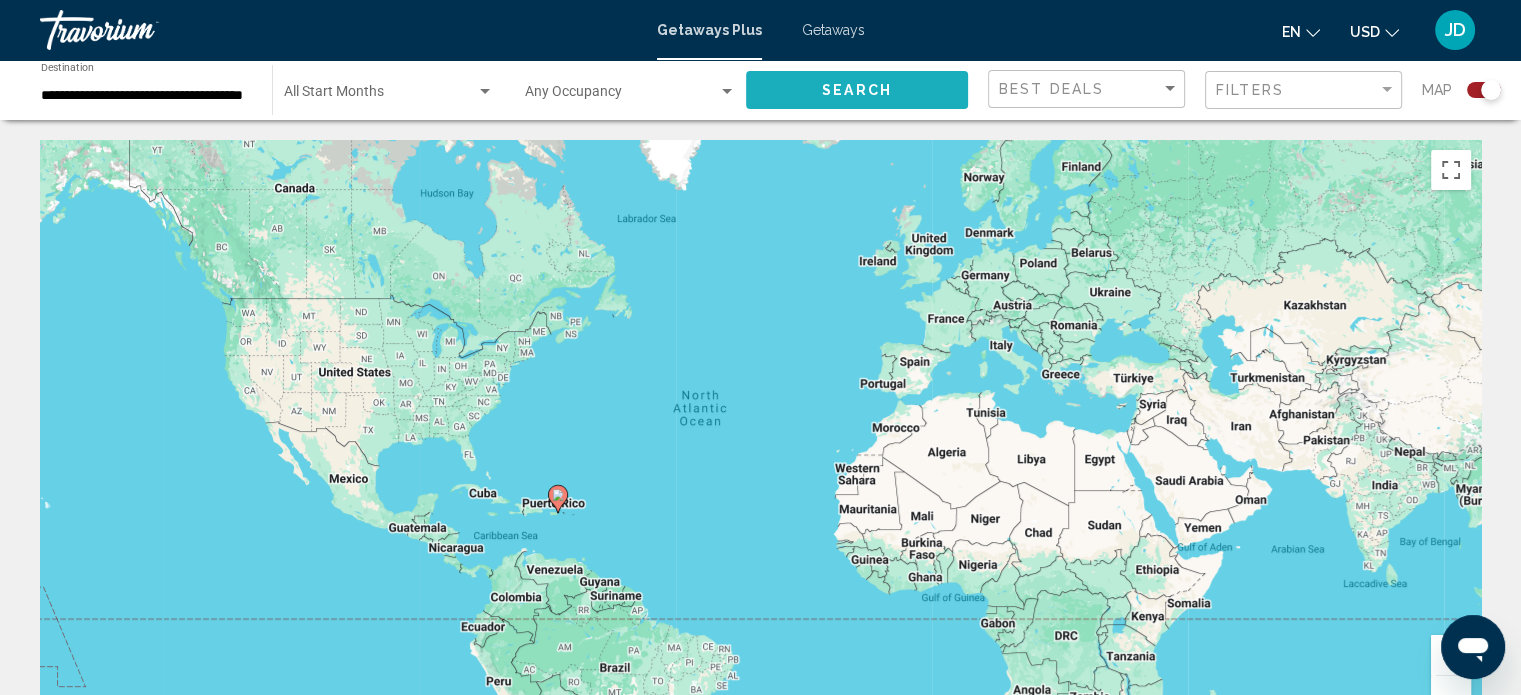 click on "Search" 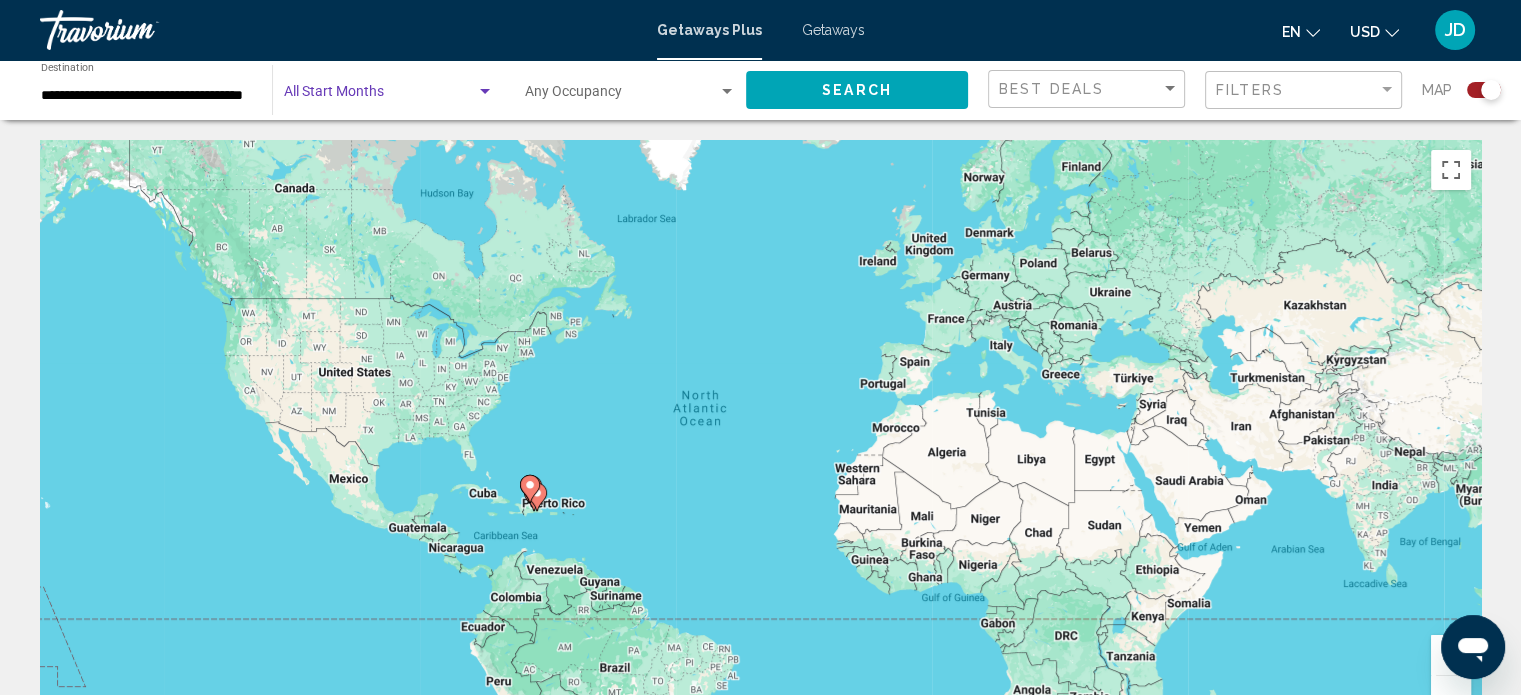 click at bounding box center (485, 92) 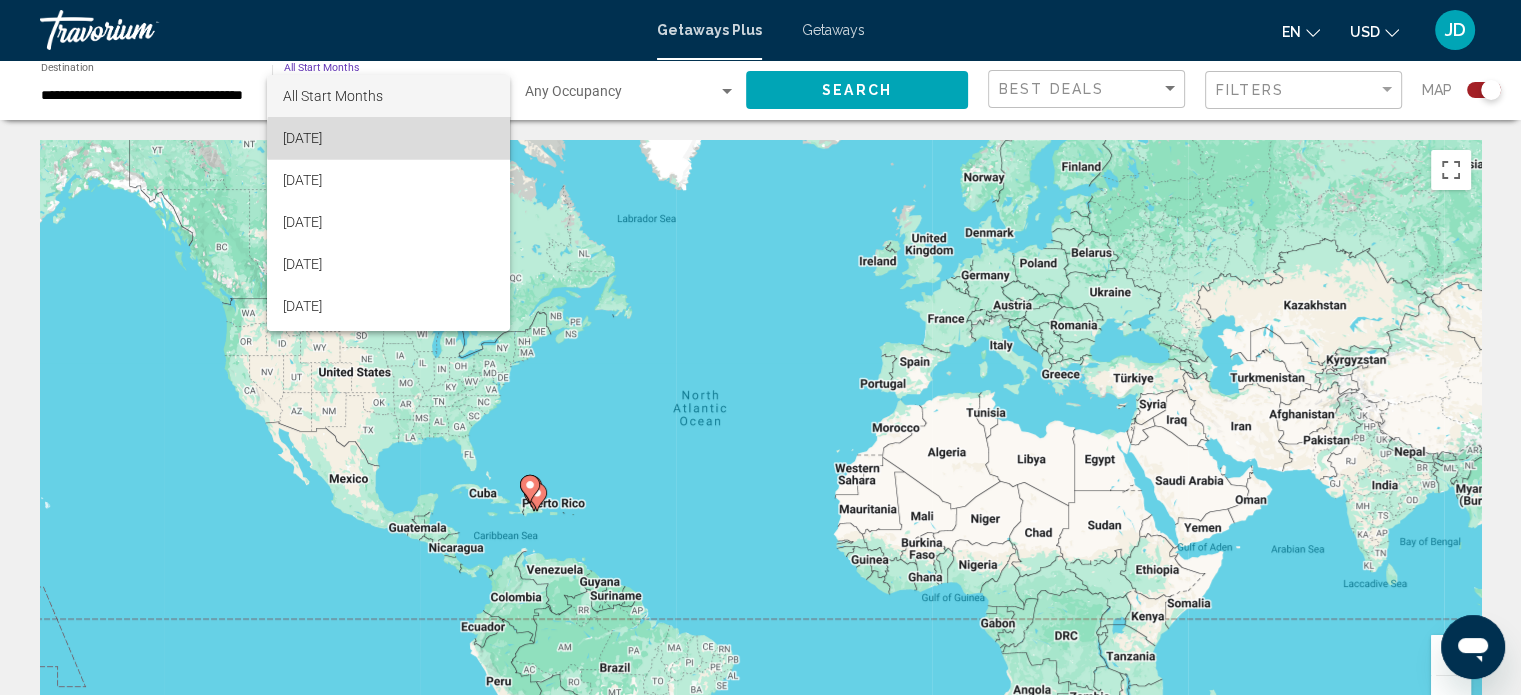 click on "[DATE]" at bounding box center (388, 138) 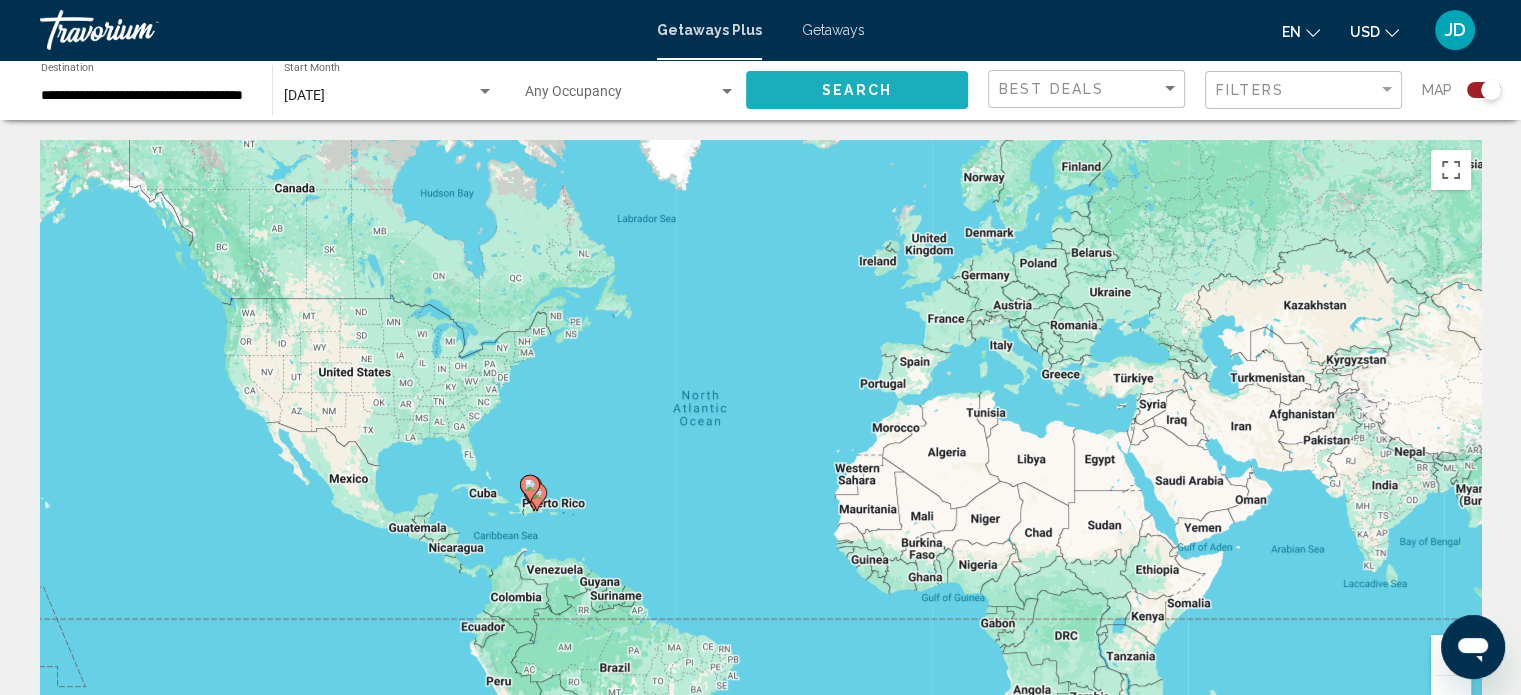 click on "Search" 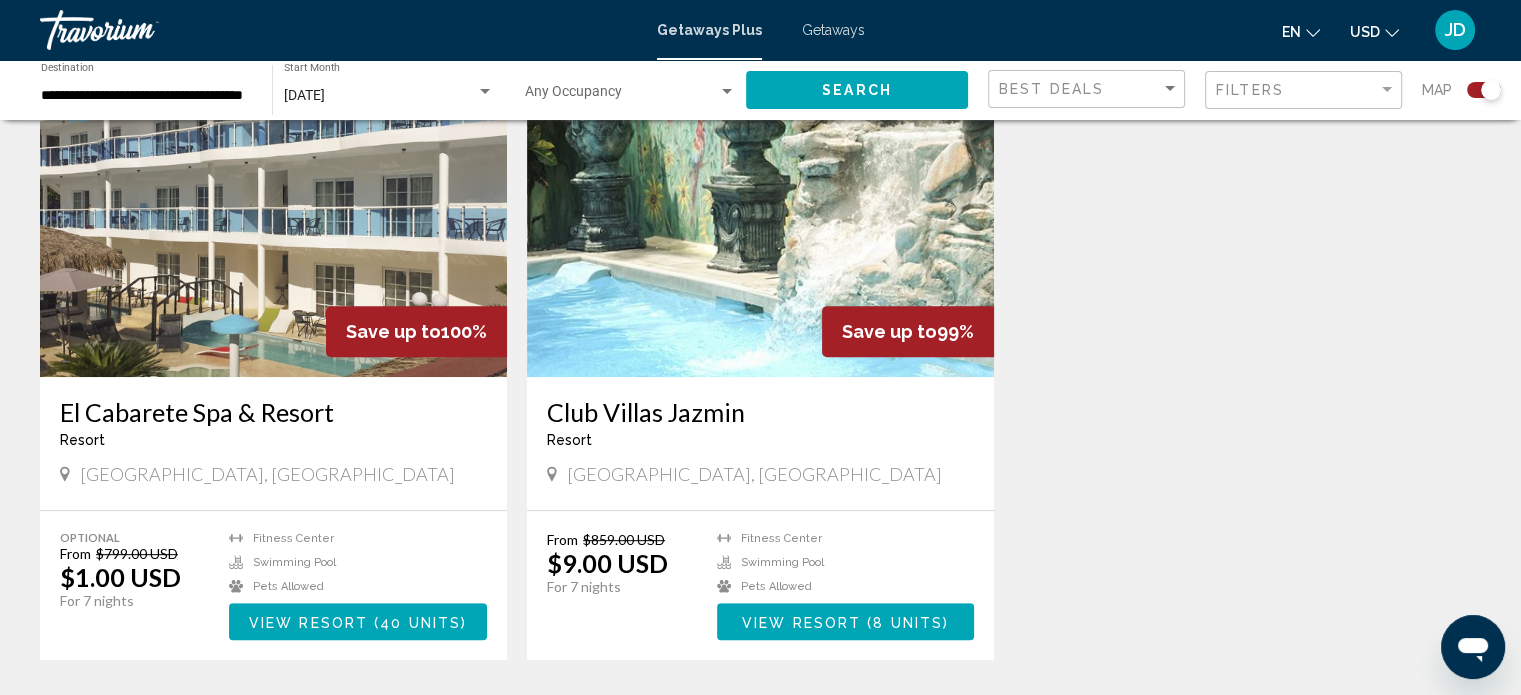 scroll, scrollTop: 800, scrollLeft: 0, axis: vertical 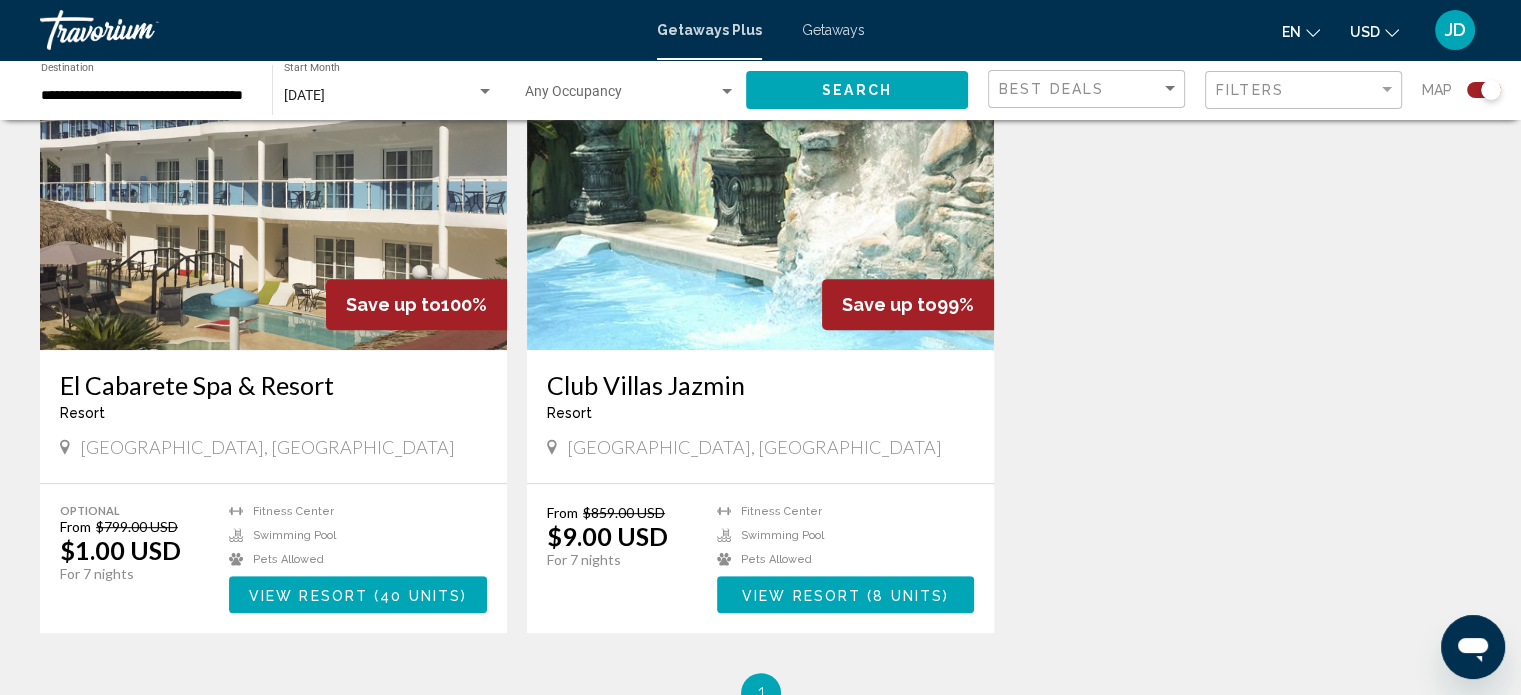 click at bounding box center [273, 190] 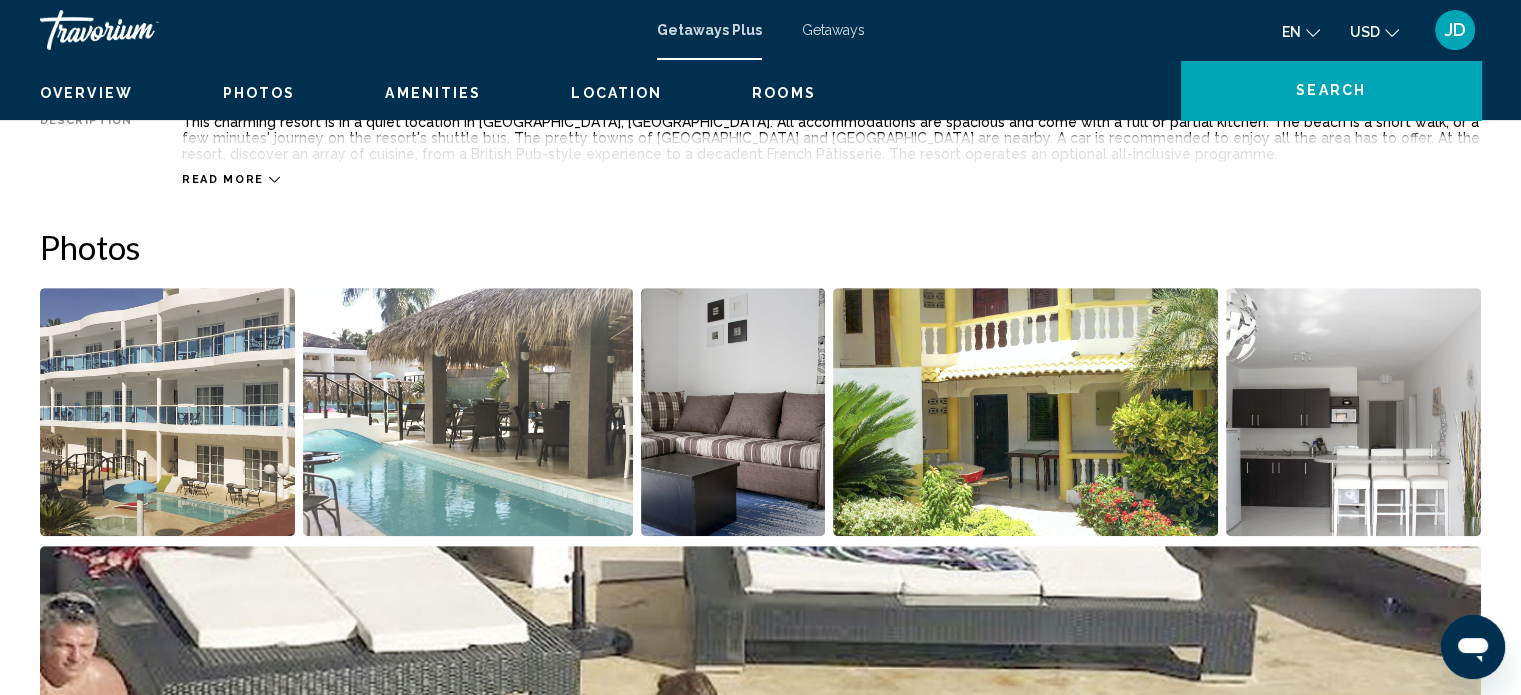 scroll, scrollTop: 12, scrollLeft: 0, axis: vertical 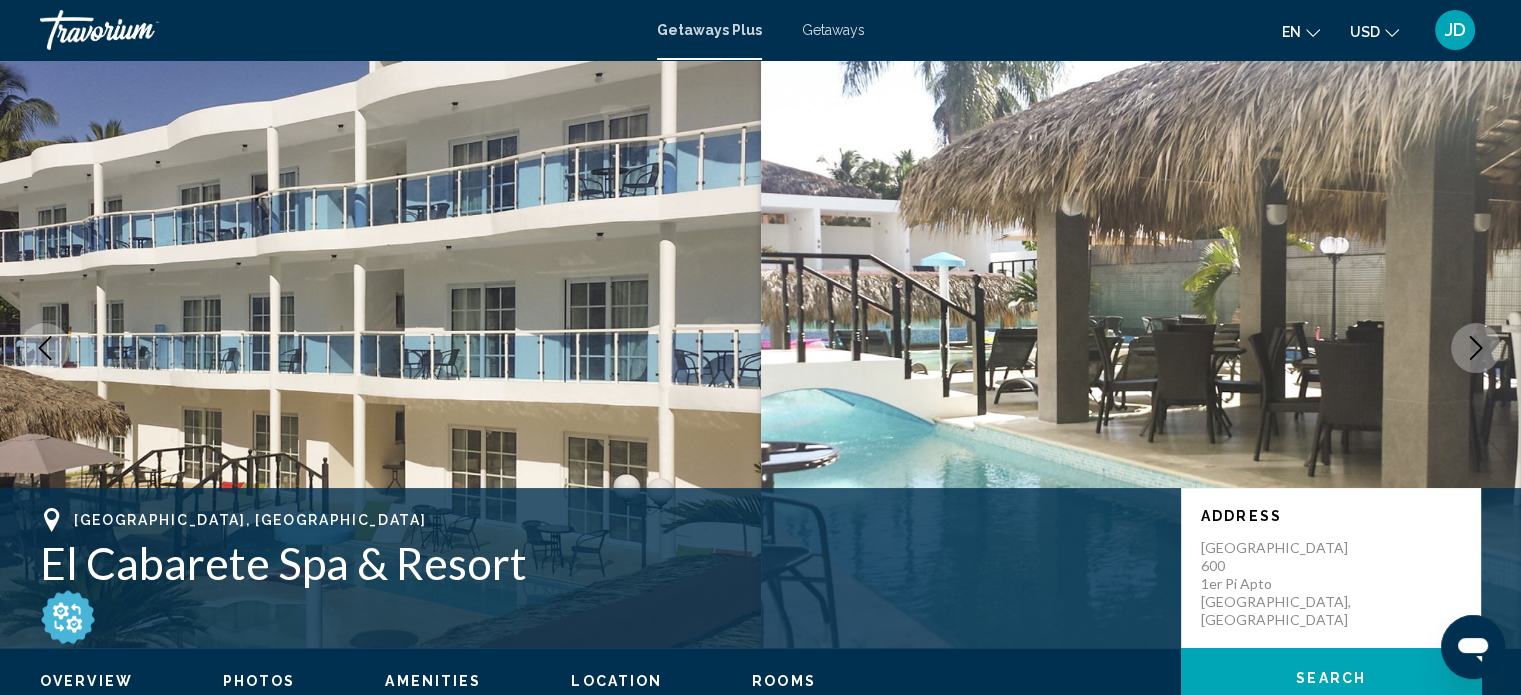 click at bounding box center [1141, 348] 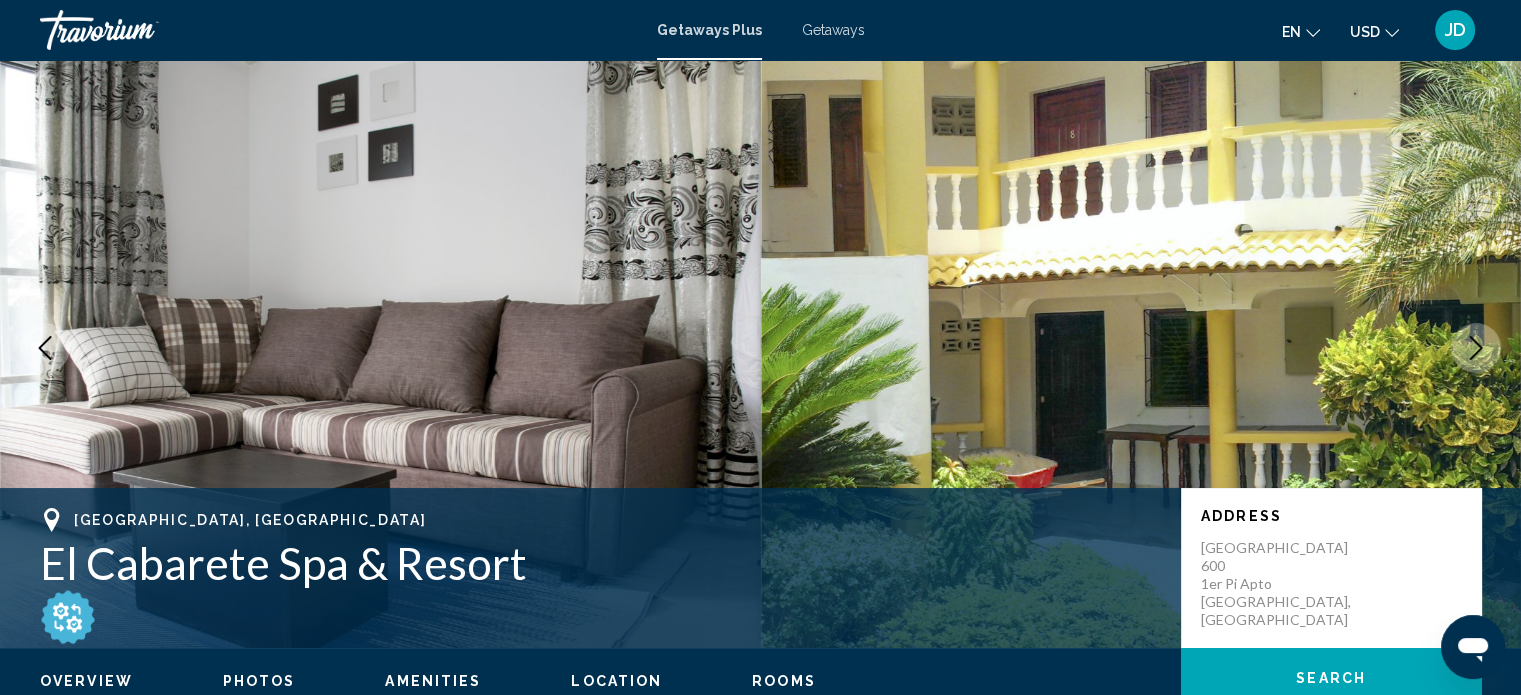 click 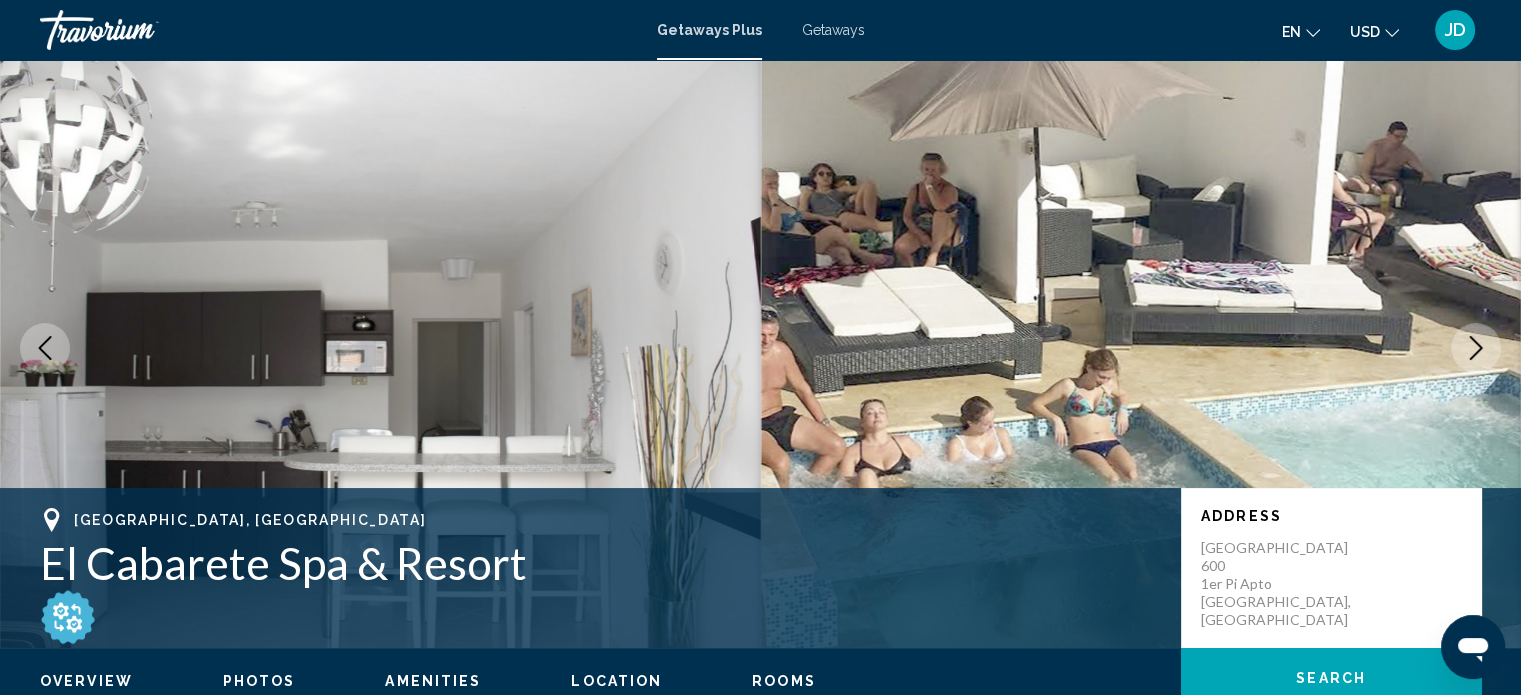 click 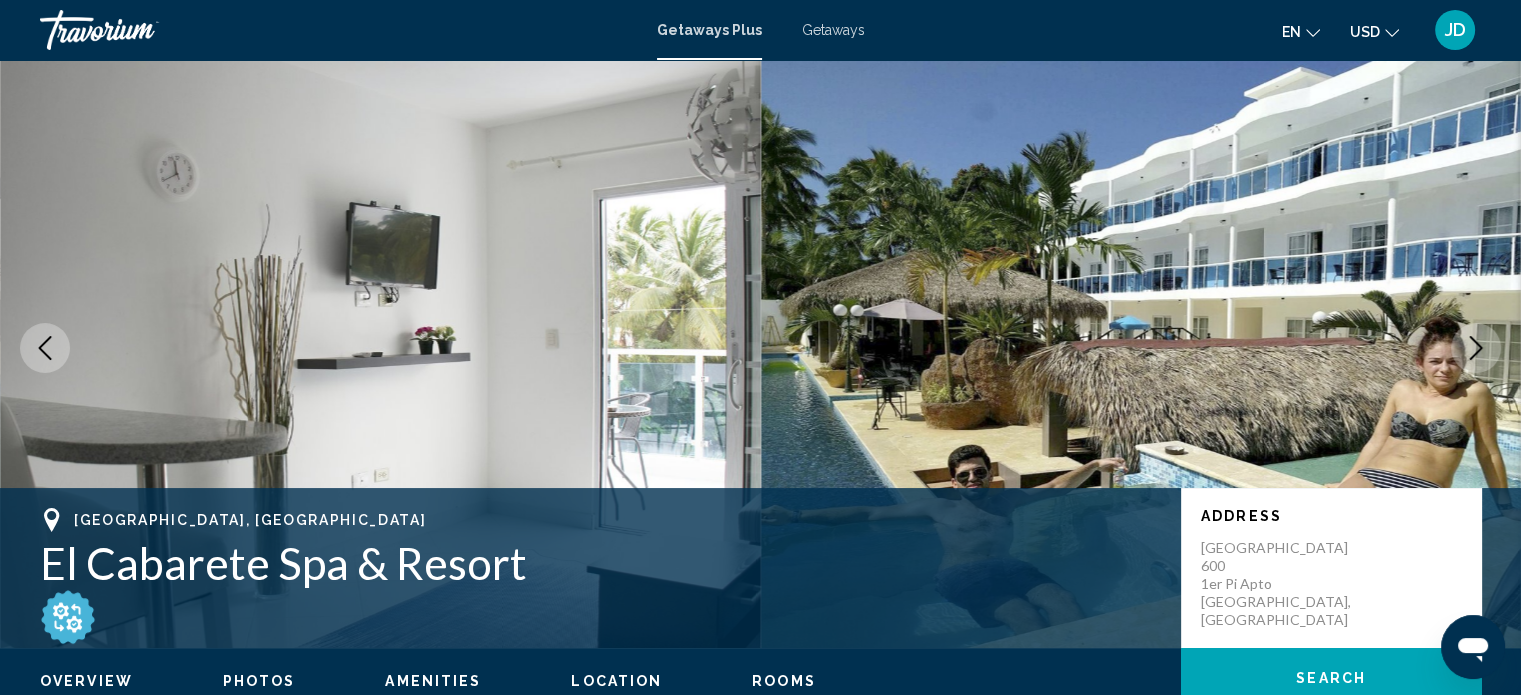 click 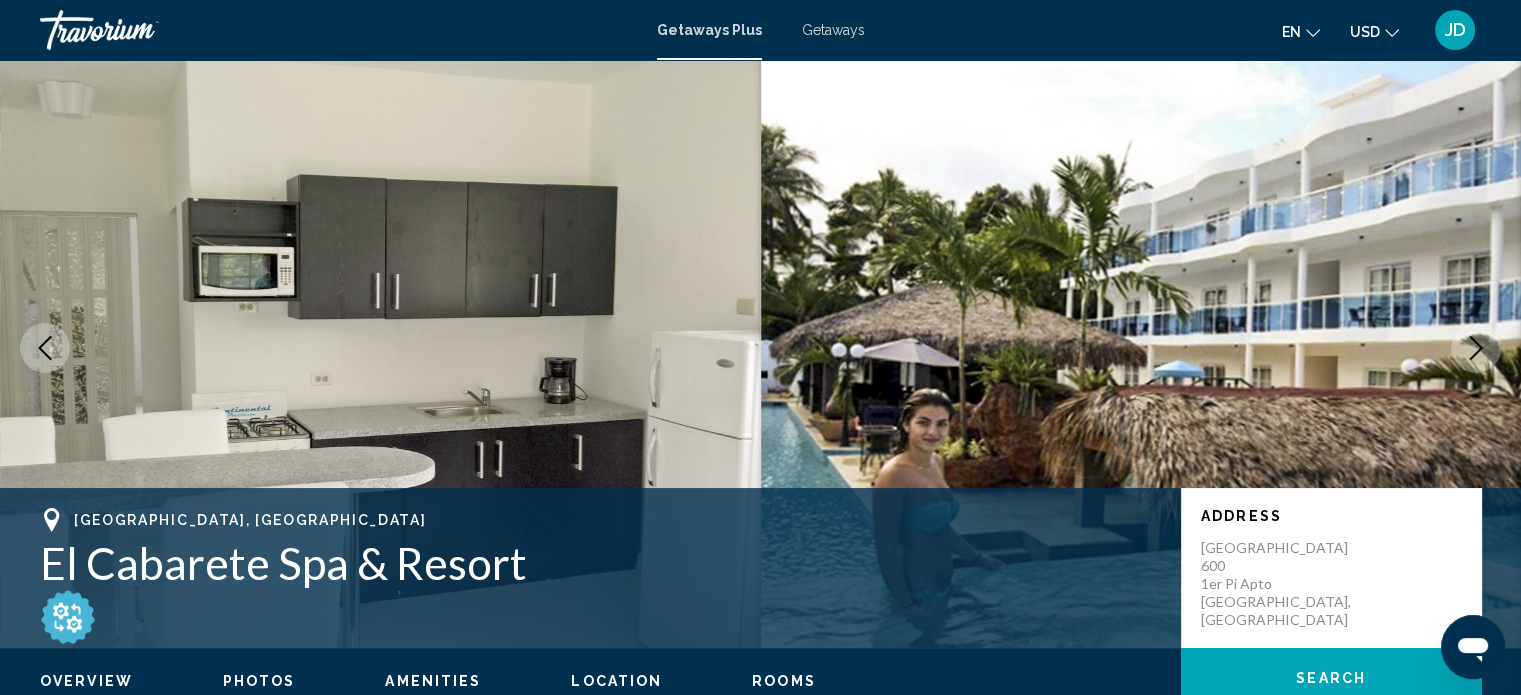 click 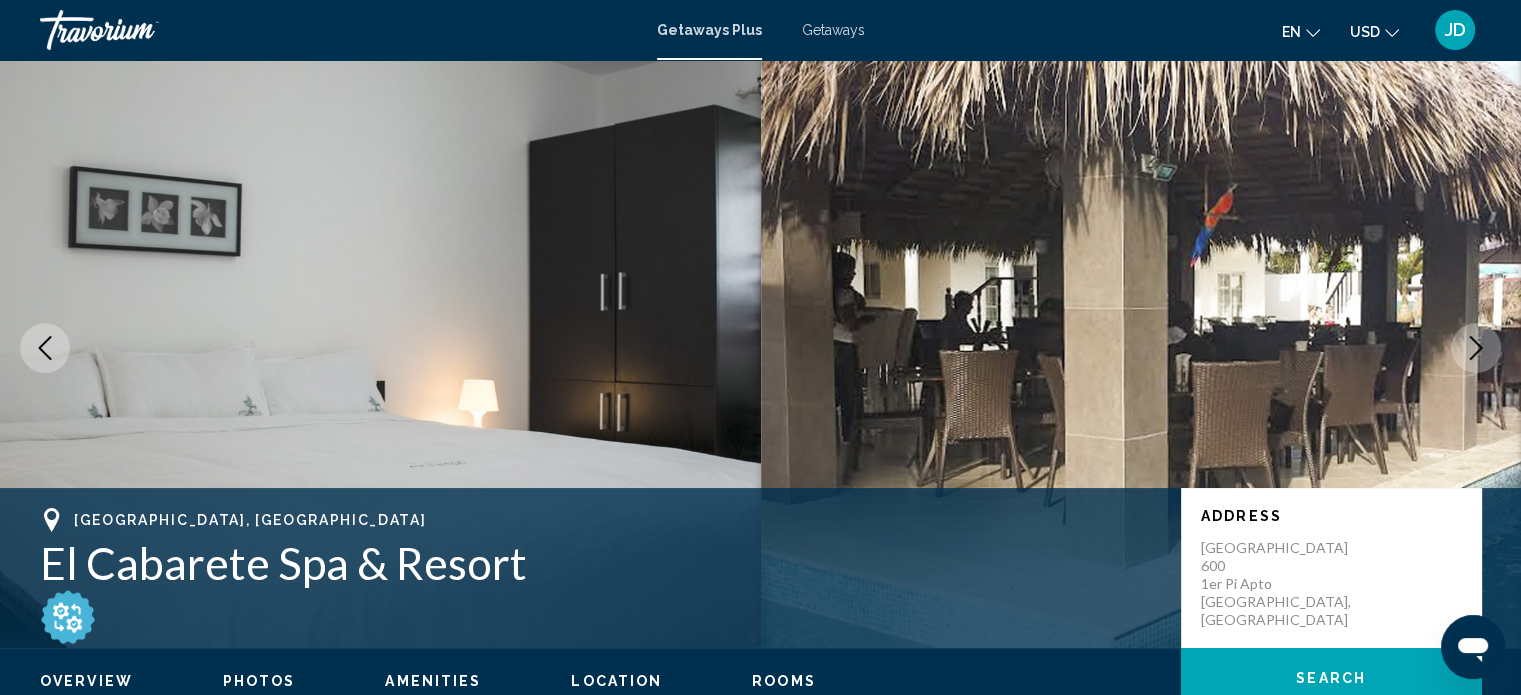 click 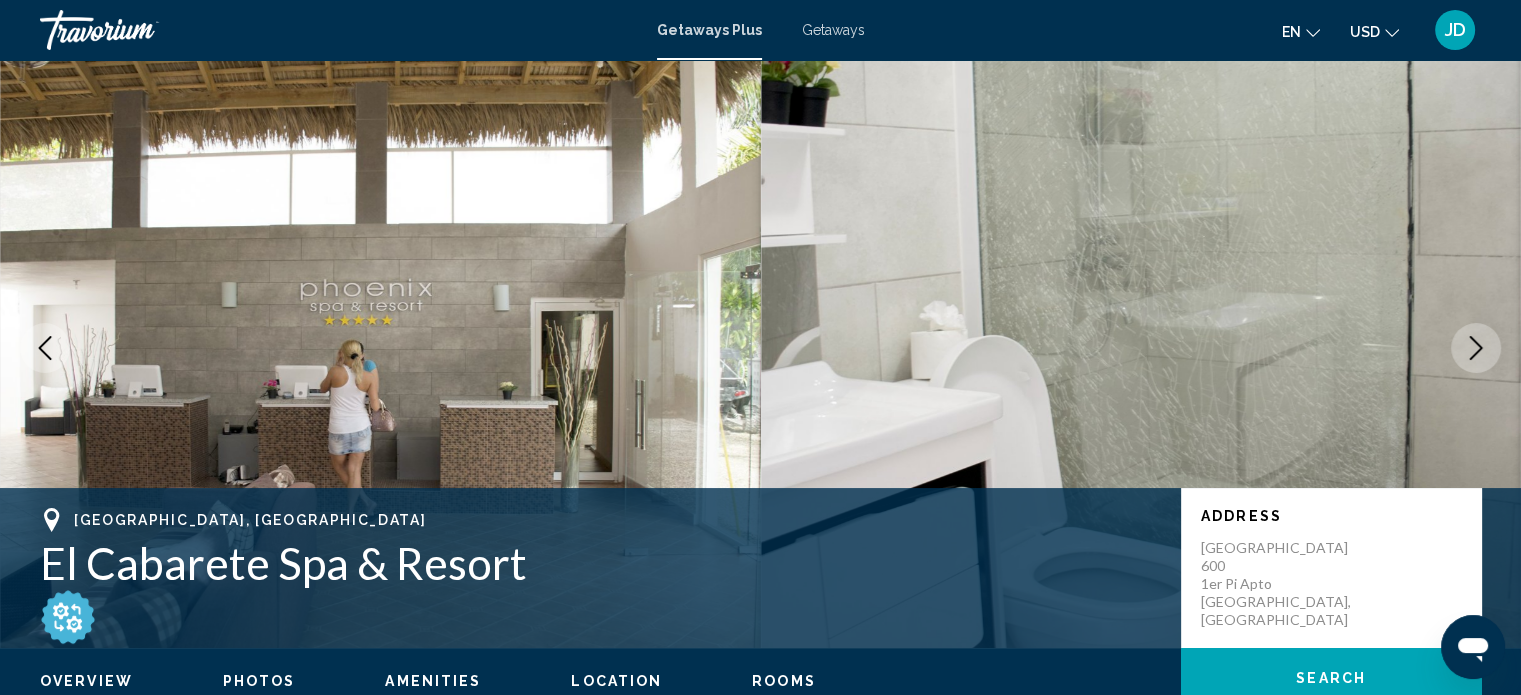 click 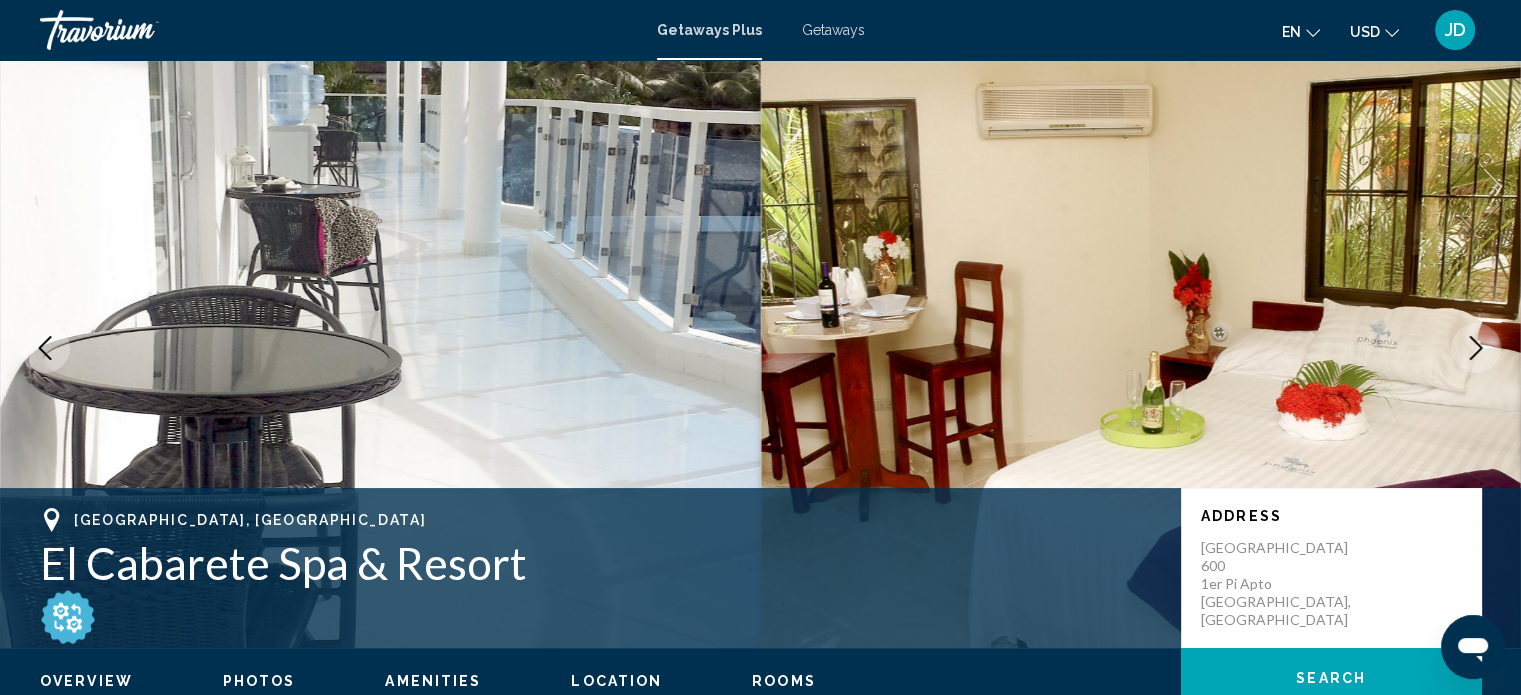 click 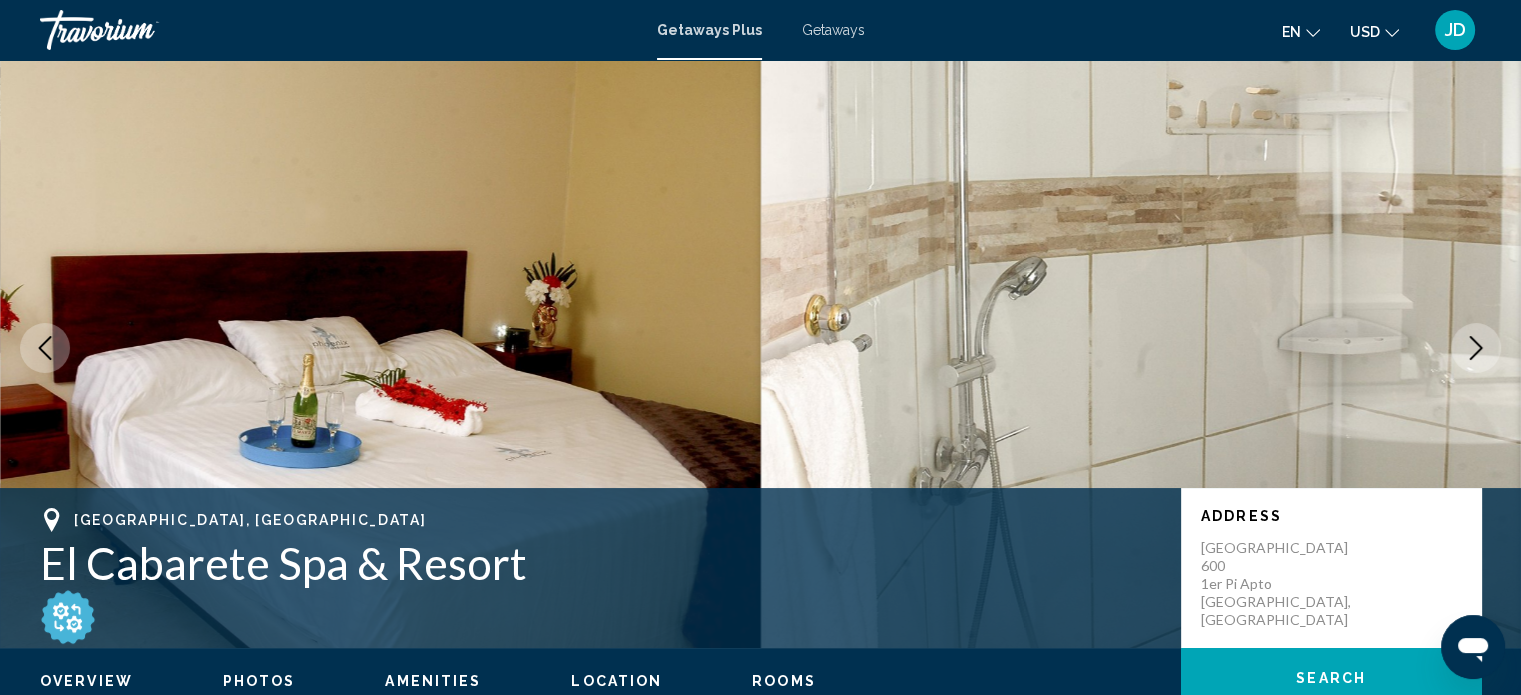 click 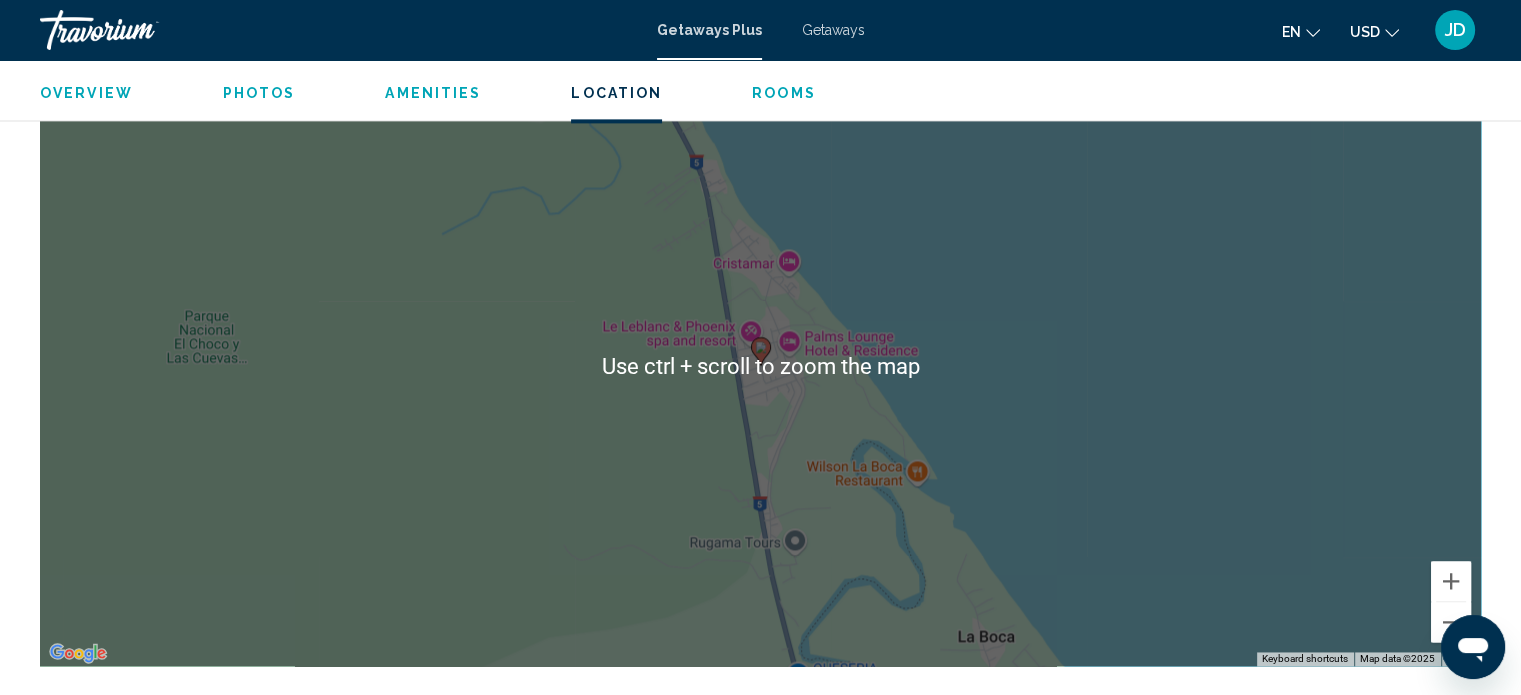scroll, scrollTop: 2812, scrollLeft: 0, axis: vertical 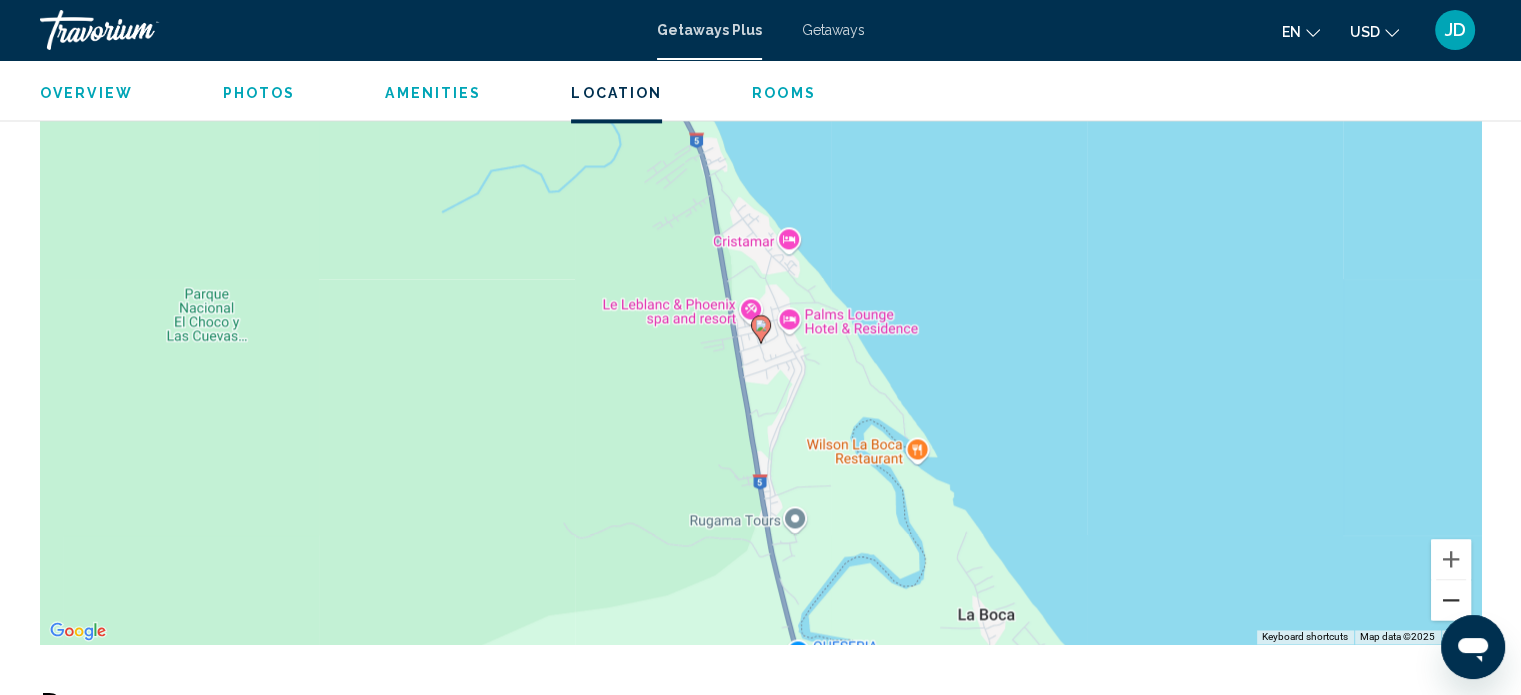 click at bounding box center (1451, 600) 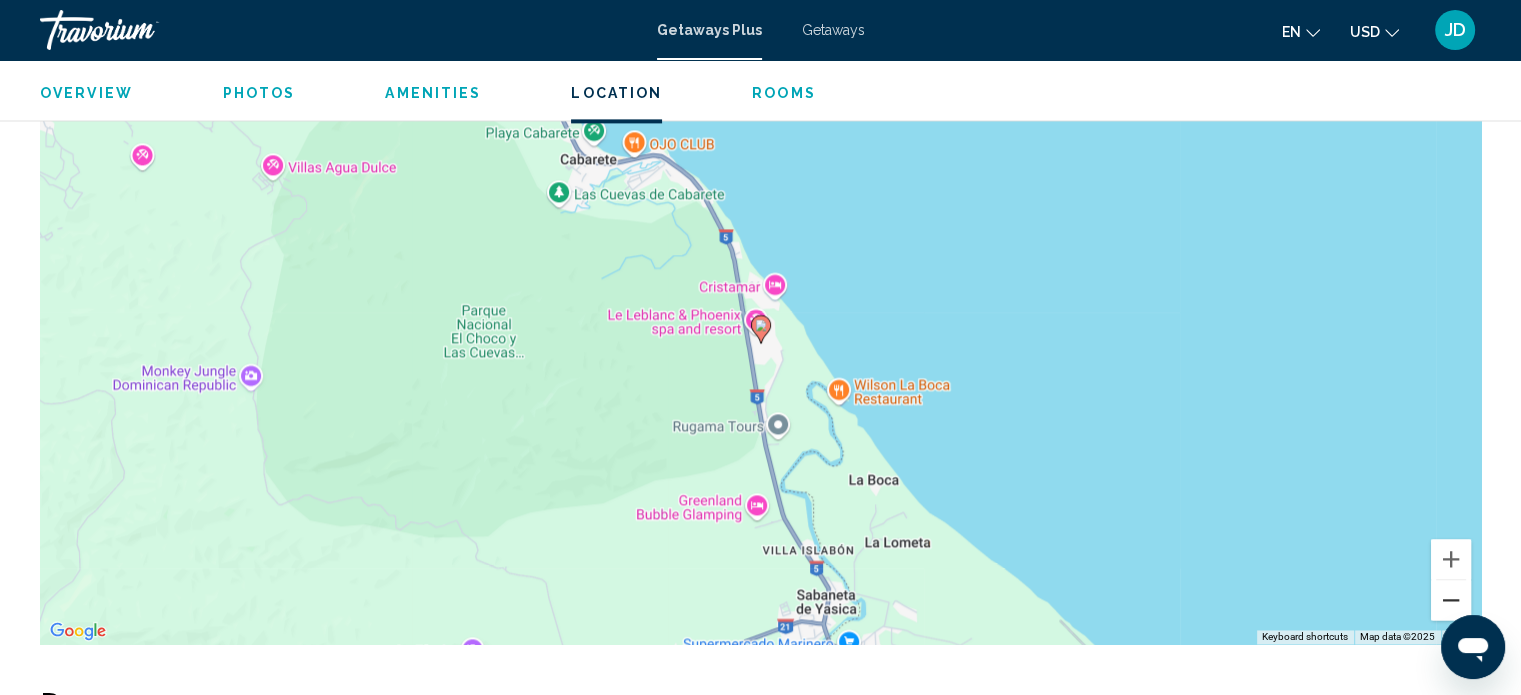 click at bounding box center [1451, 600] 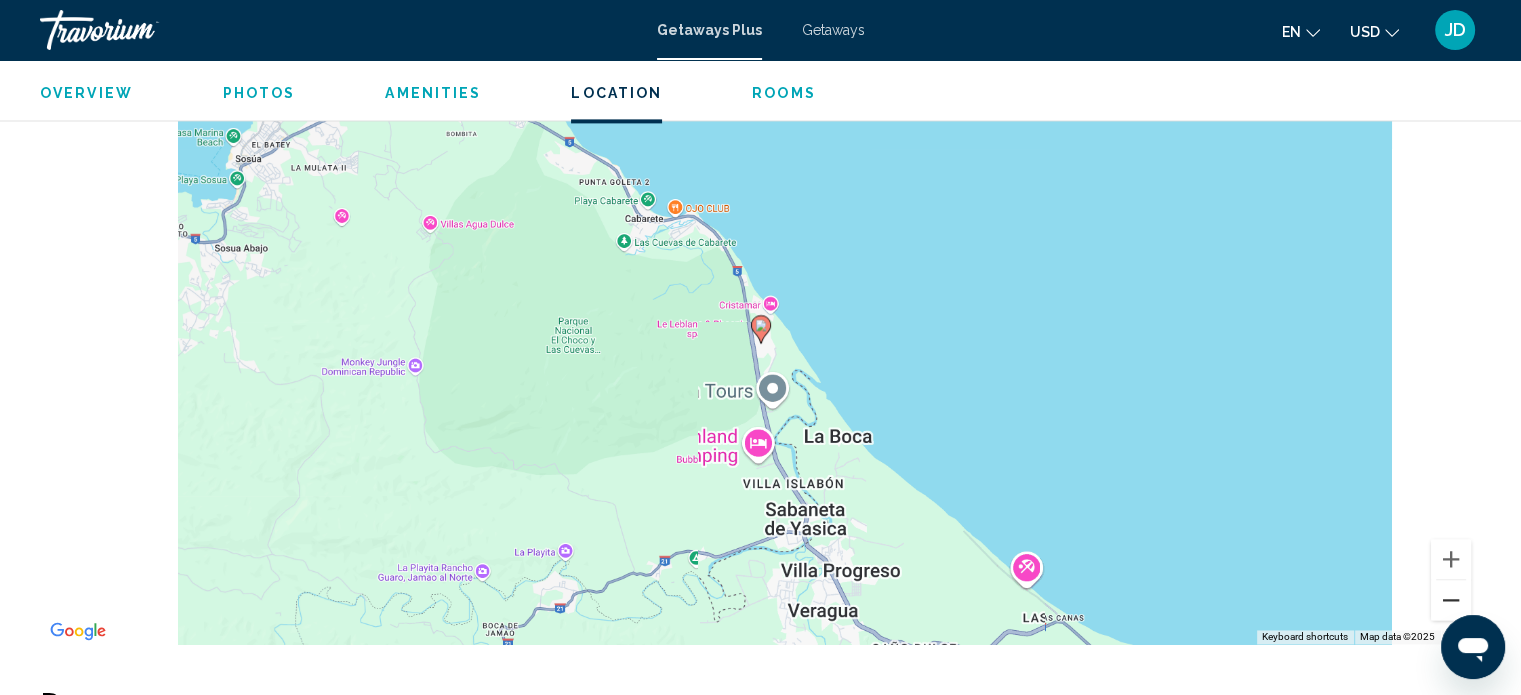 click at bounding box center (1451, 600) 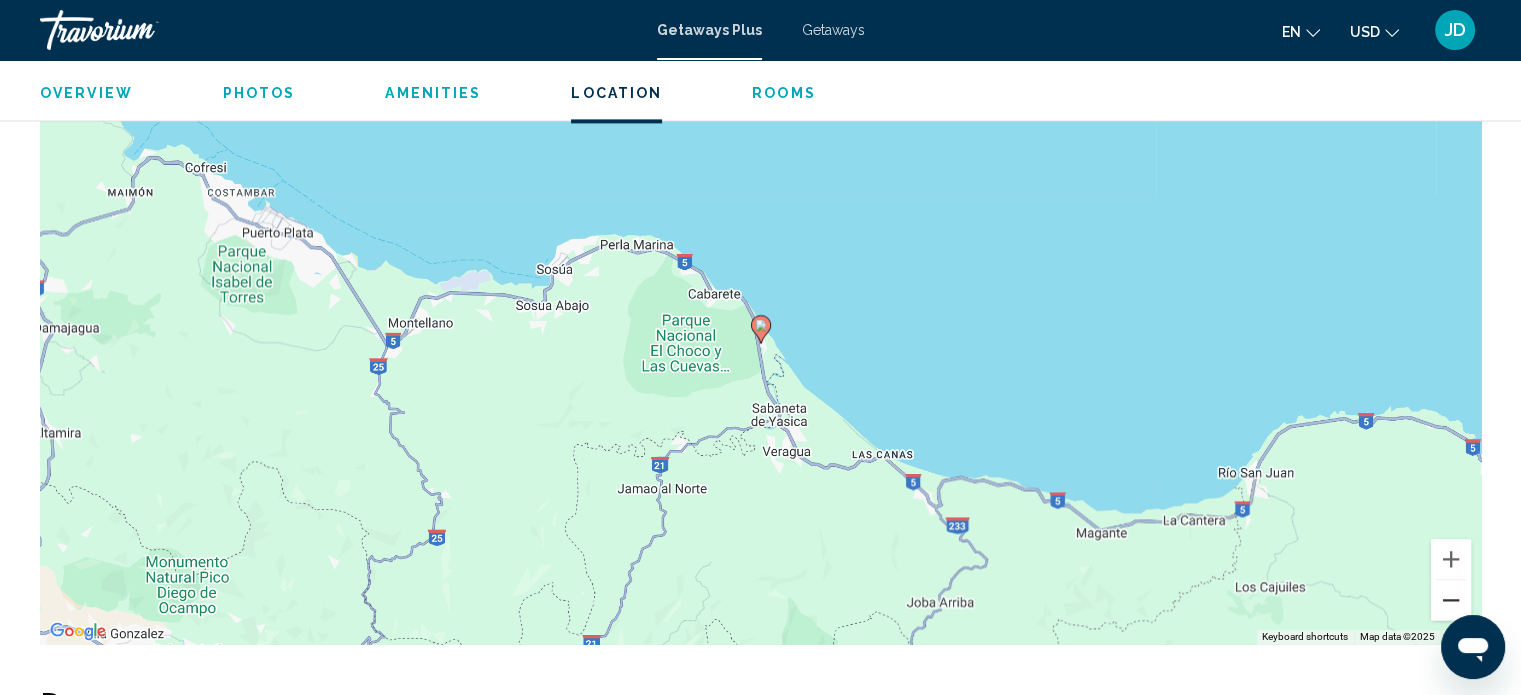 click at bounding box center (1451, 600) 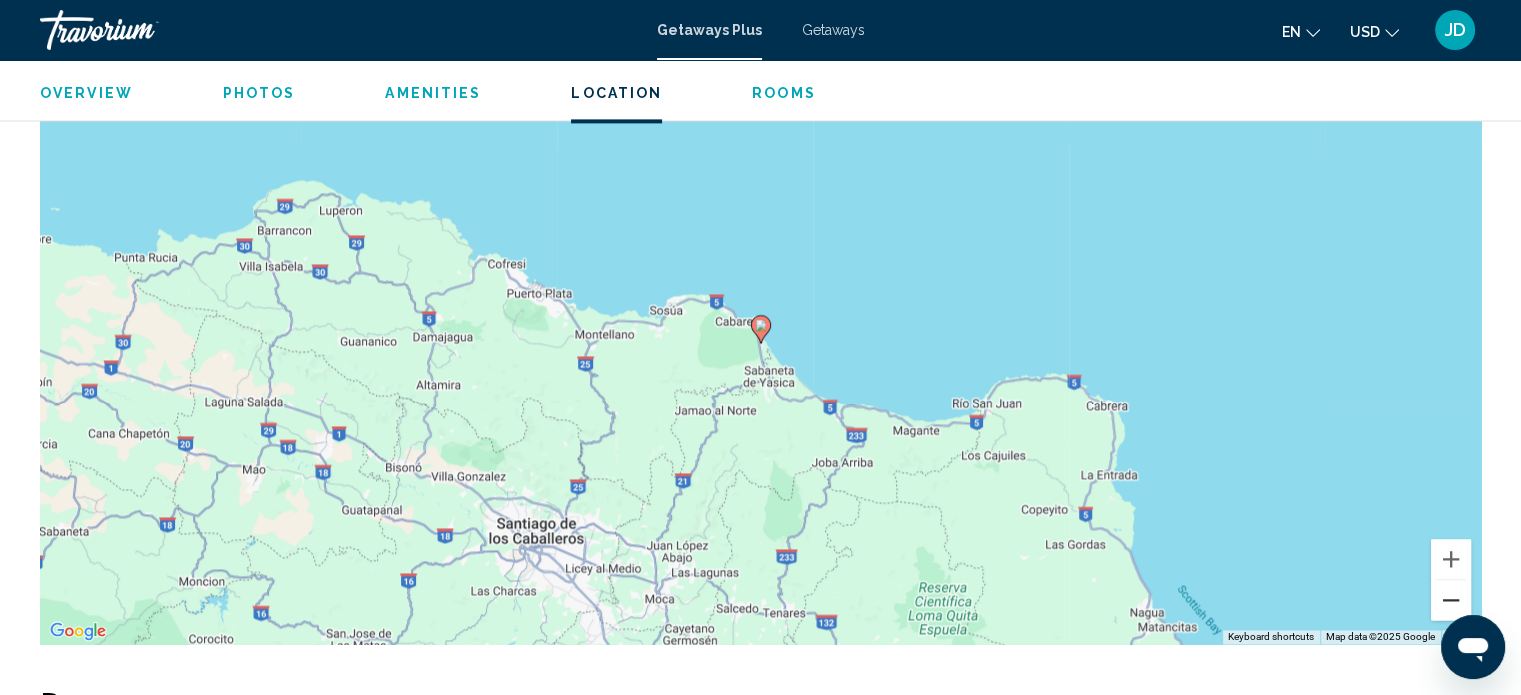 click at bounding box center [1451, 600] 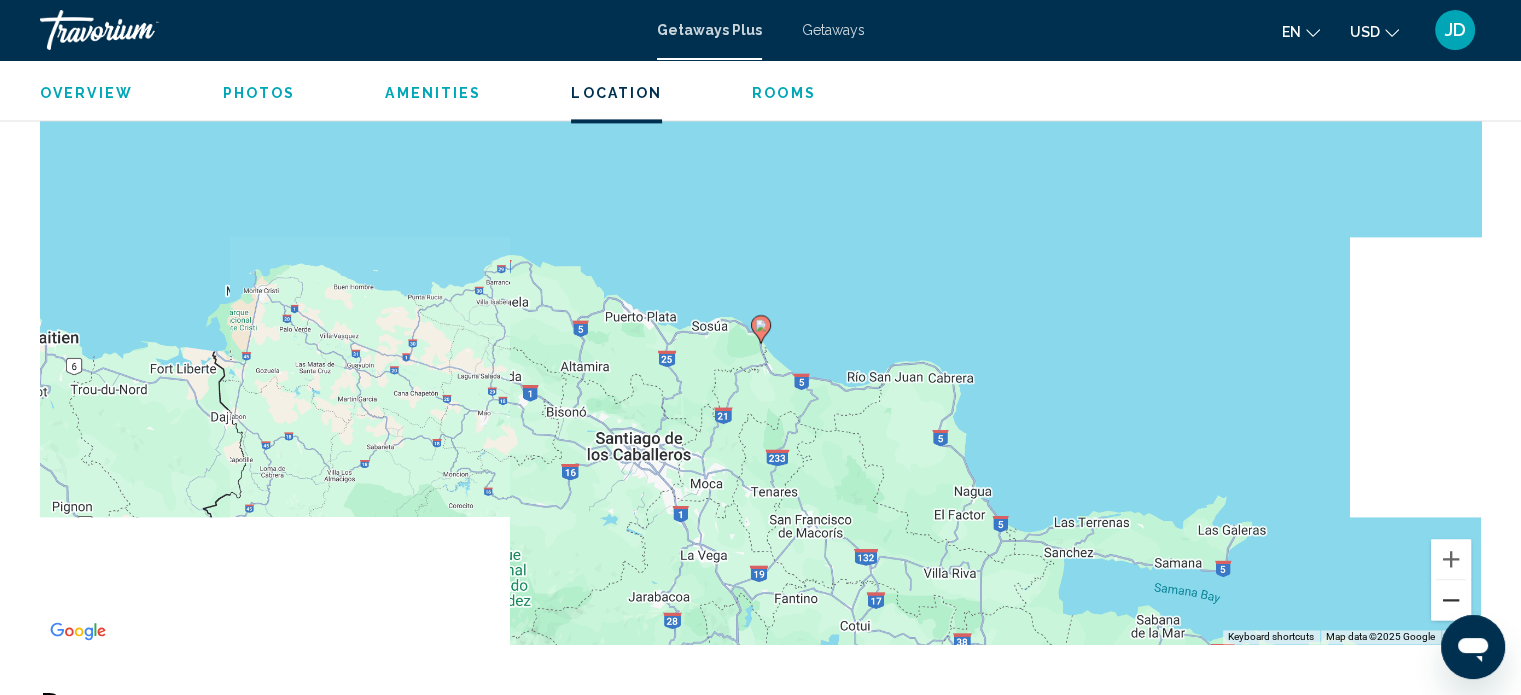 click at bounding box center [1451, 600] 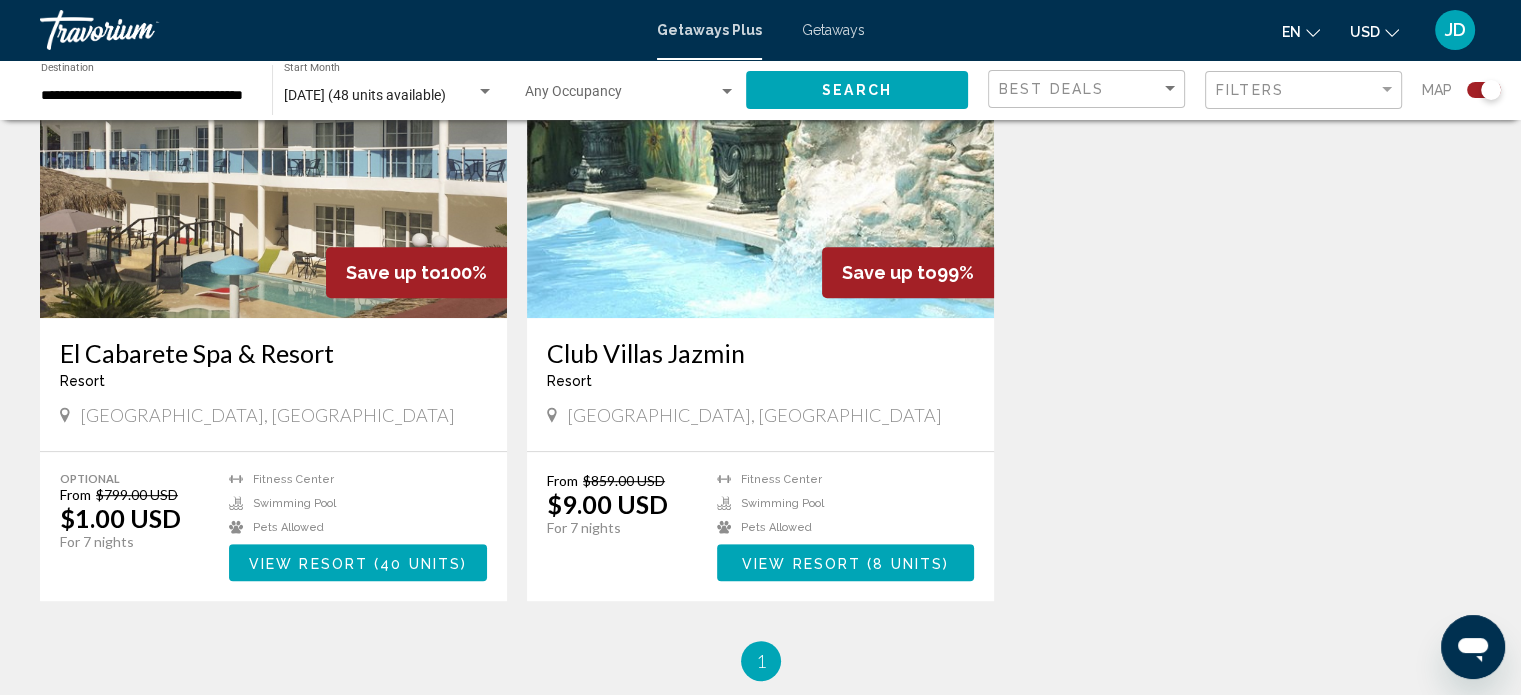 scroll, scrollTop: 900, scrollLeft: 0, axis: vertical 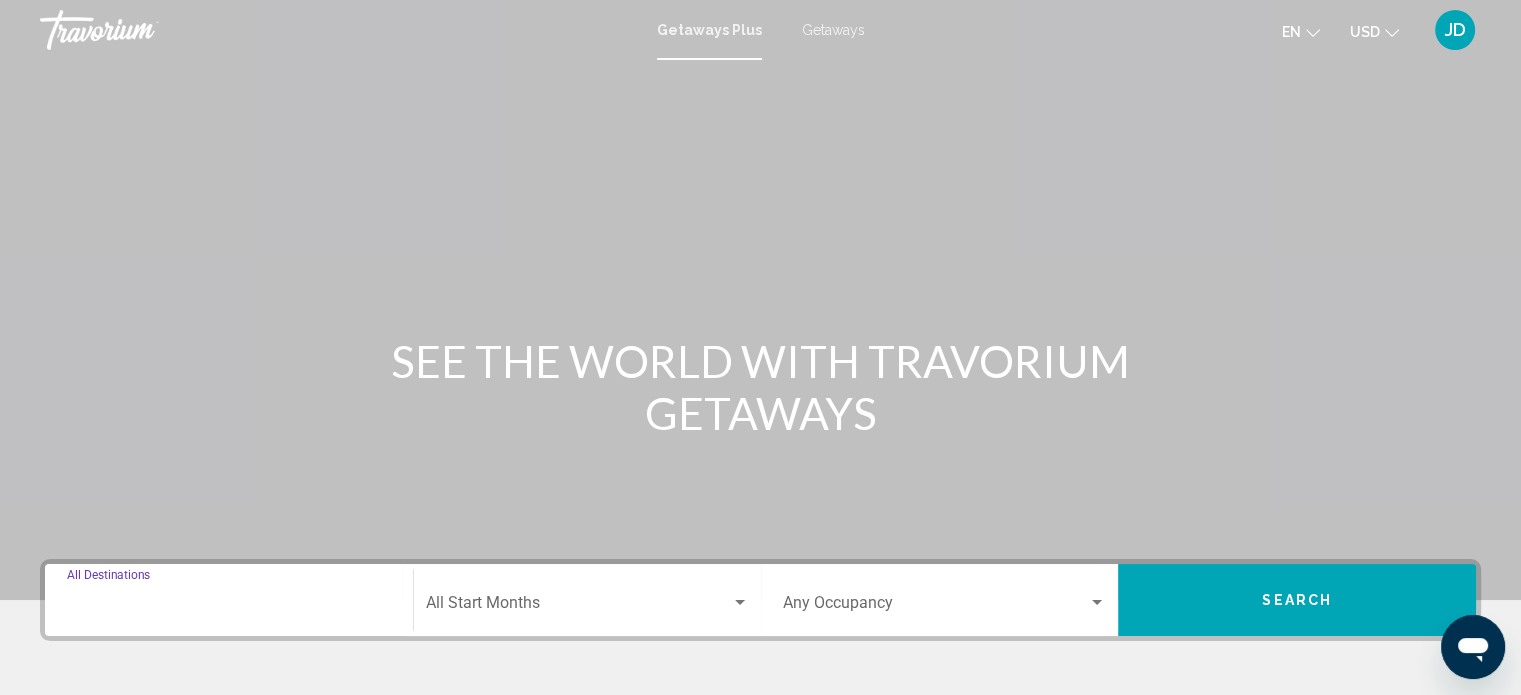 click on "Destination All Destinations" at bounding box center (229, 607) 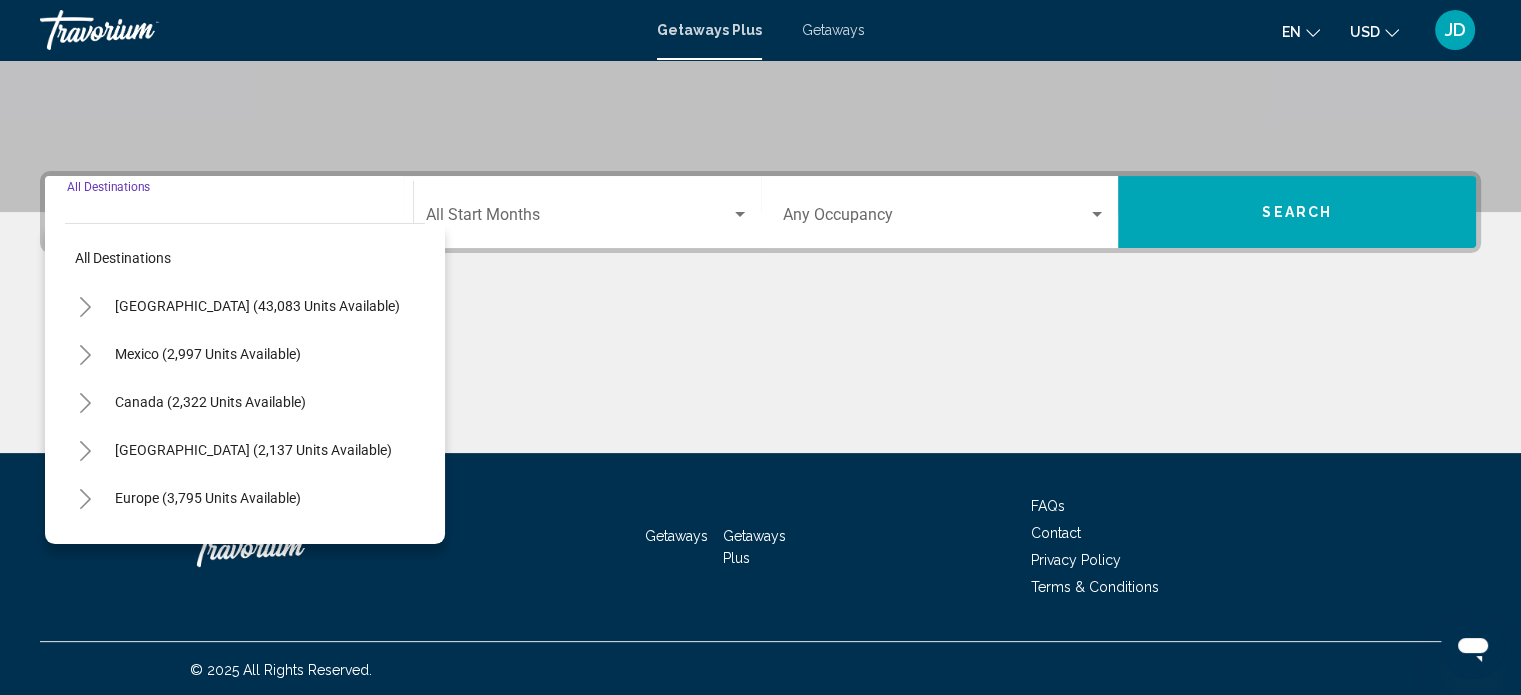 scroll, scrollTop: 390, scrollLeft: 0, axis: vertical 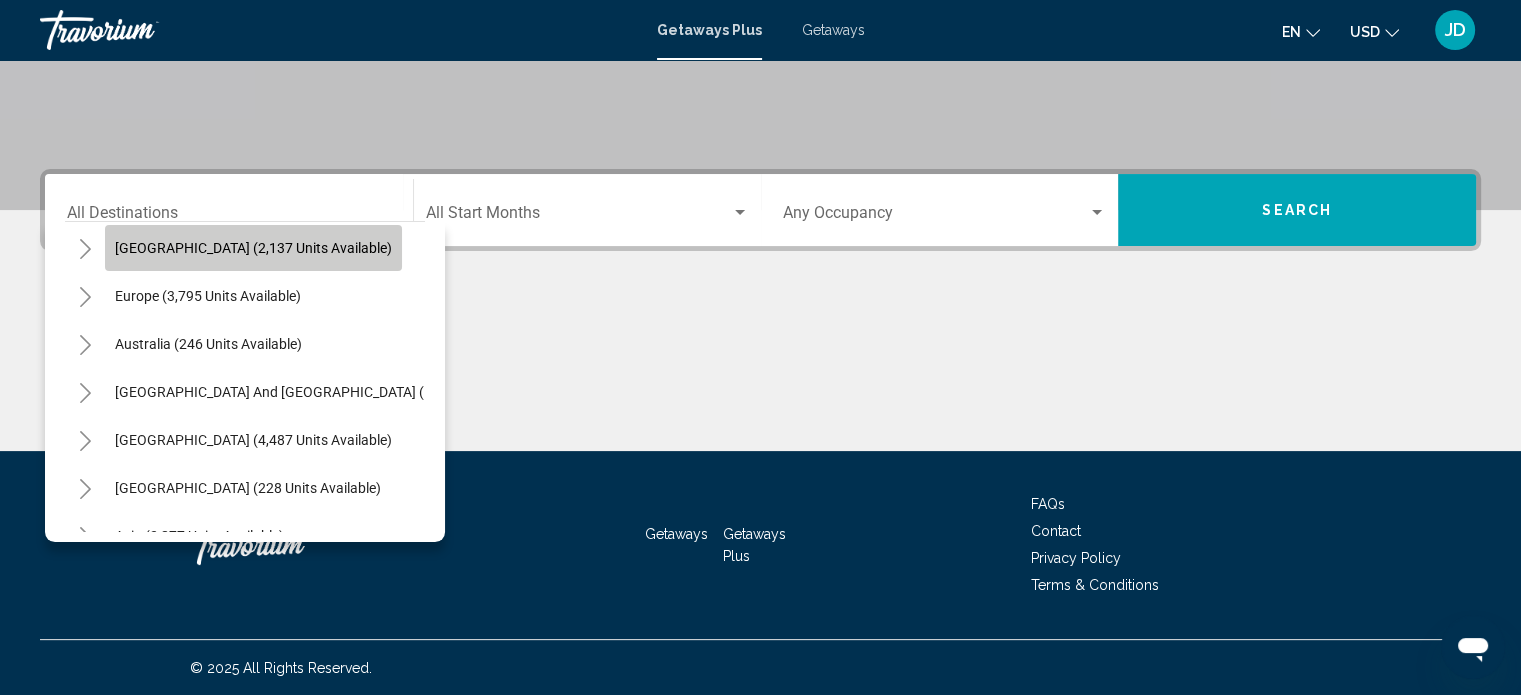 click on "[GEOGRAPHIC_DATA] (2,137 units available)" 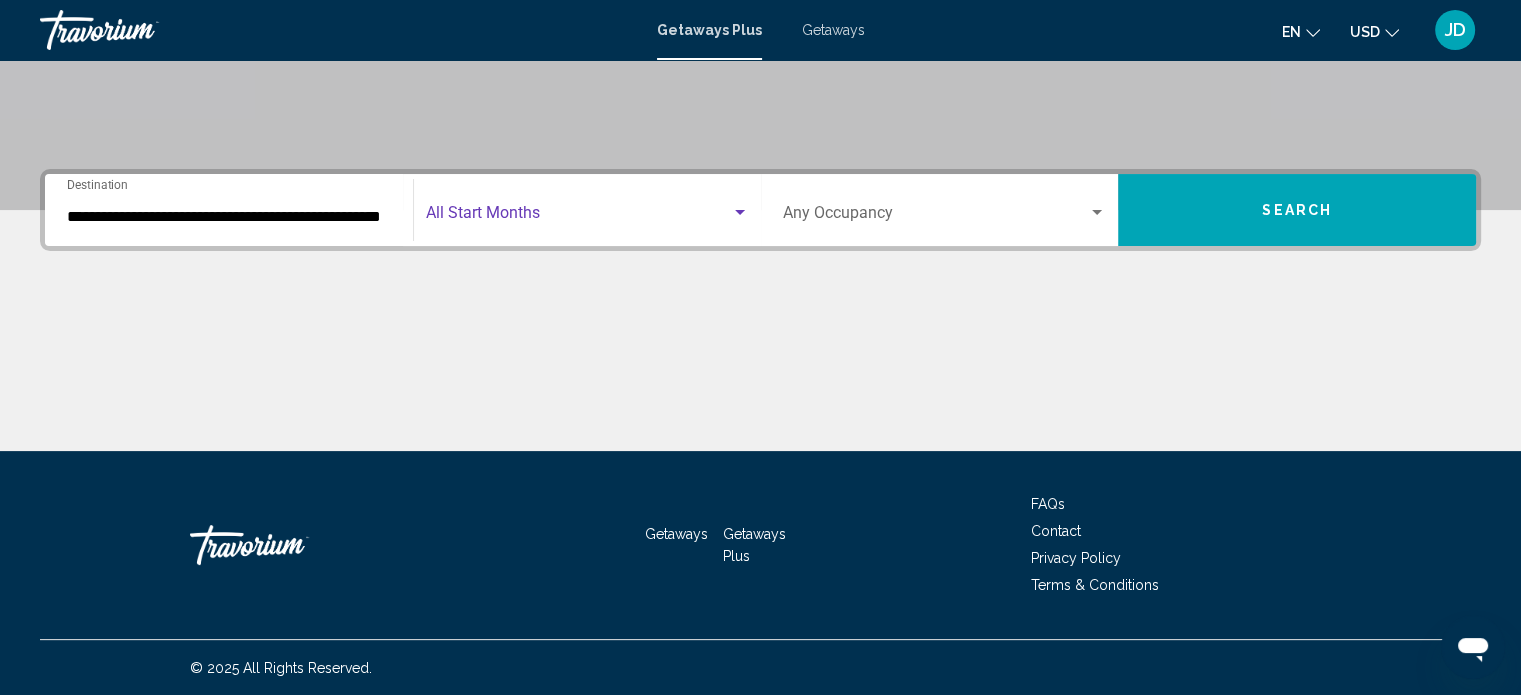 click at bounding box center (740, 213) 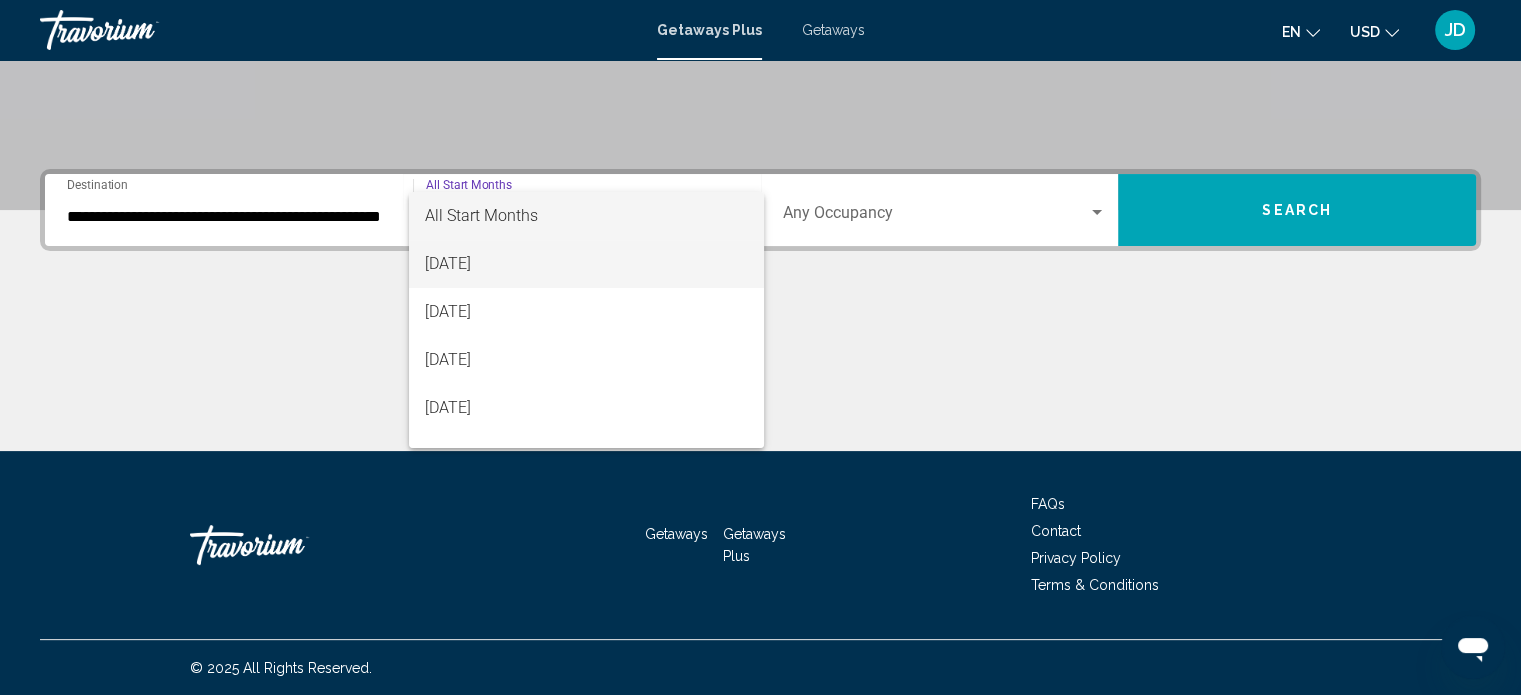 click on "[DATE]" at bounding box center (586, 264) 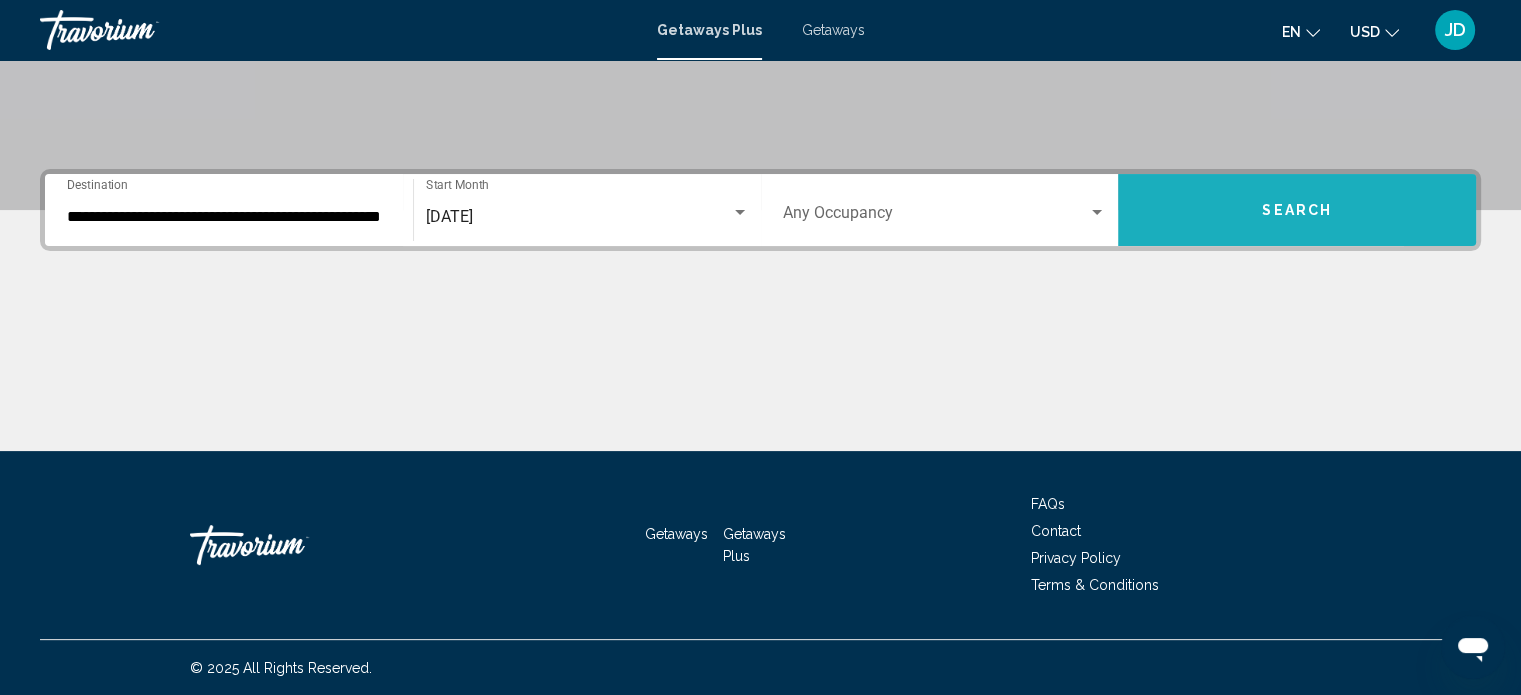 click on "Search" at bounding box center (1297, 210) 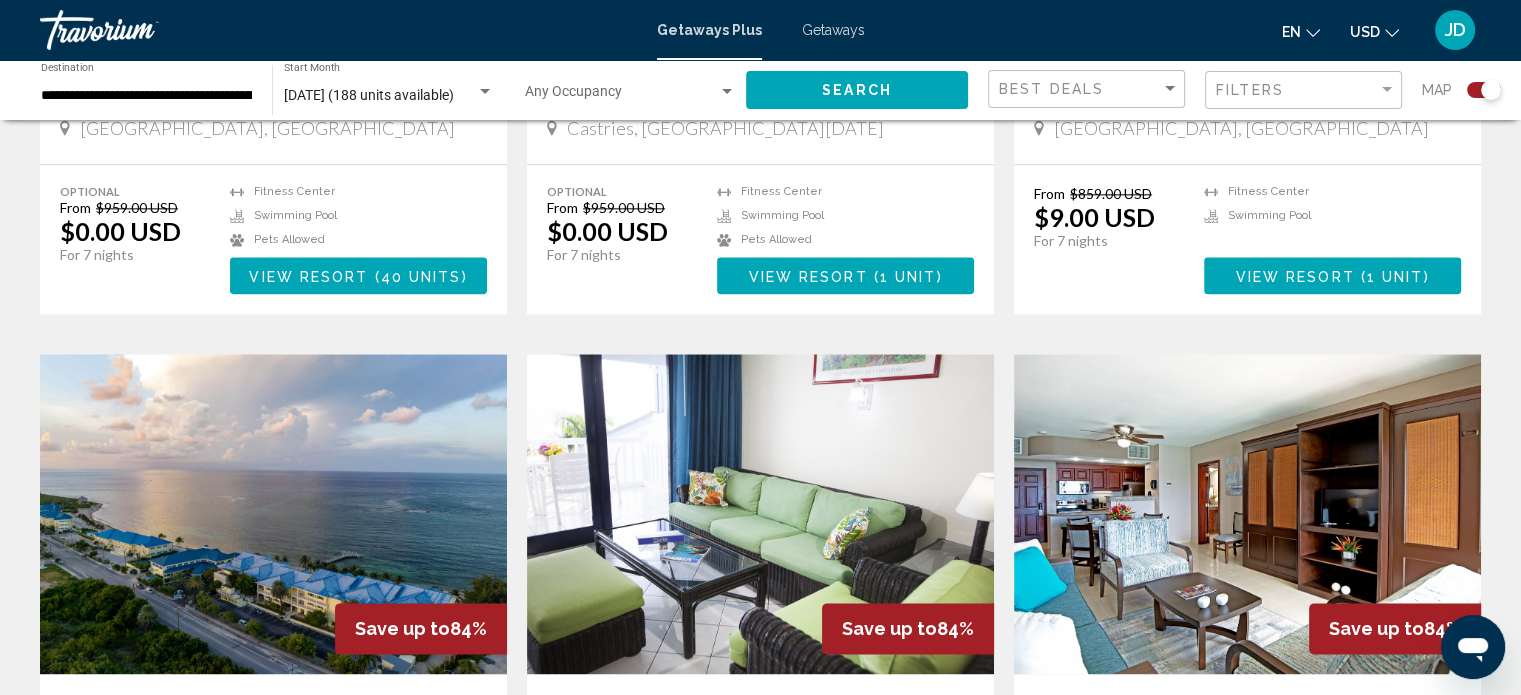 scroll, scrollTop: 2700, scrollLeft: 0, axis: vertical 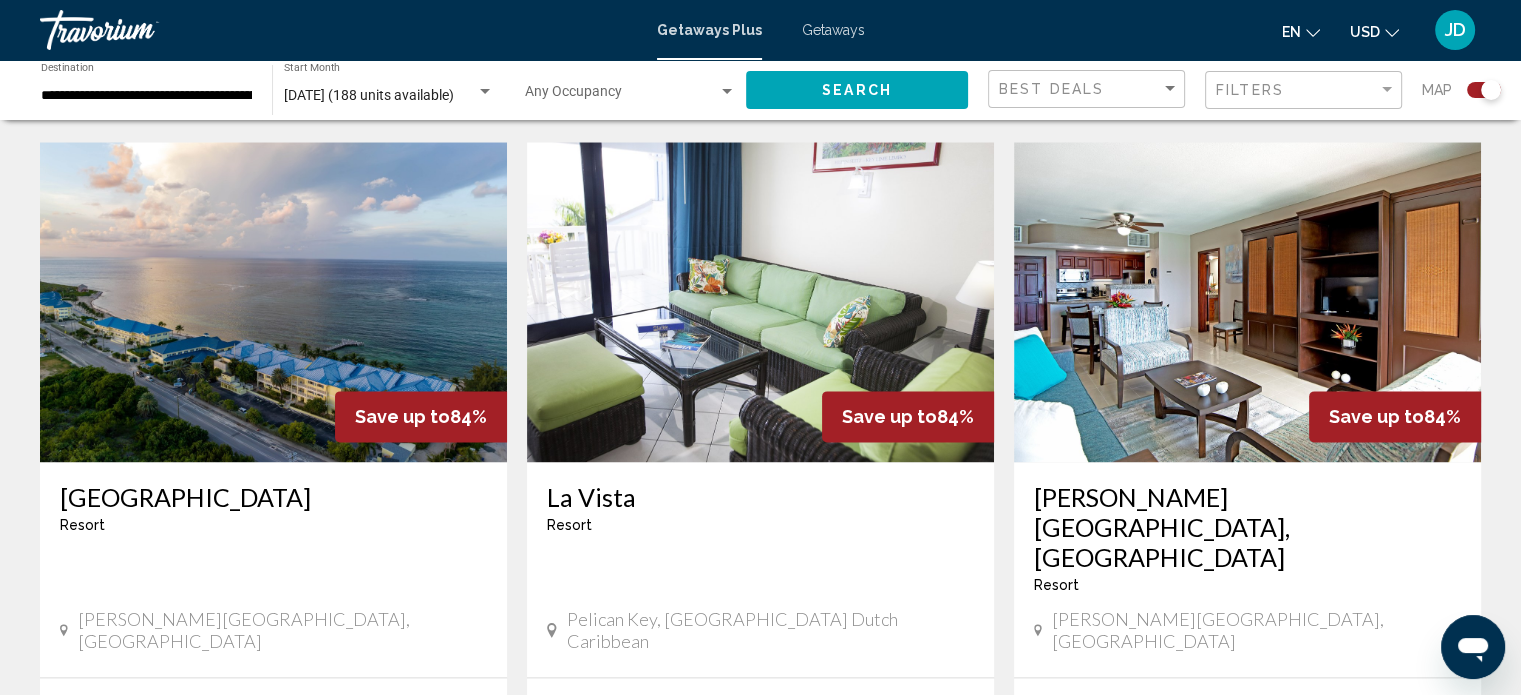 click at bounding box center (760, 302) 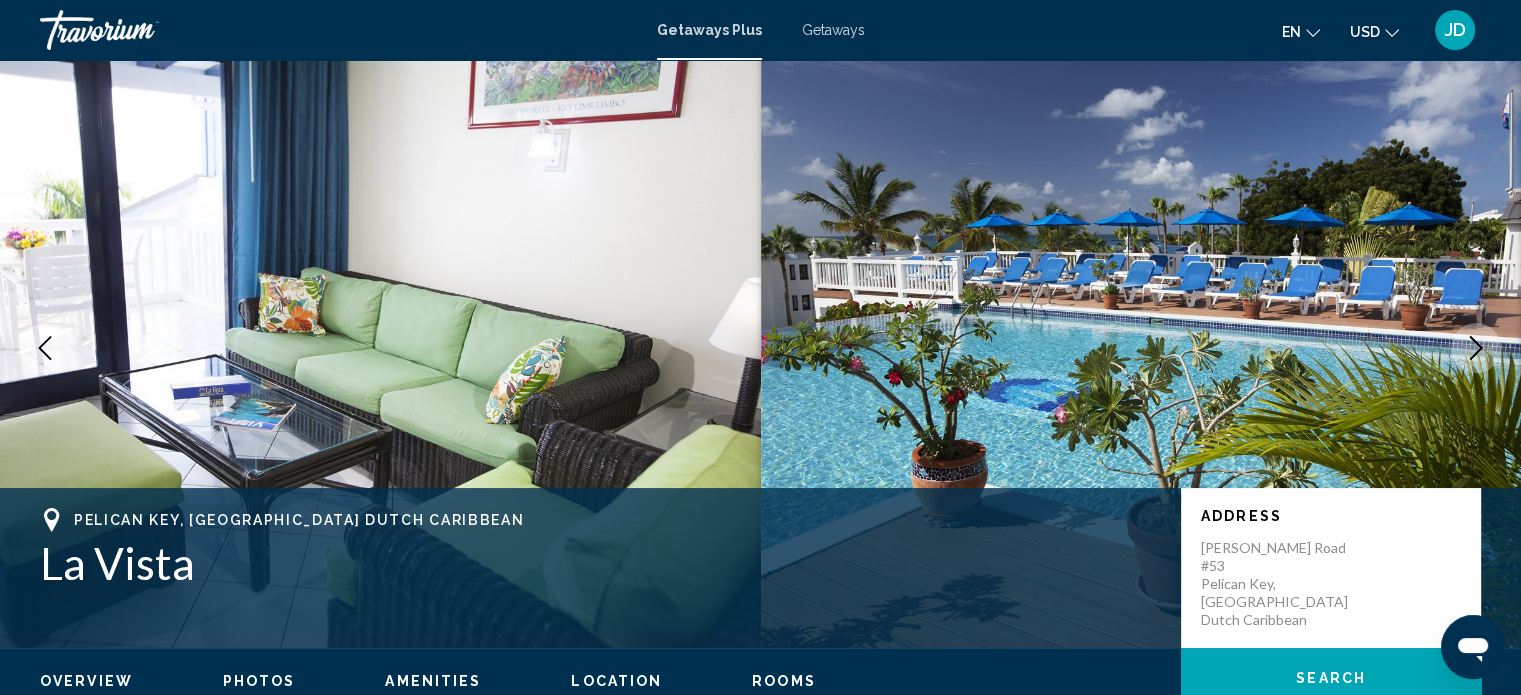 scroll, scrollTop: 0, scrollLeft: 0, axis: both 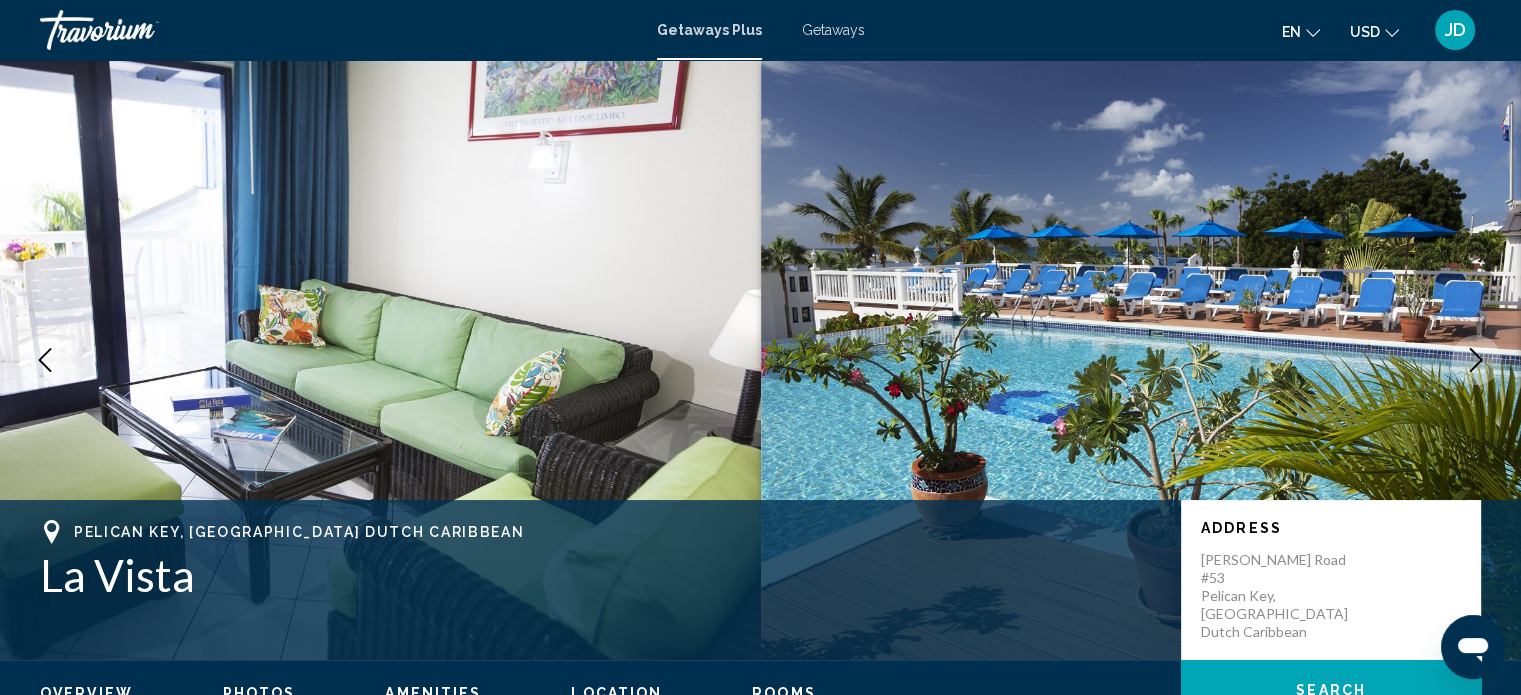 click 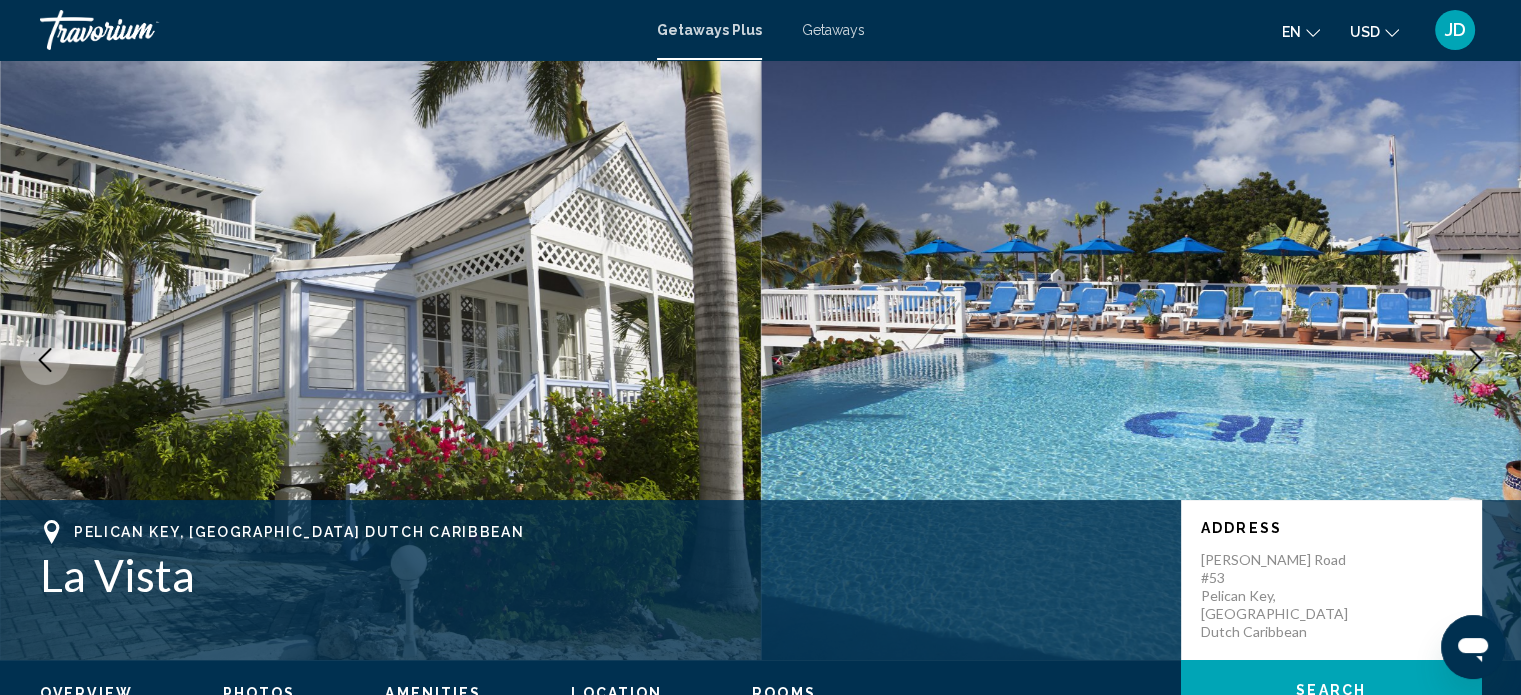 click 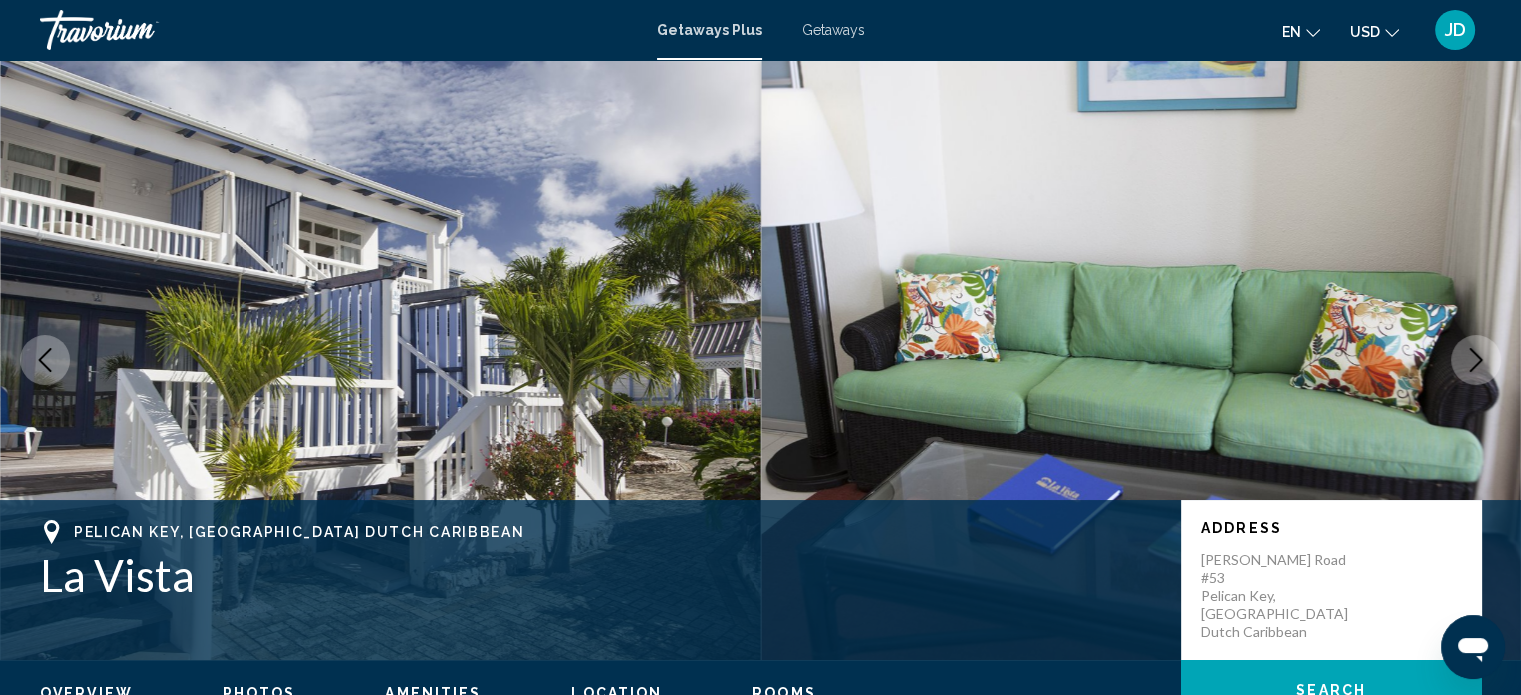 click 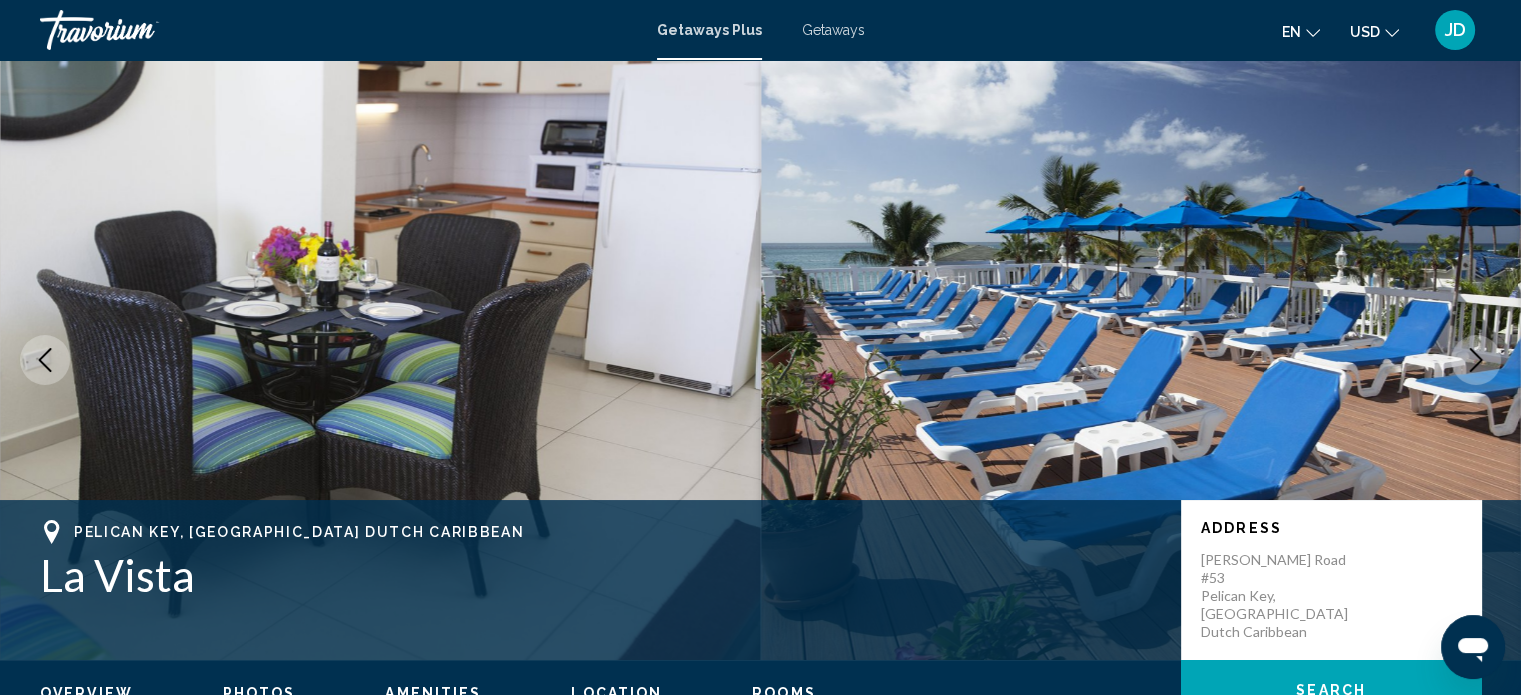 click 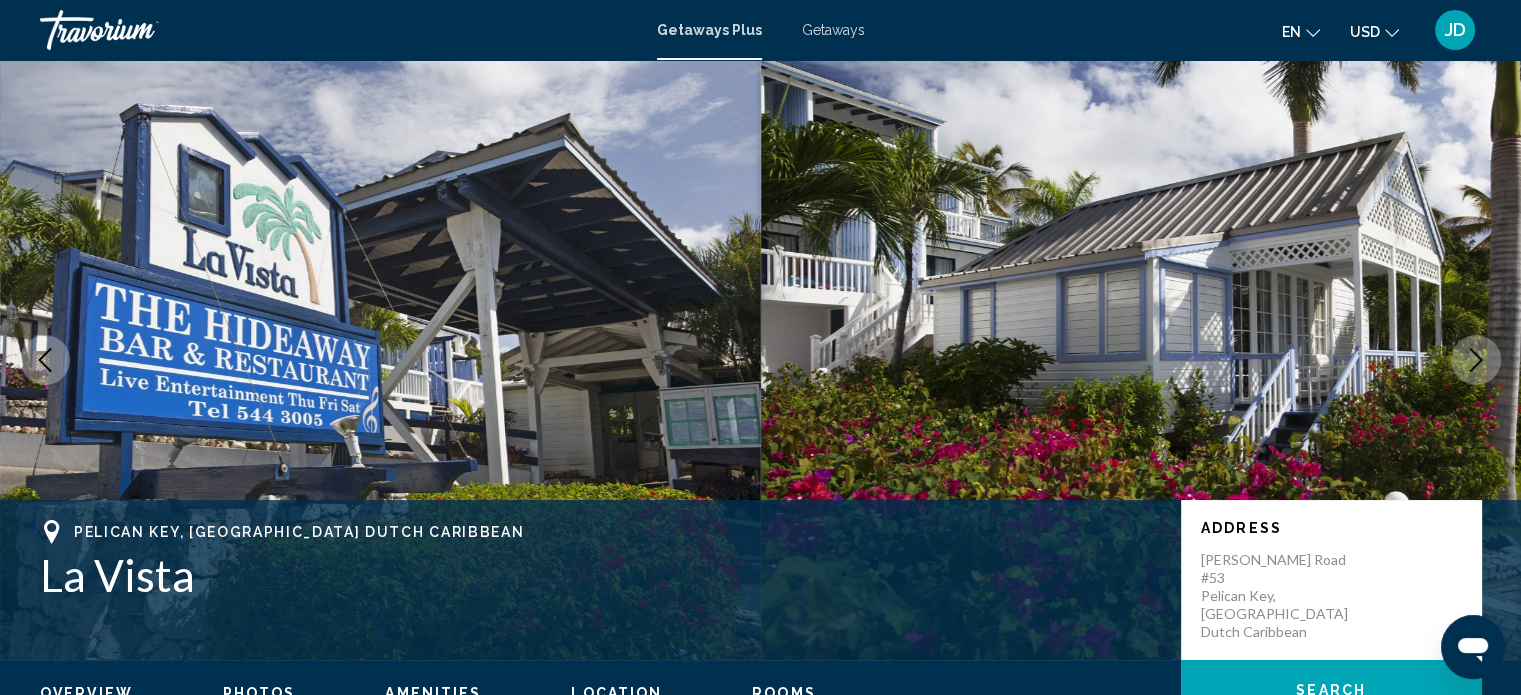 click 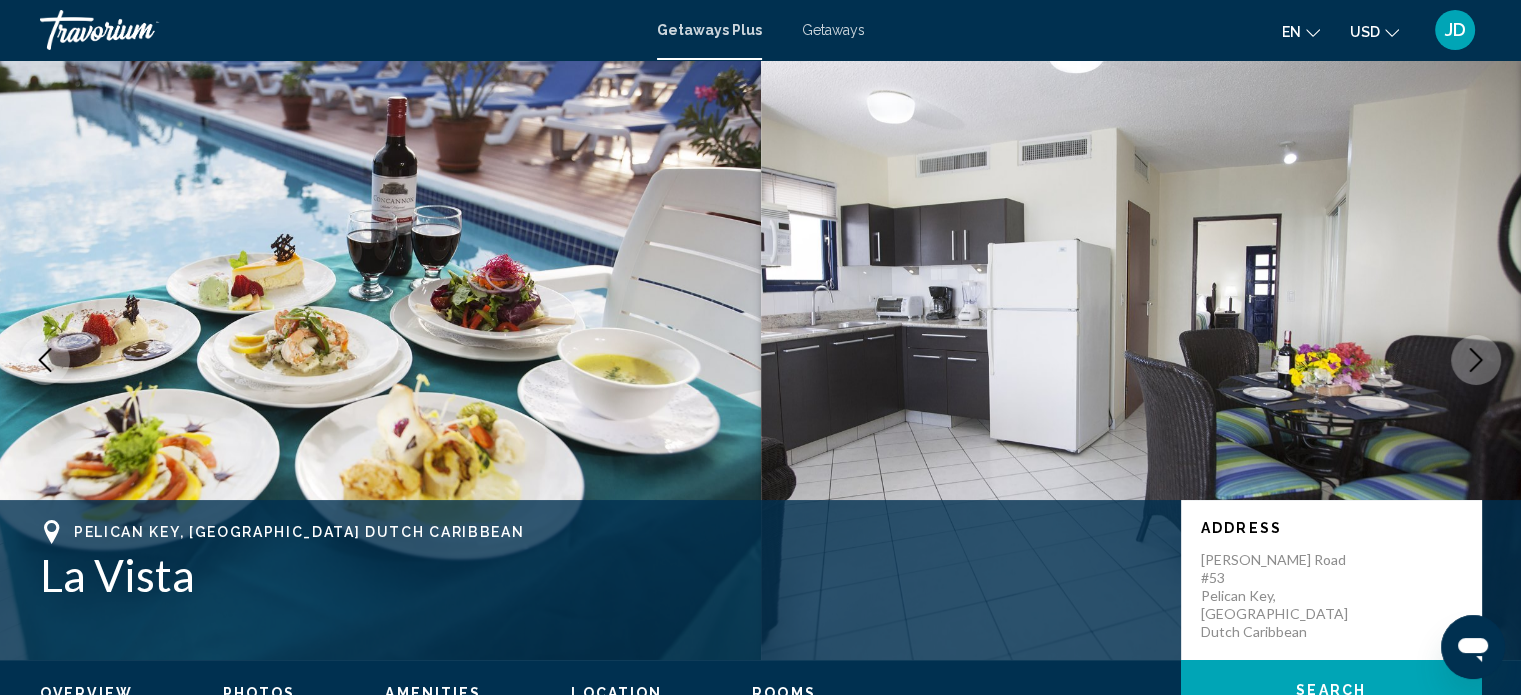 click 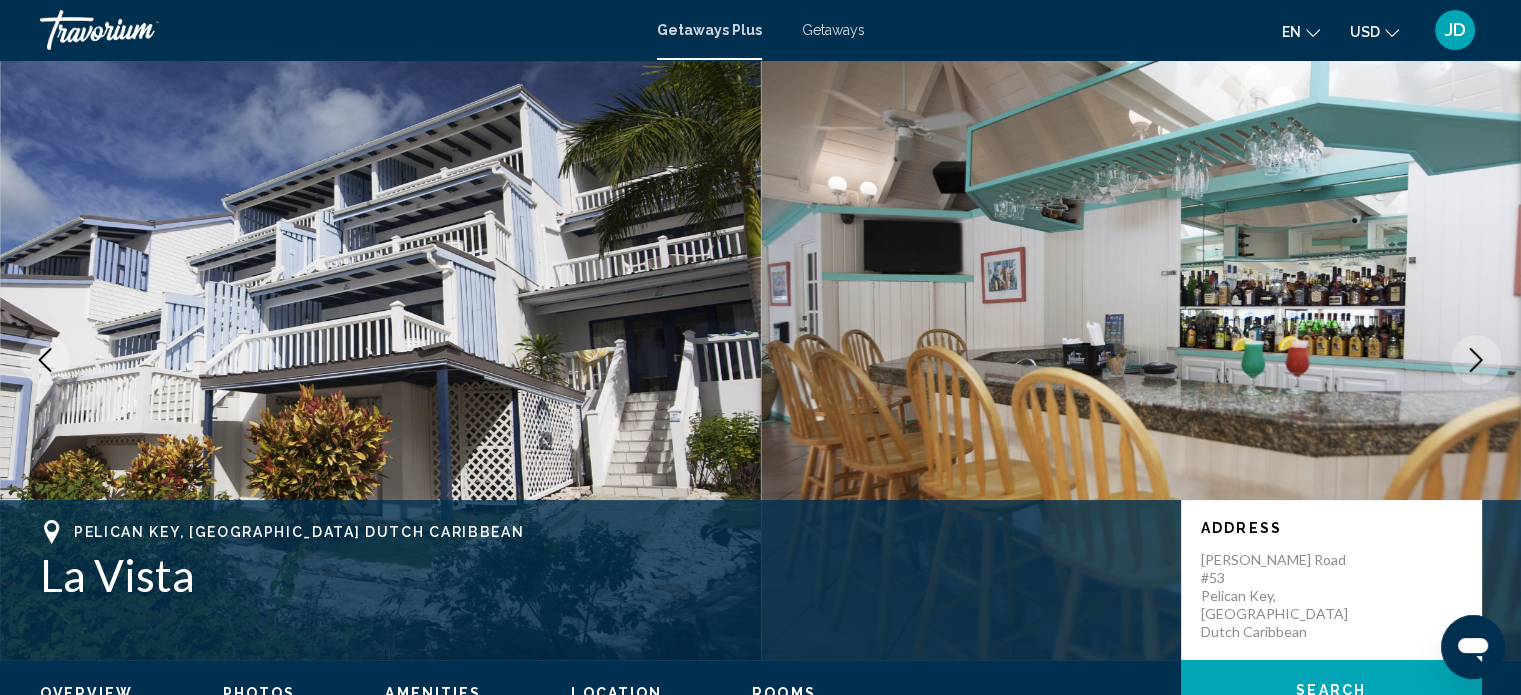 click 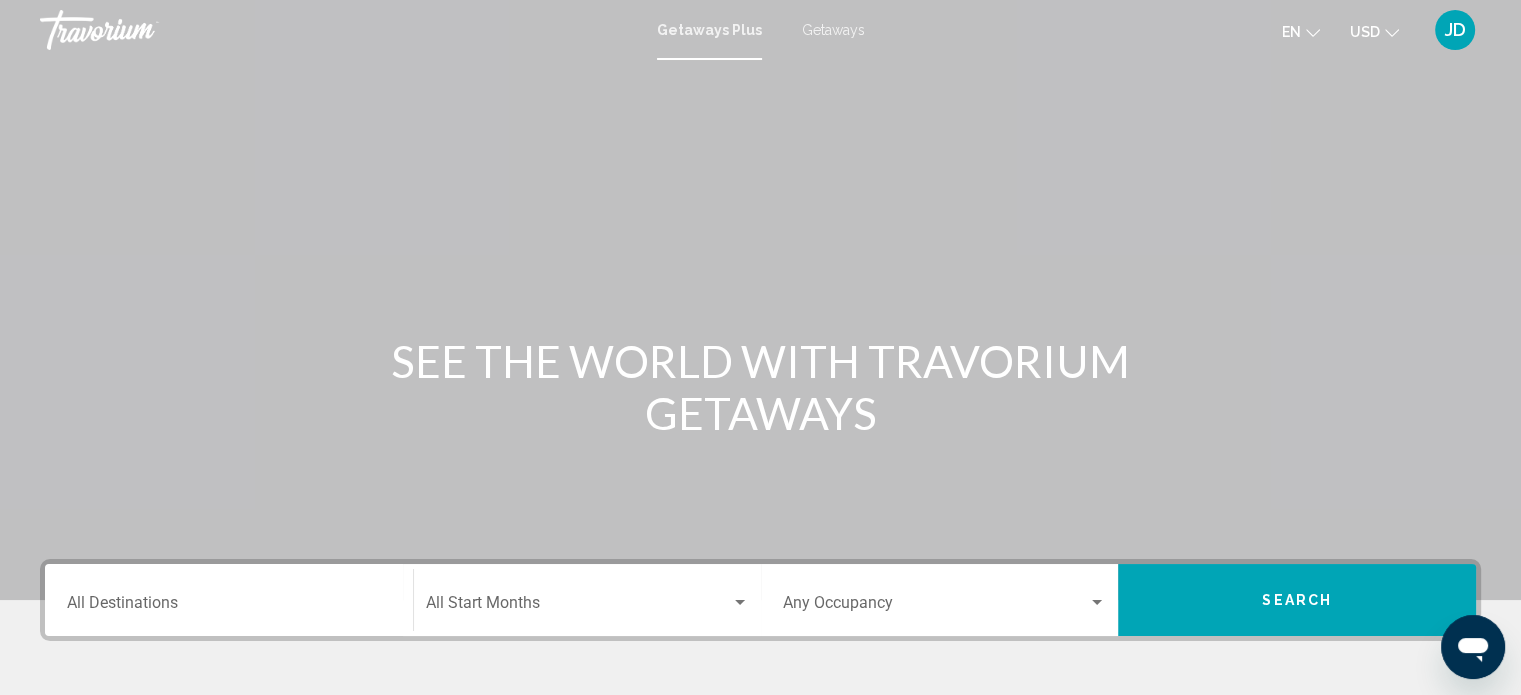click on "Destination All Destinations" at bounding box center [229, 607] 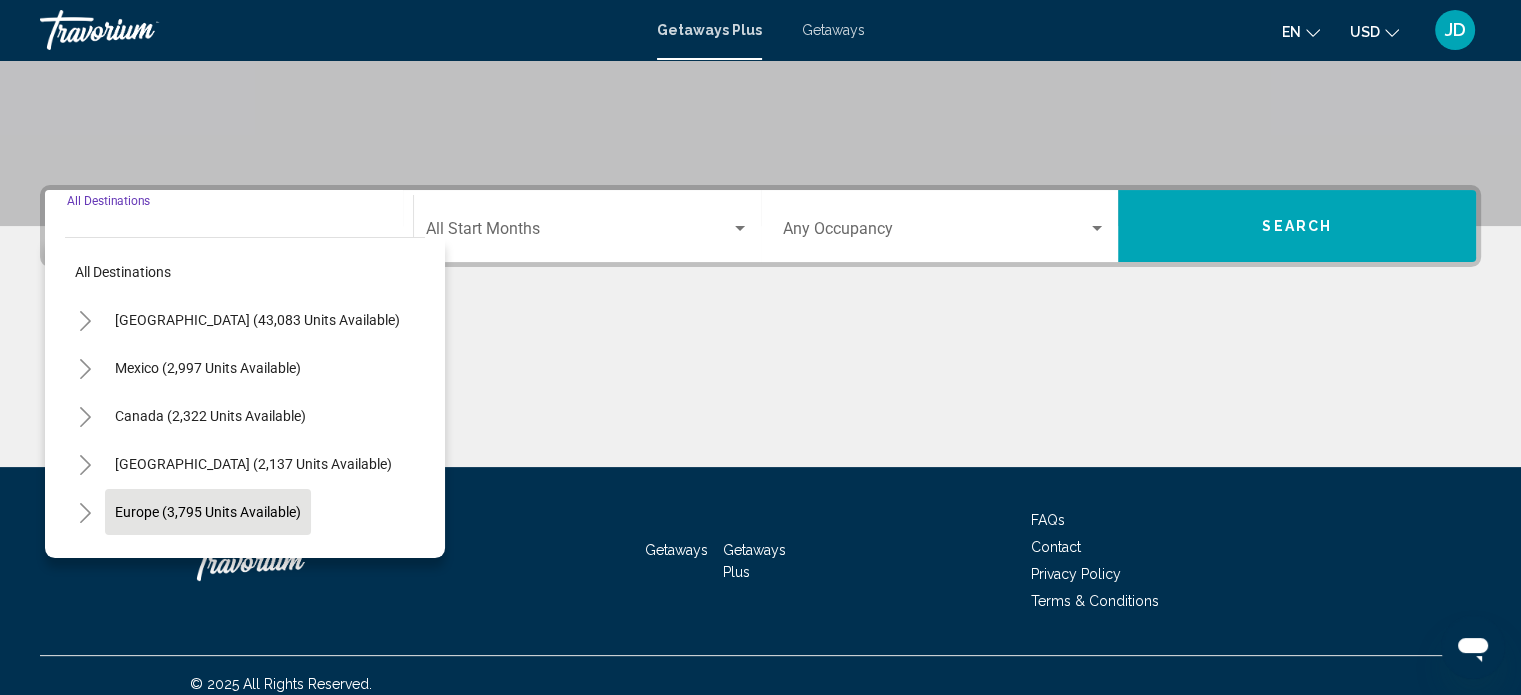 scroll, scrollTop: 390, scrollLeft: 0, axis: vertical 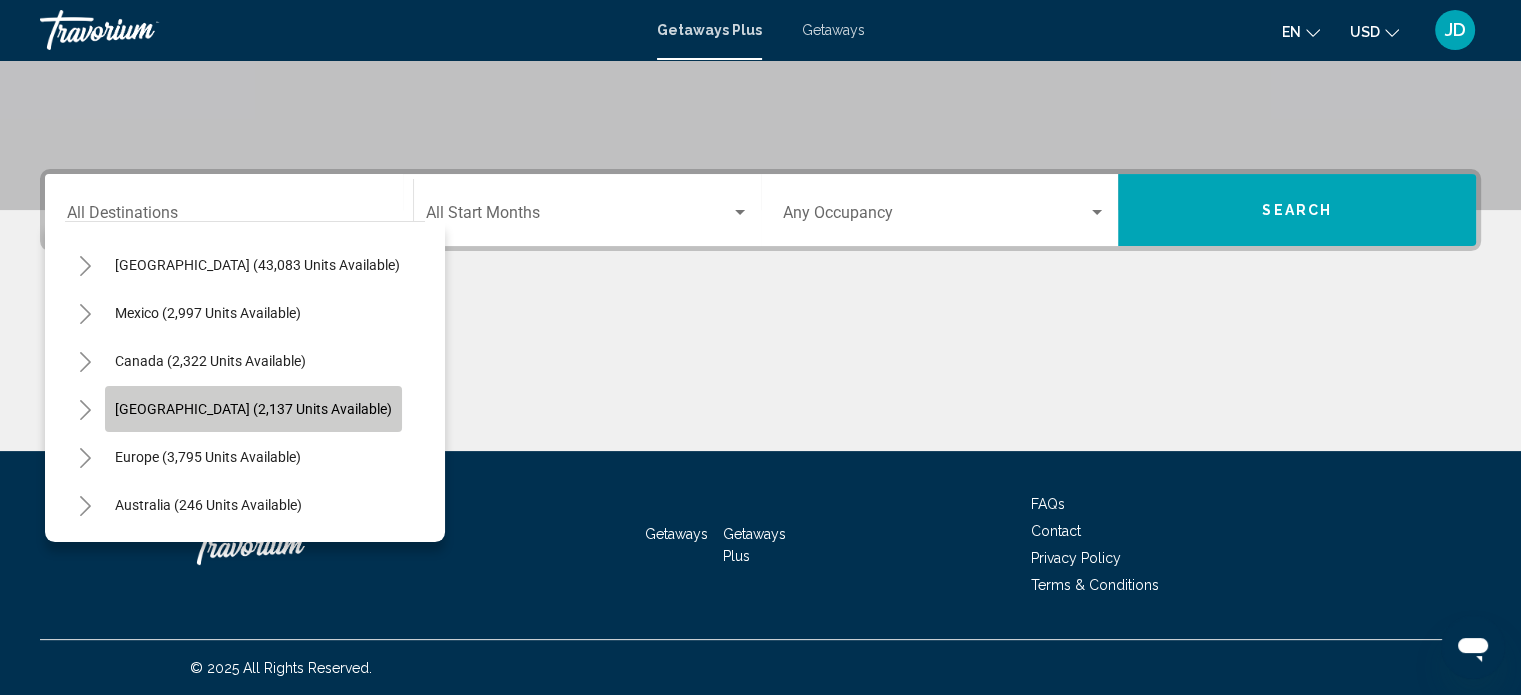 click on "[GEOGRAPHIC_DATA] (2,137 units available)" 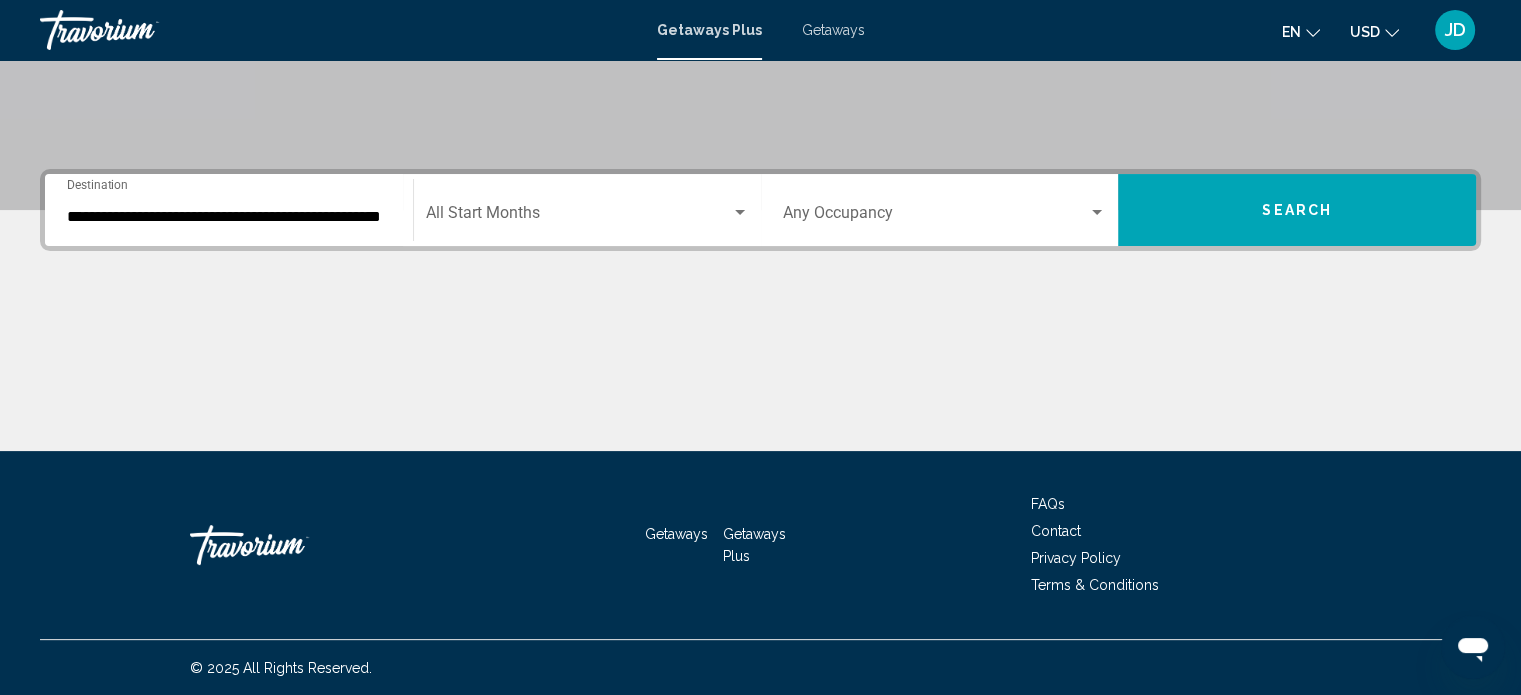 click on "Start Month All Start Months" at bounding box center (582, 210) 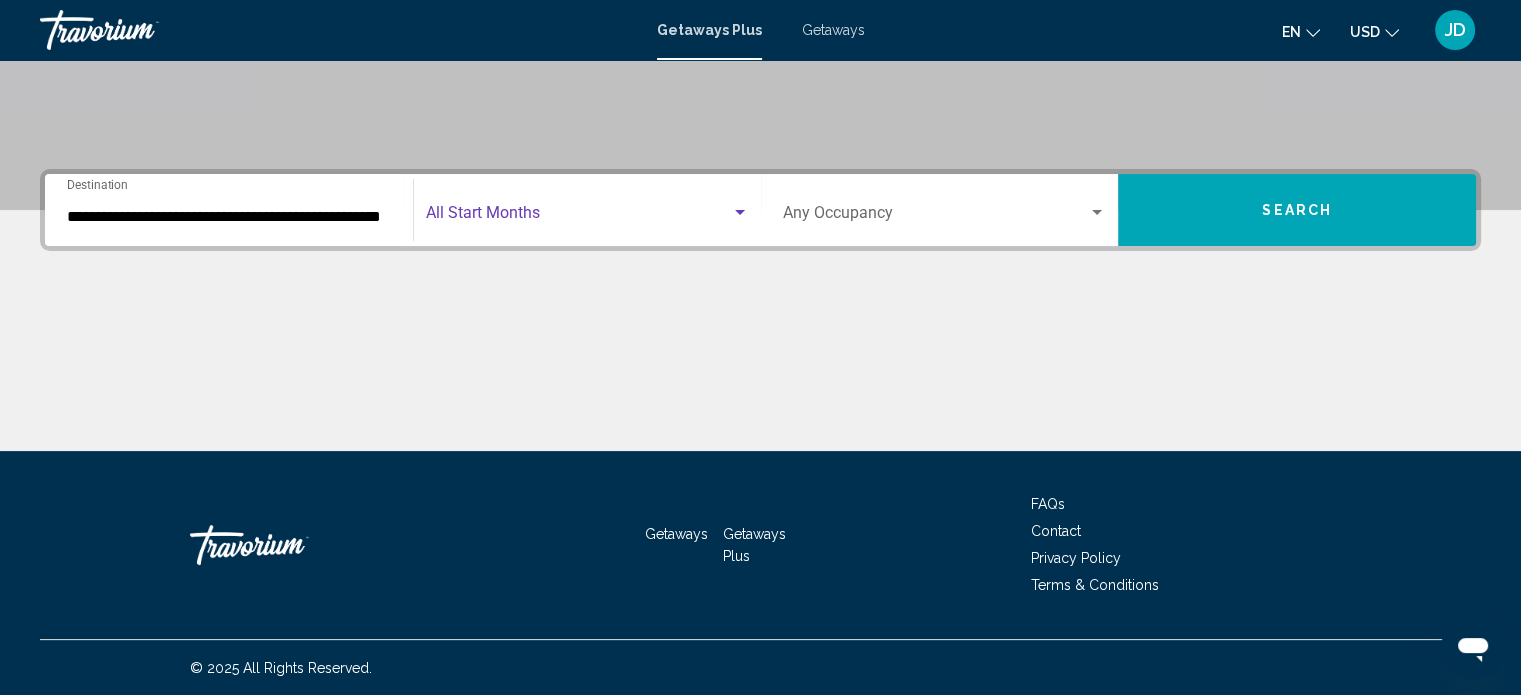 click at bounding box center [740, 212] 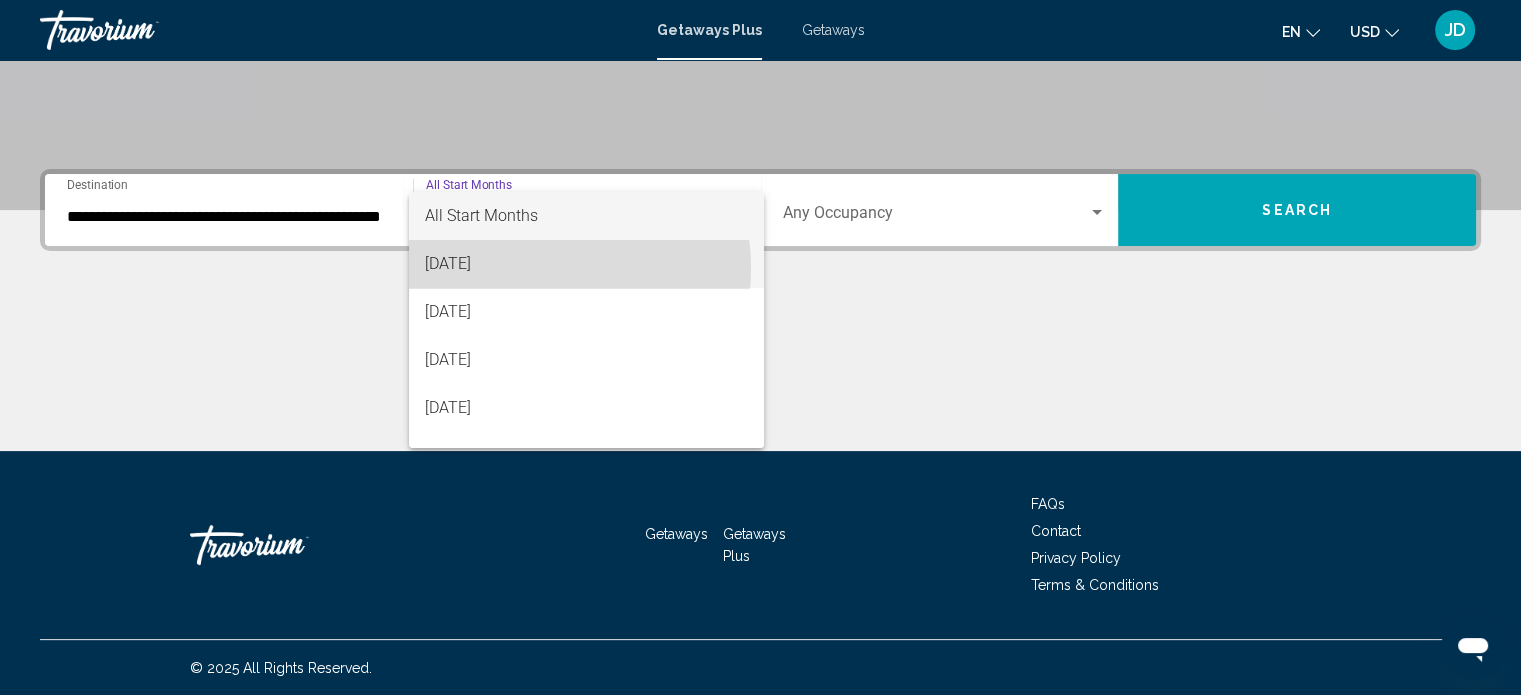 click on "[DATE]" at bounding box center (586, 264) 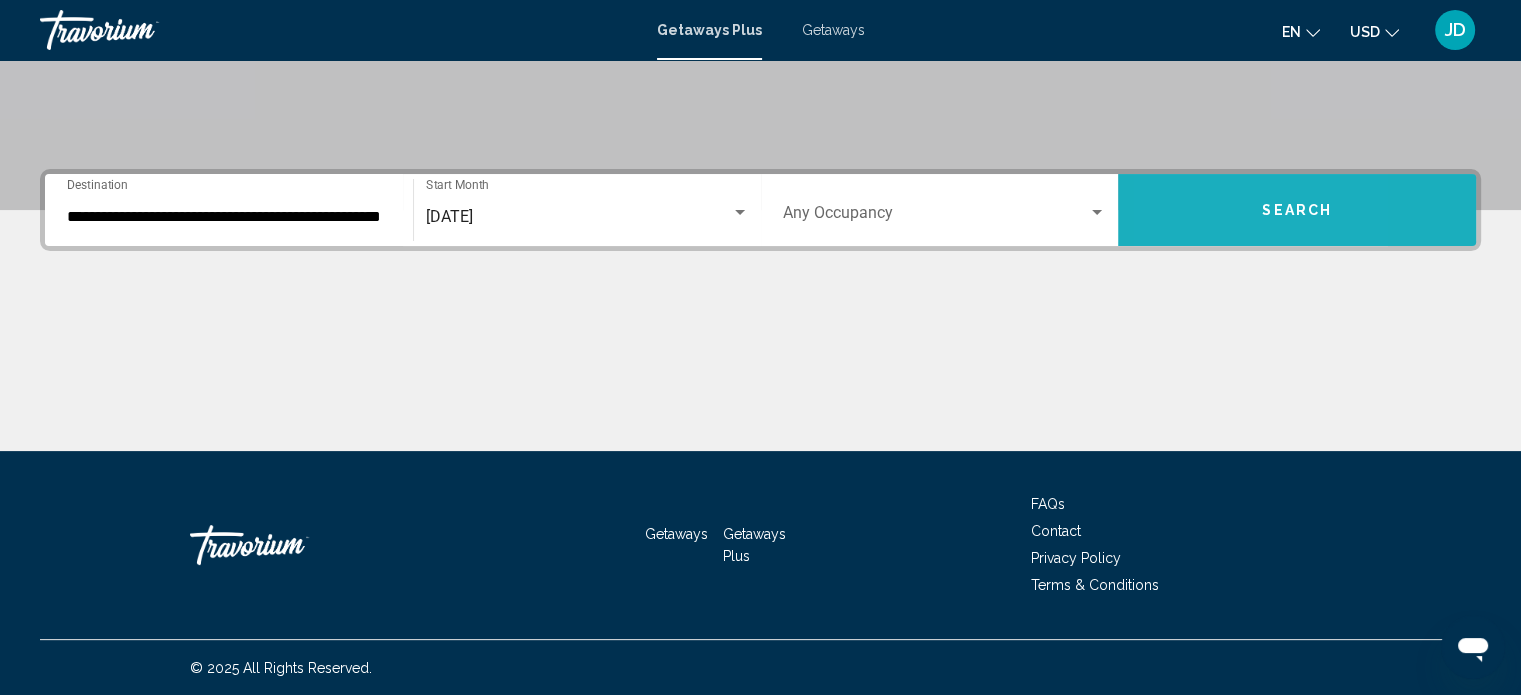 click on "Search" at bounding box center (1297, 210) 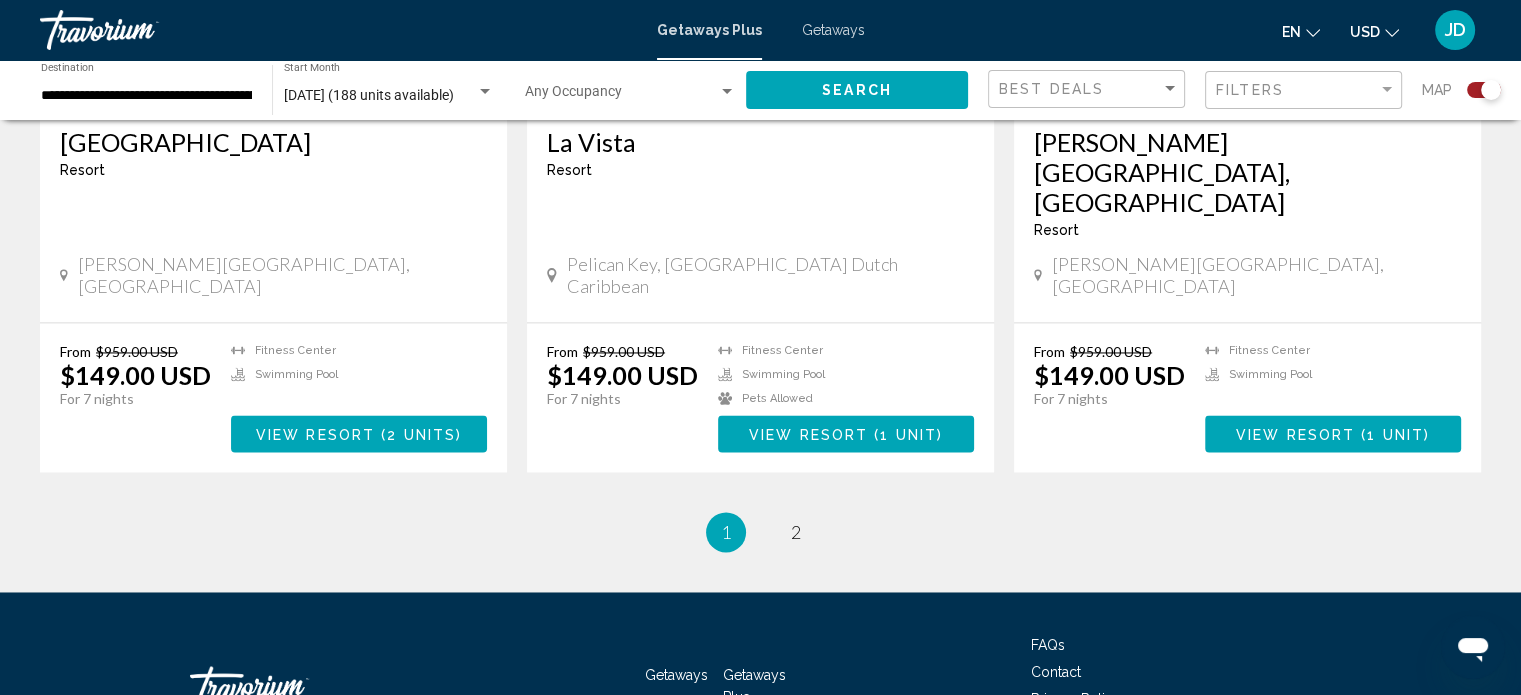 scroll, scrollTop: 3060, scrollLeft: 0, axis: vertical 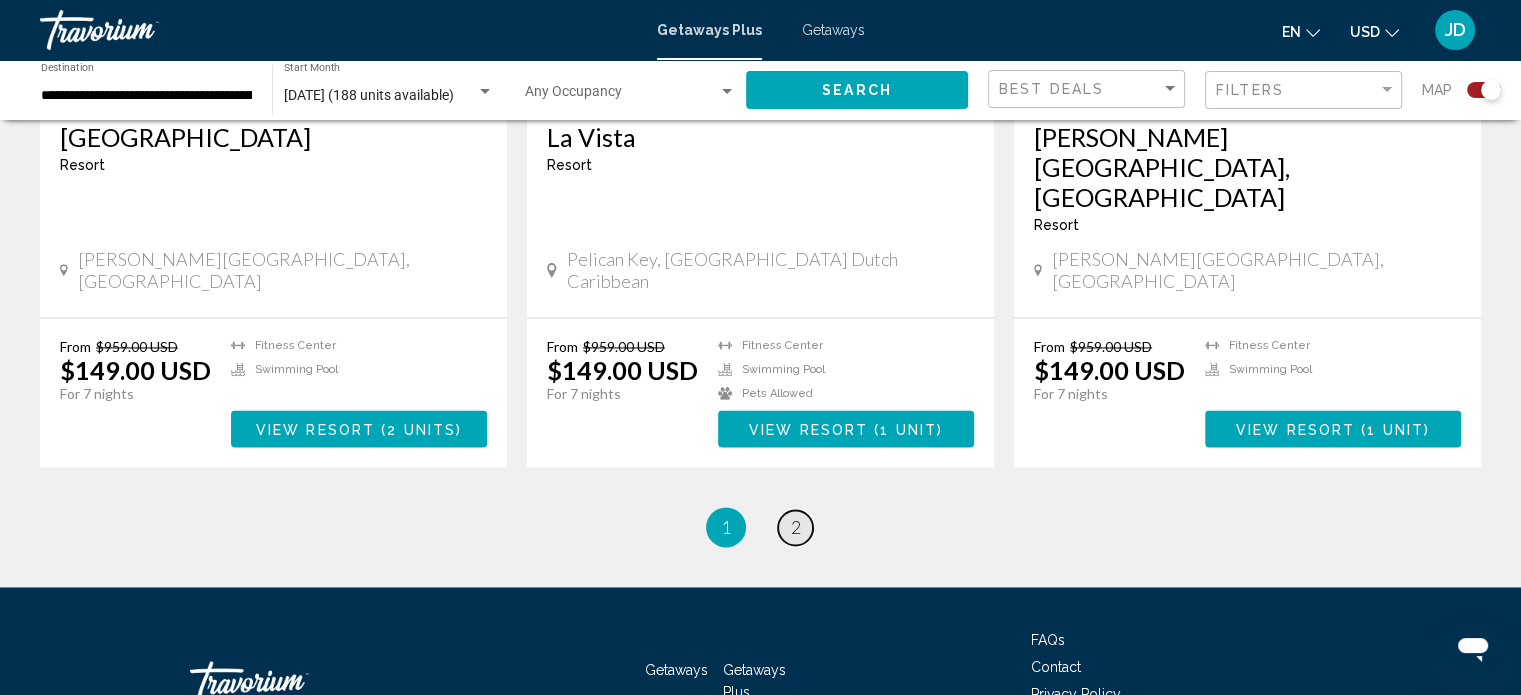 click on "2" at bounding box center [796, 527] 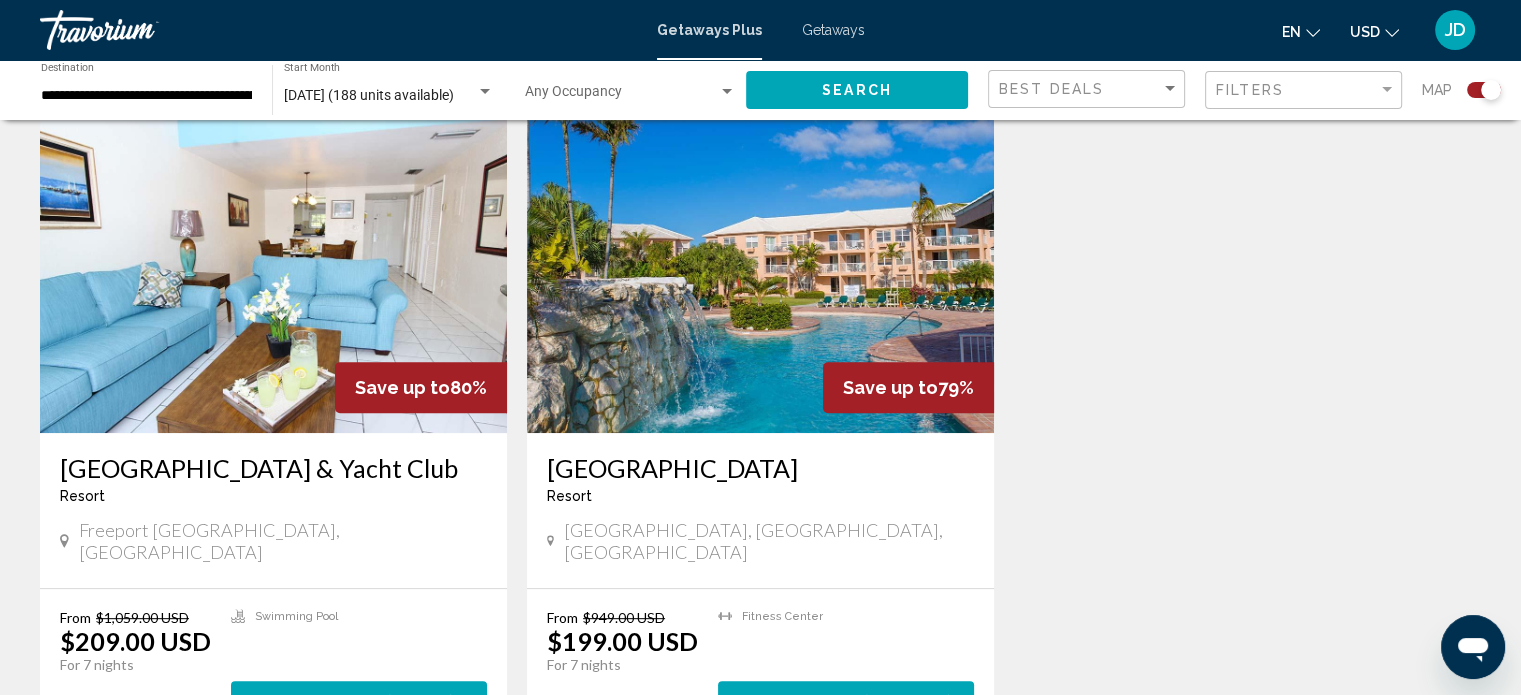 scroll, scrollTop: 700, scrollLeft: 0, axis: vertical 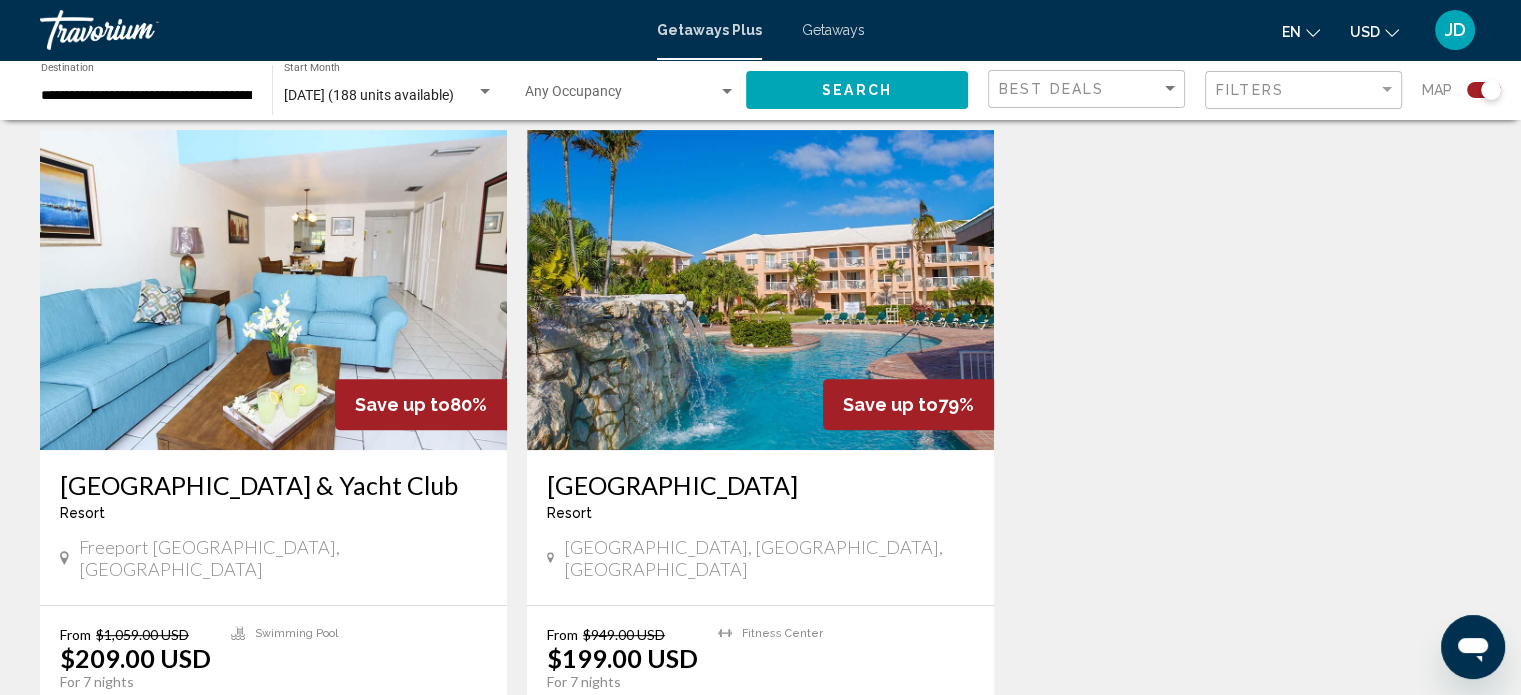 click at bounding box center (760, 290) 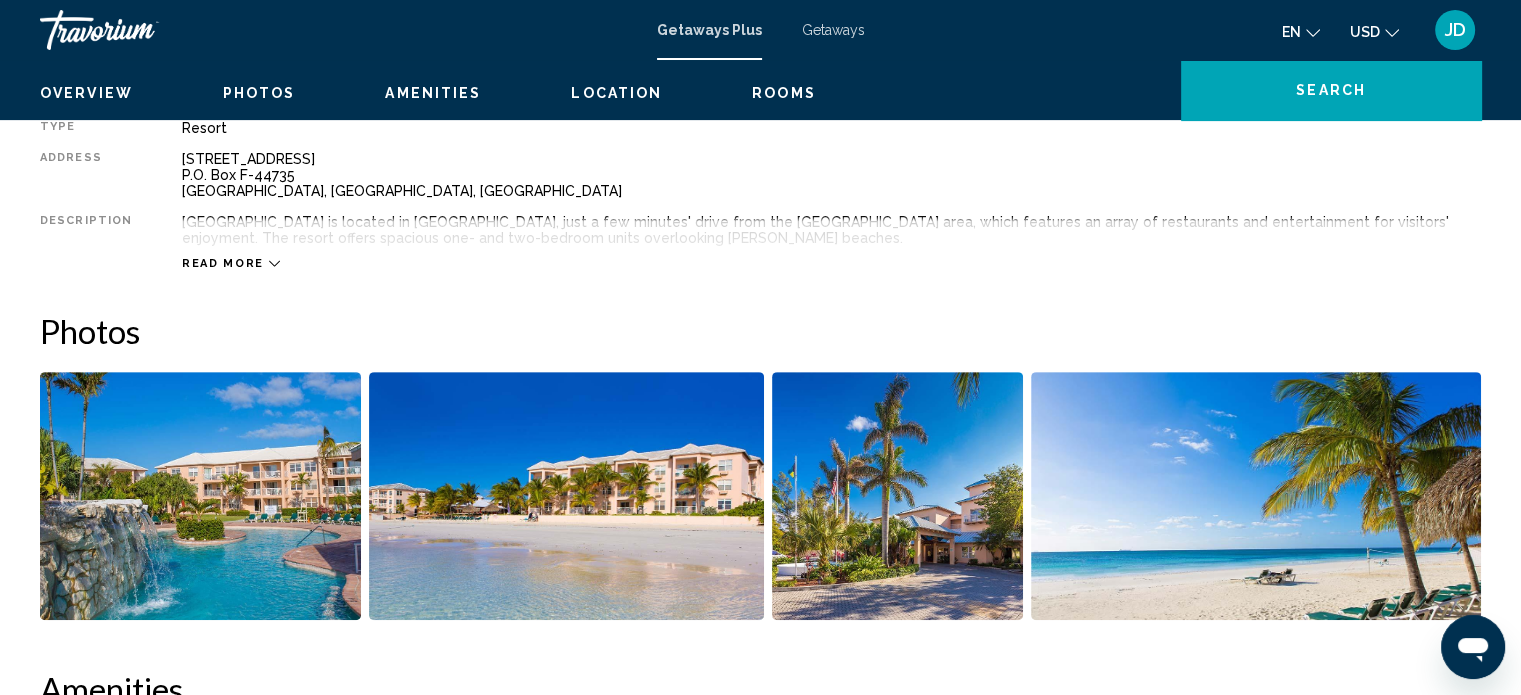 scroll, scrollTop: 12, scrollLeft: 0, axis: vertical 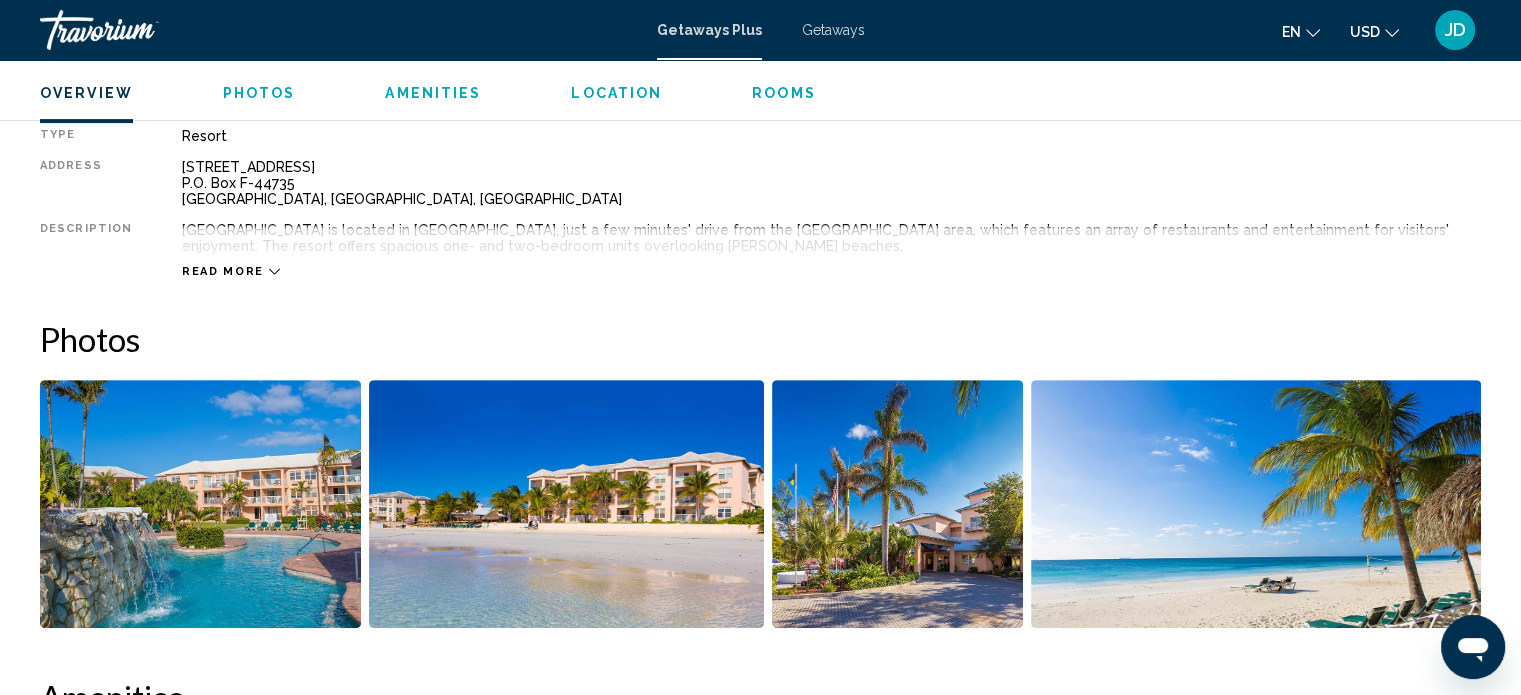 click 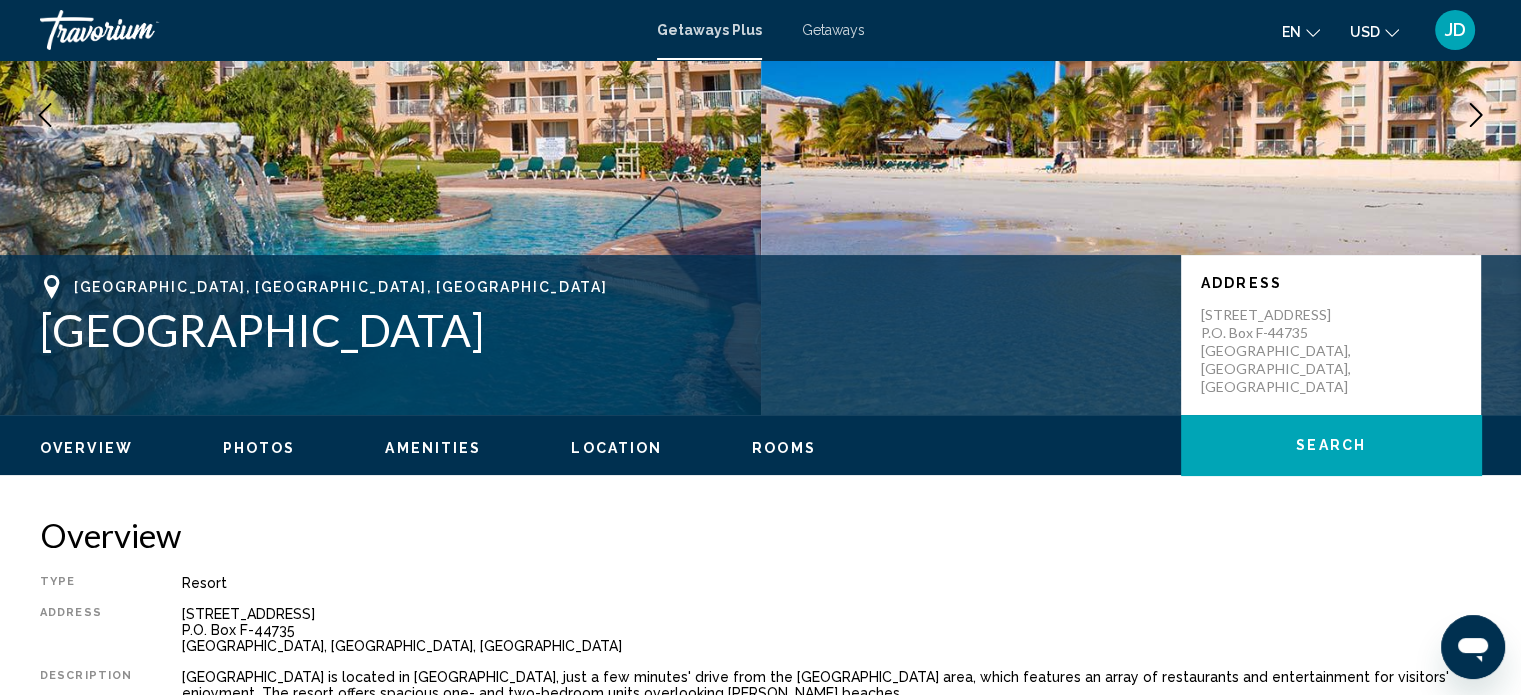 scroll, scrollTop: 293, scrollLeft: 0, axis: vertical 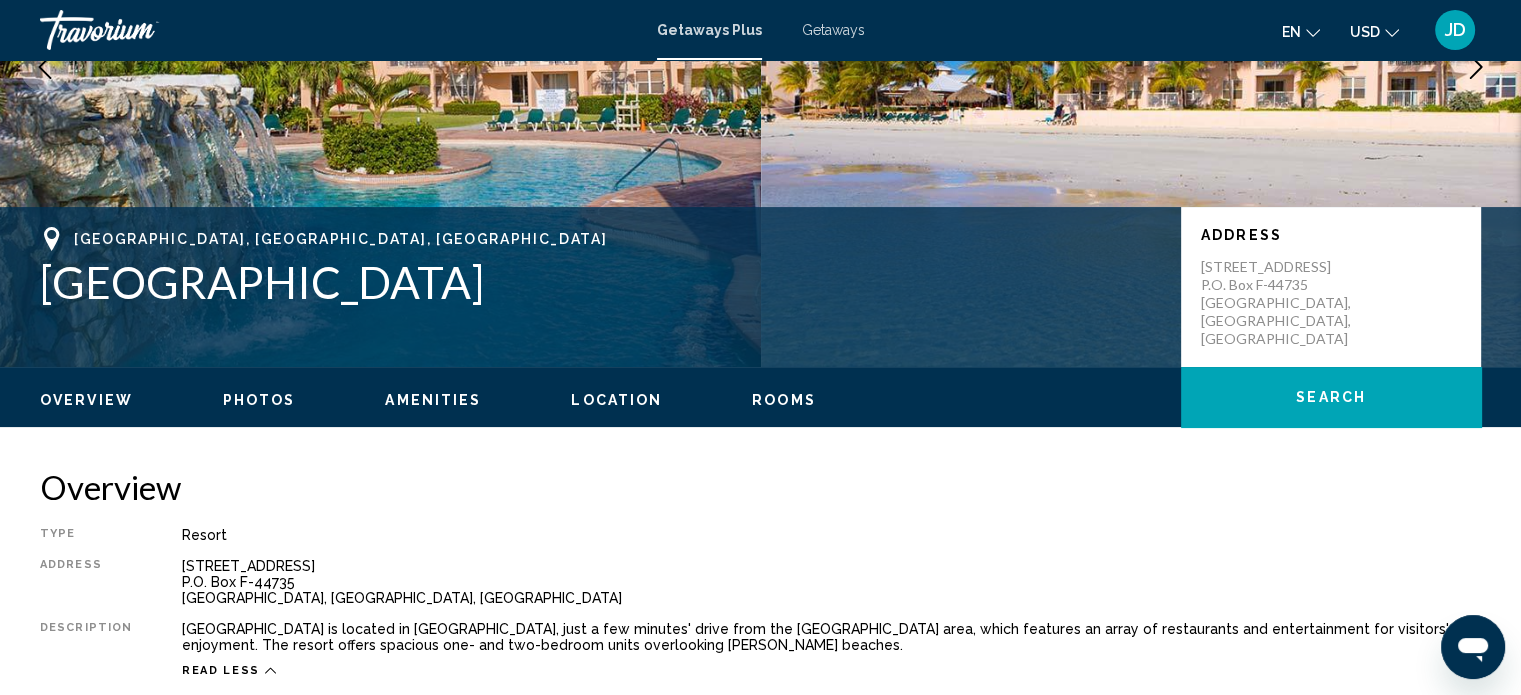 click on "[STREET_ADDRESS] P.O. Box F-44735 [GEOGRAPHIC_DATA], [GEOGRAPHIC_DATA], [GEOGRAPHIC_DATA]" at bounding box center (1281, 303) 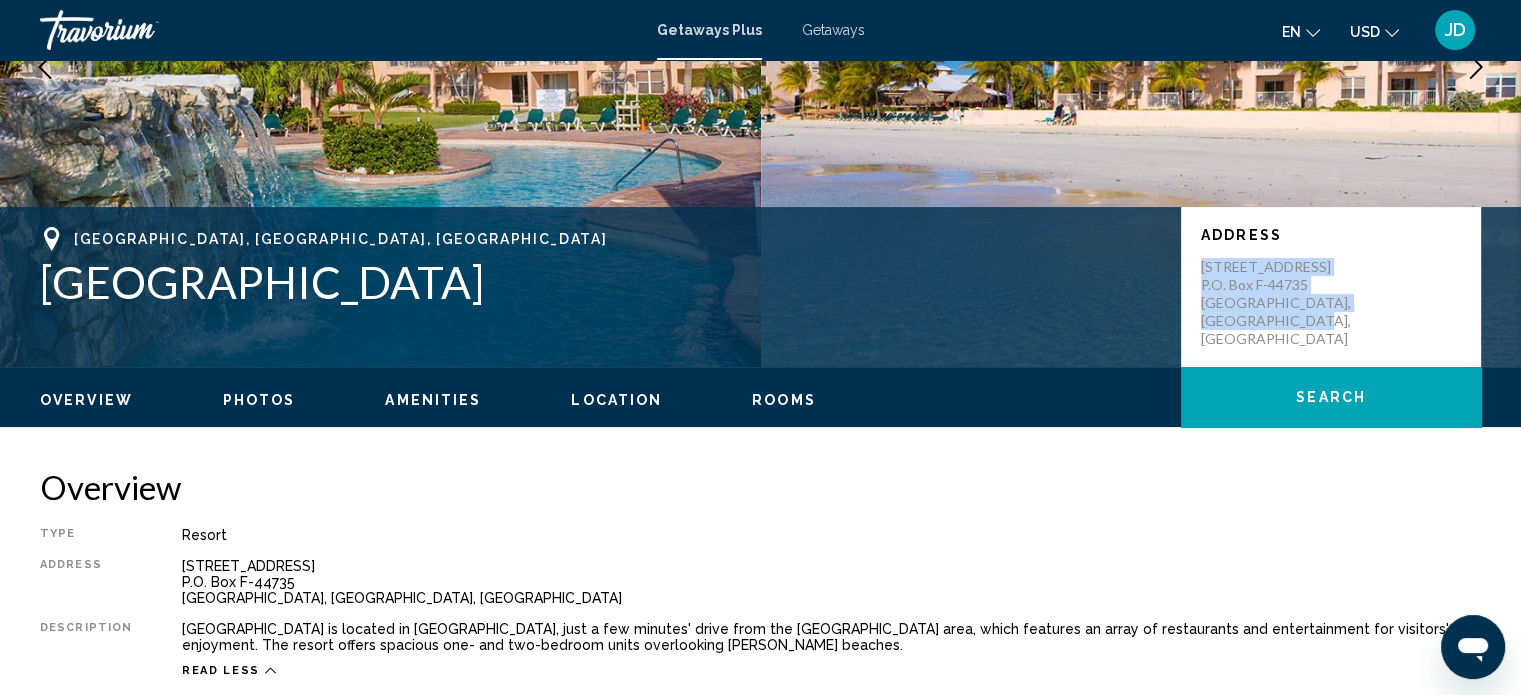drag, startPoint x: 1272, startPoint y: 320, endPoint x: 1197, endPoint y: 265, distance: 93.00538 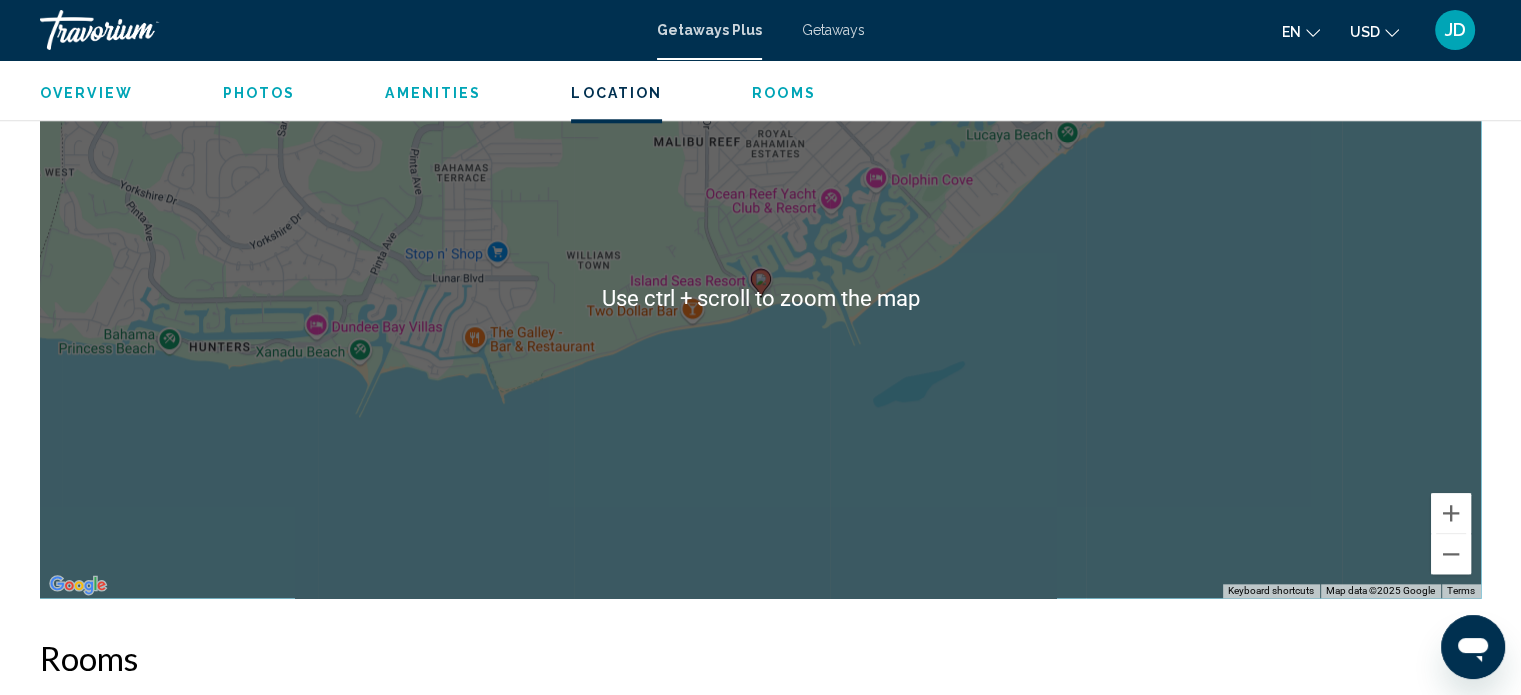 scroll, scrollTop: 1900, scrollLeft: 0, axis: vertical 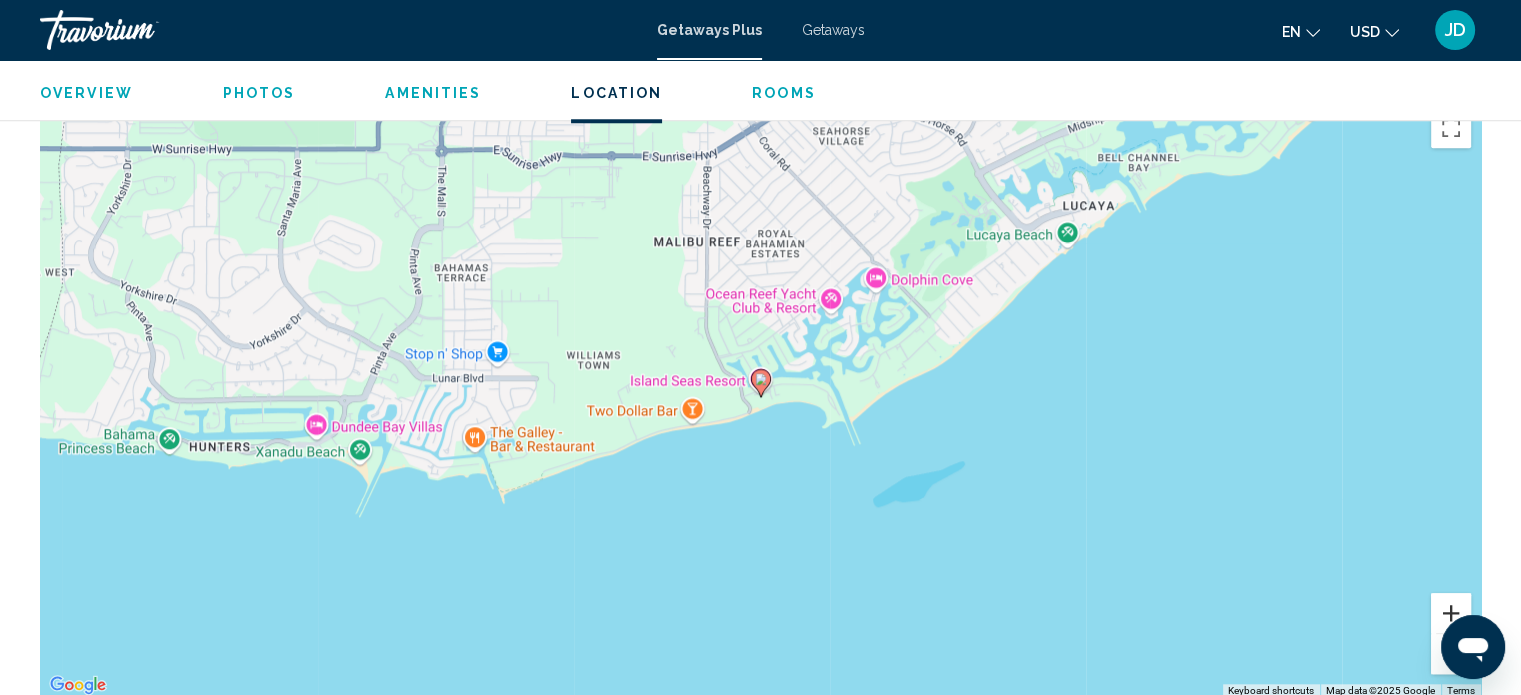 click at bounding box center [1451, 613] 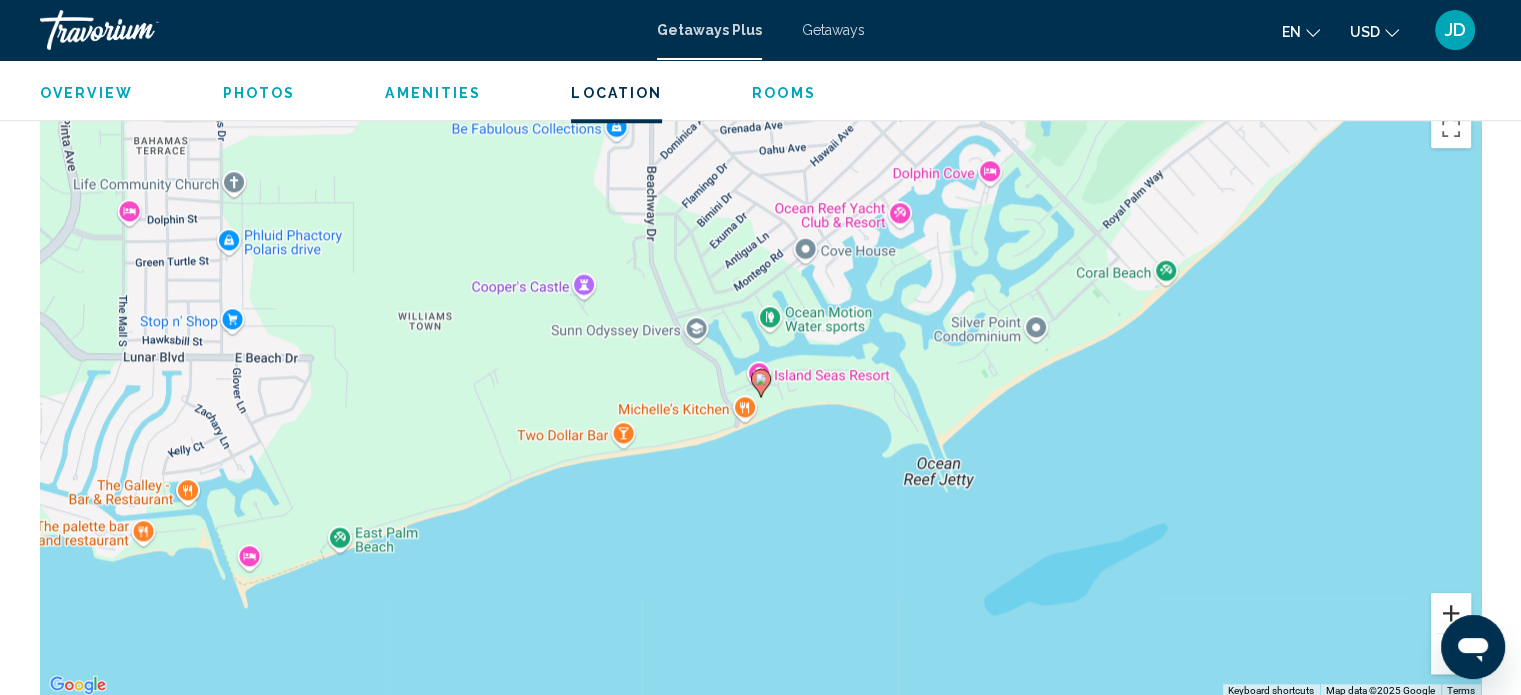 click at bounding box center (1451, 613) 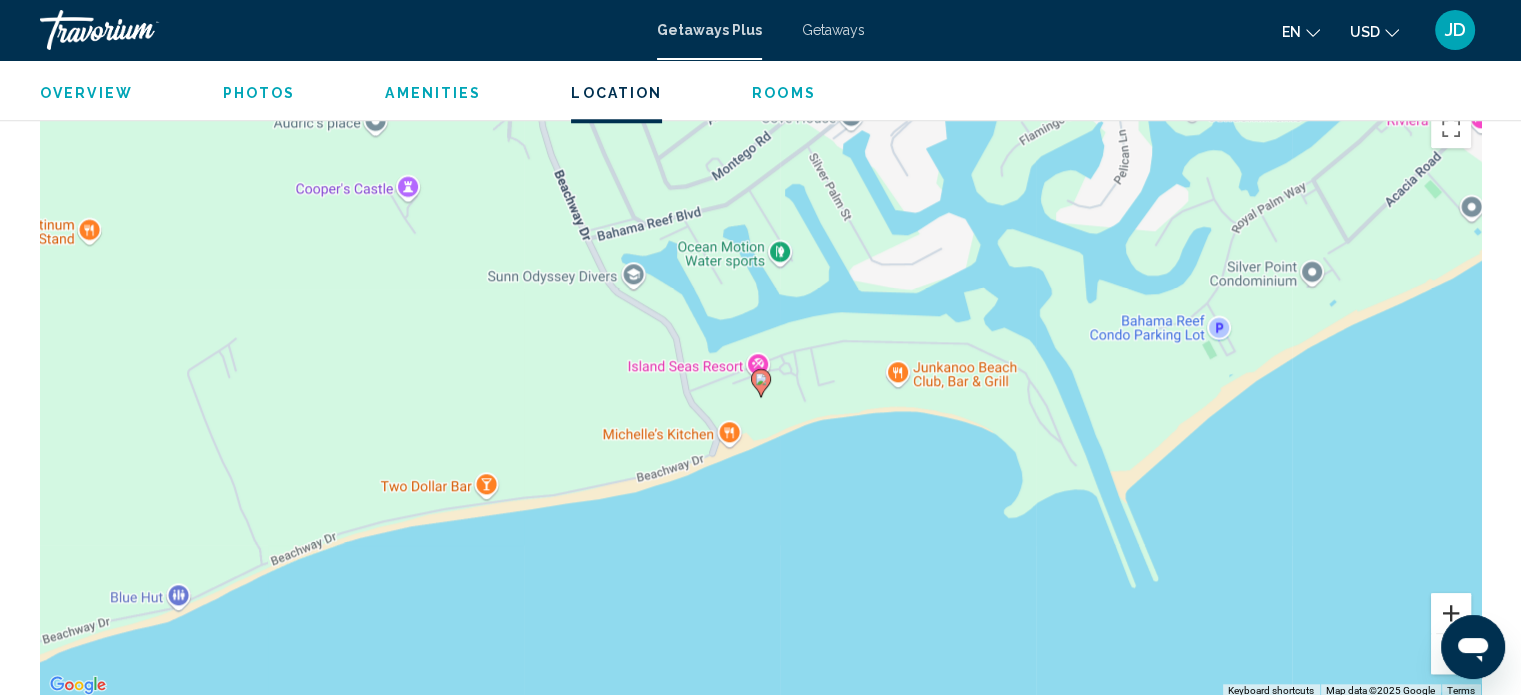 click at bounding box center (1451, 613) 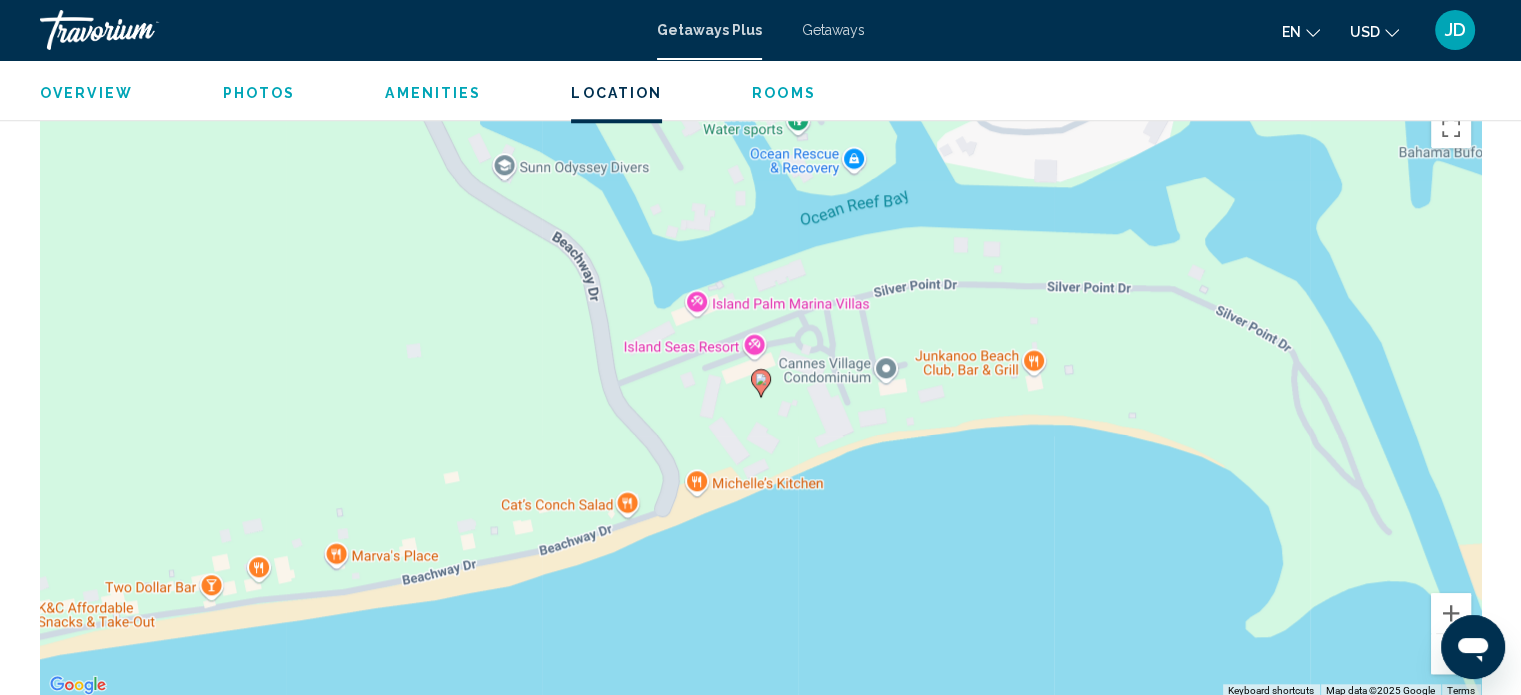 click on "To navigate, press the arrow keys. To activate drag with keyboard, press Alt + Enter. Once in keyboard drag state, use the arrow keys to move the marker. To complete the drag, press the Enter key. To cancel, press Escape." at bounding box center (760, 398) 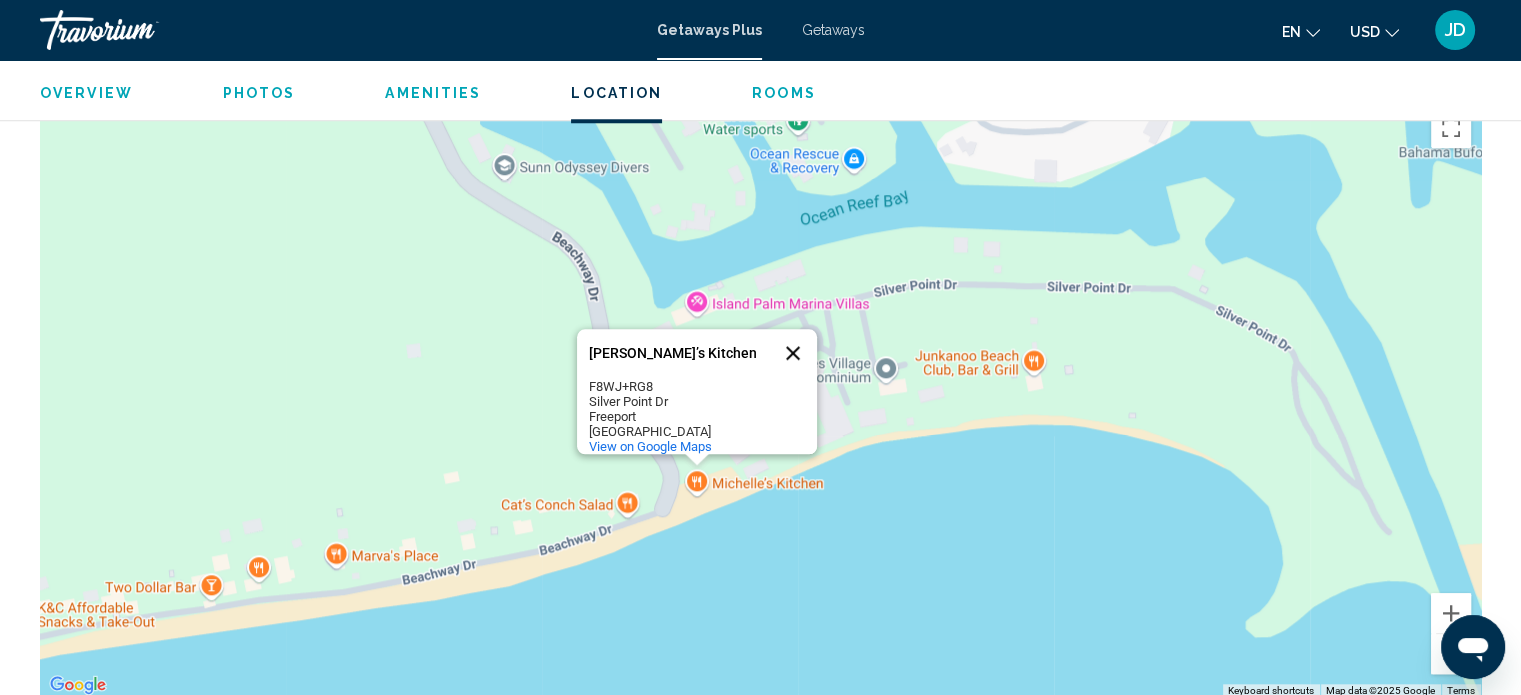 click at bounding box center [793, 353] 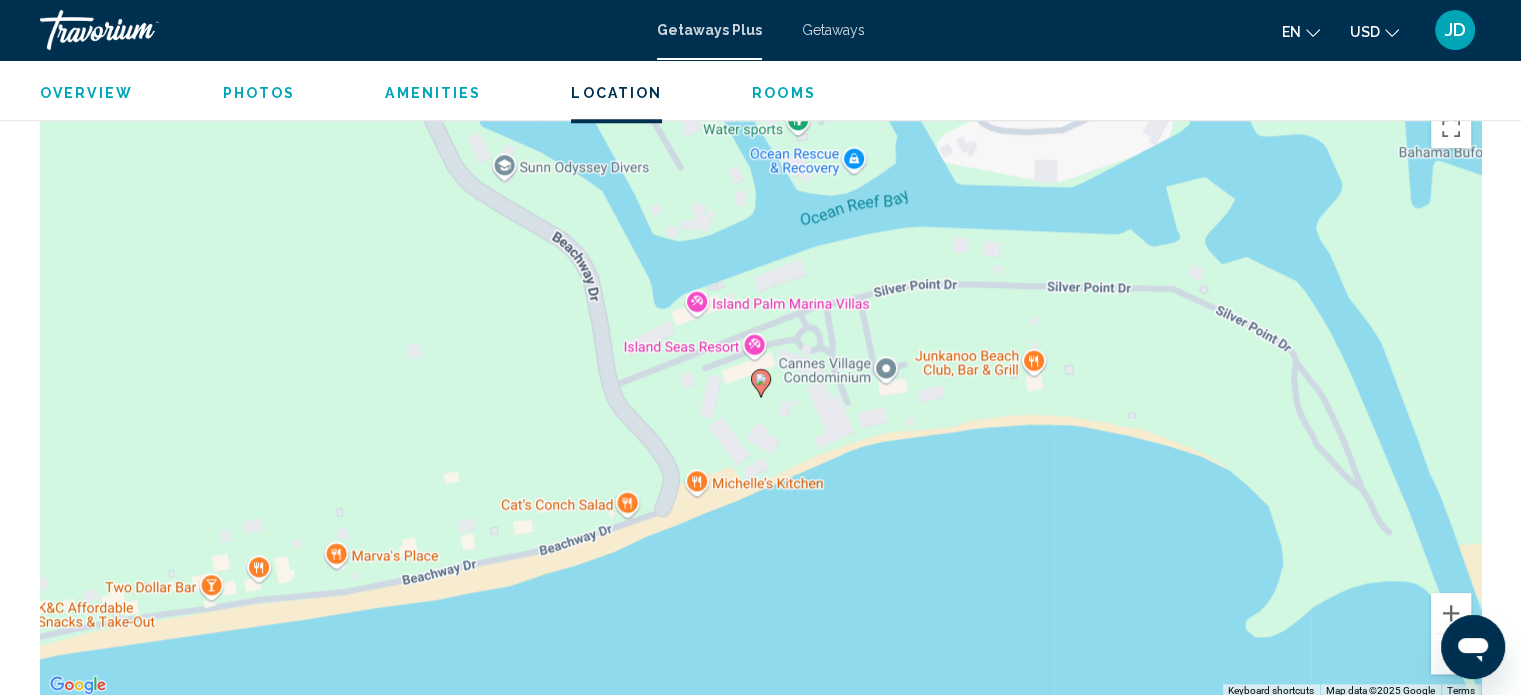 click on "To navigate, press the arrow keys. To activate drag with keyboard, press Alt + Enter. Once in keyboard drag state, use the arrow keys to move the marker. To complete the drag, press the Enter key. To cancel, press Escape." at bounding box center (760, 398) 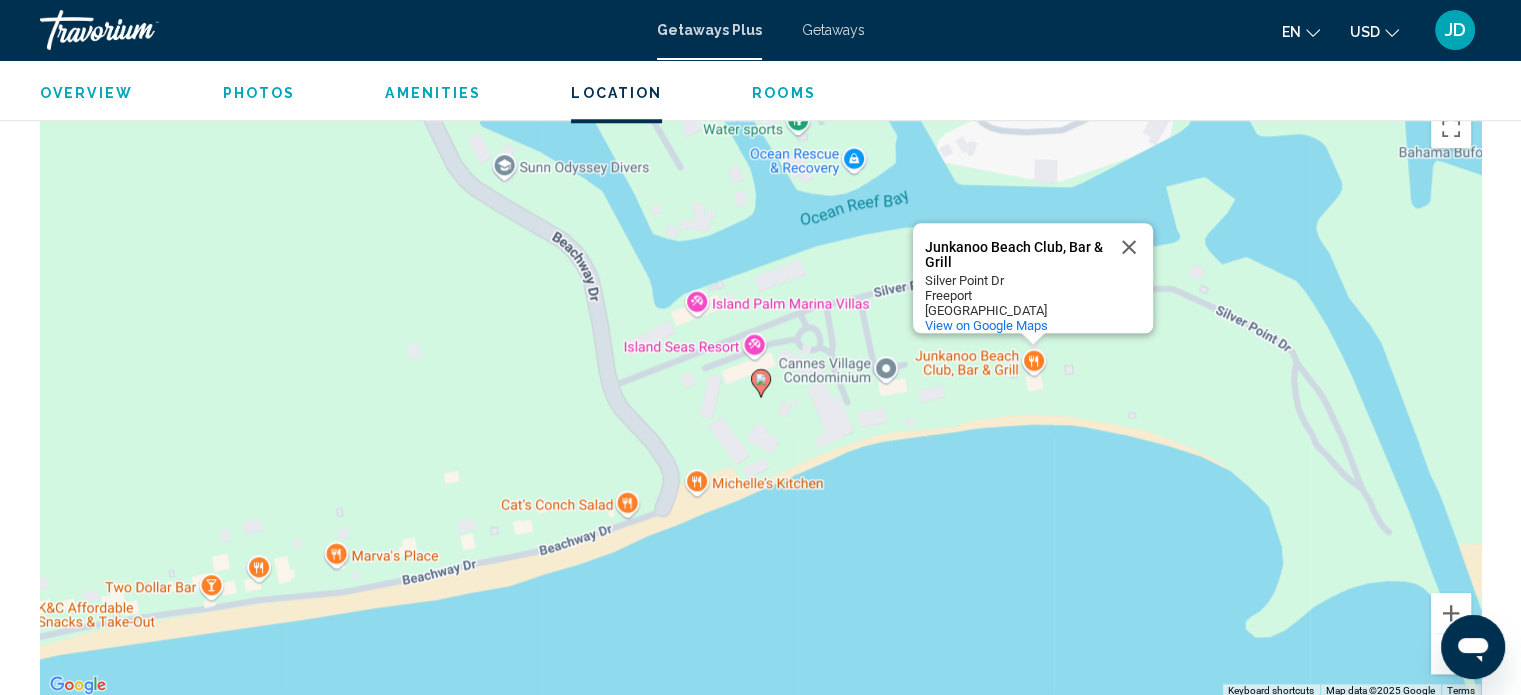 click on "To navigate, press the arrow keys. To activate drag with keyboard, press Alt + Enter. Once in keyboard drag state, use the arrow keys to move the marker. To complete the drag, press the Enter key. To cancel, press Escape.     [GEOGRAPHIC_DATA], Bar & Grill                     [GEOGRAPHIC_DATA], Bar & Grill                 [GEOGRAPHIC_DATA] Dr Freeport [GEOGRAPHIC_DATA]              View on Google Maps" at bounding box center (760, 398) 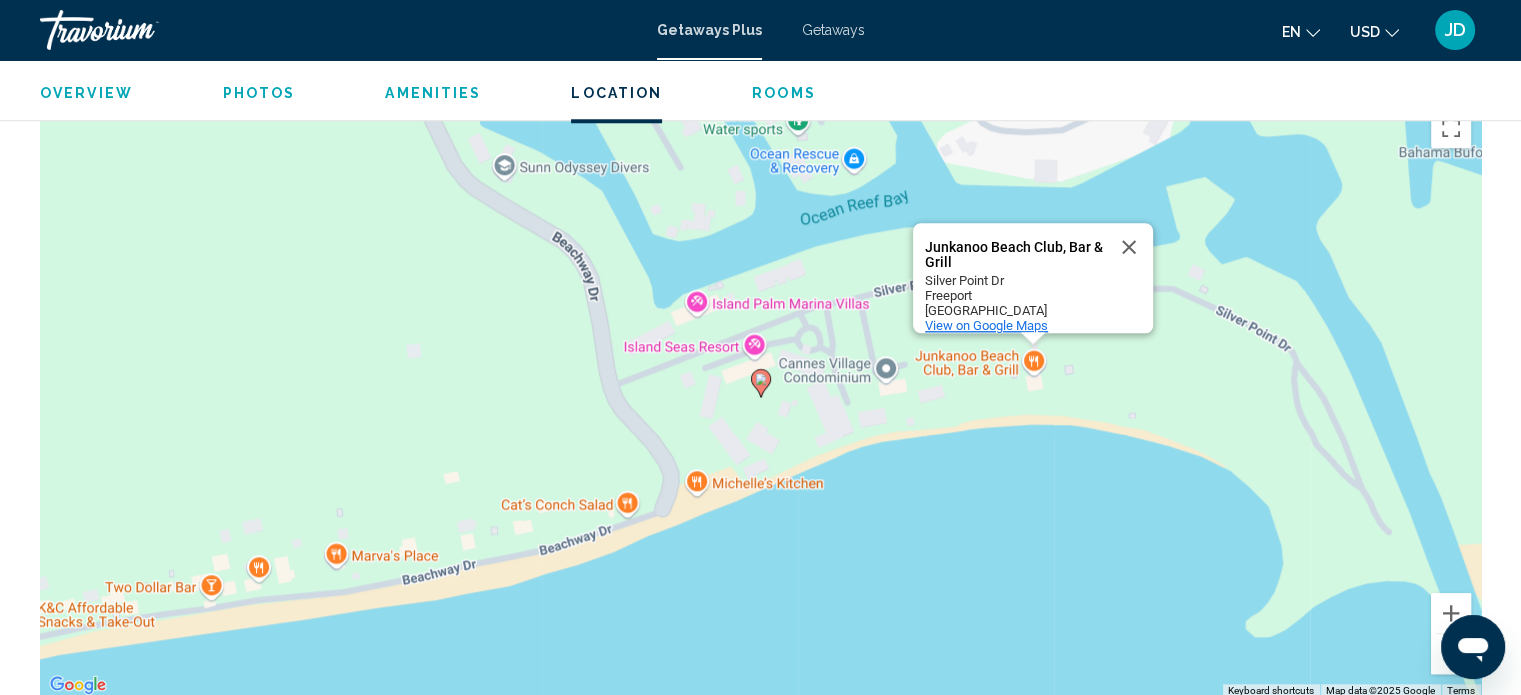 click on "View on Google Maps" at bounding box center [986, 325] 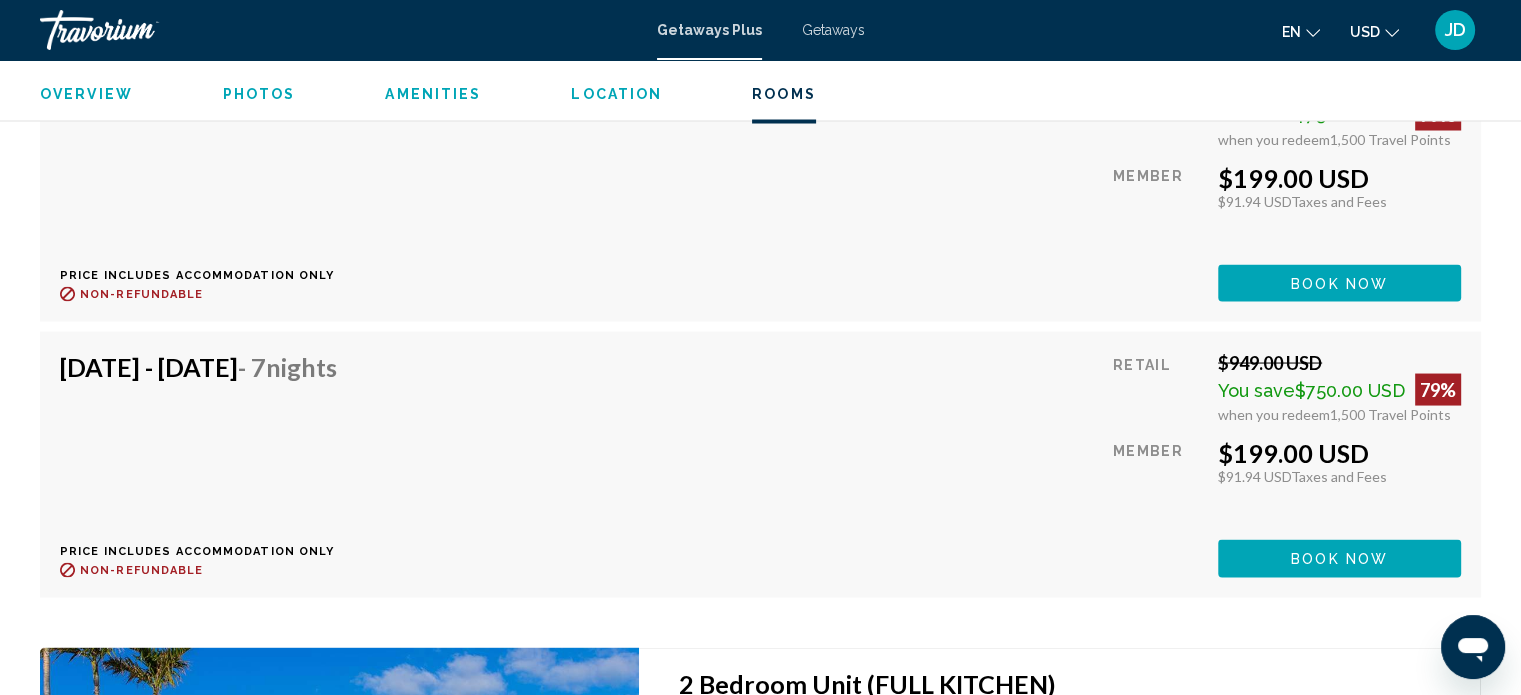 scroll, scrollTop: 3800, scrollLeft: 0, axis: vertical 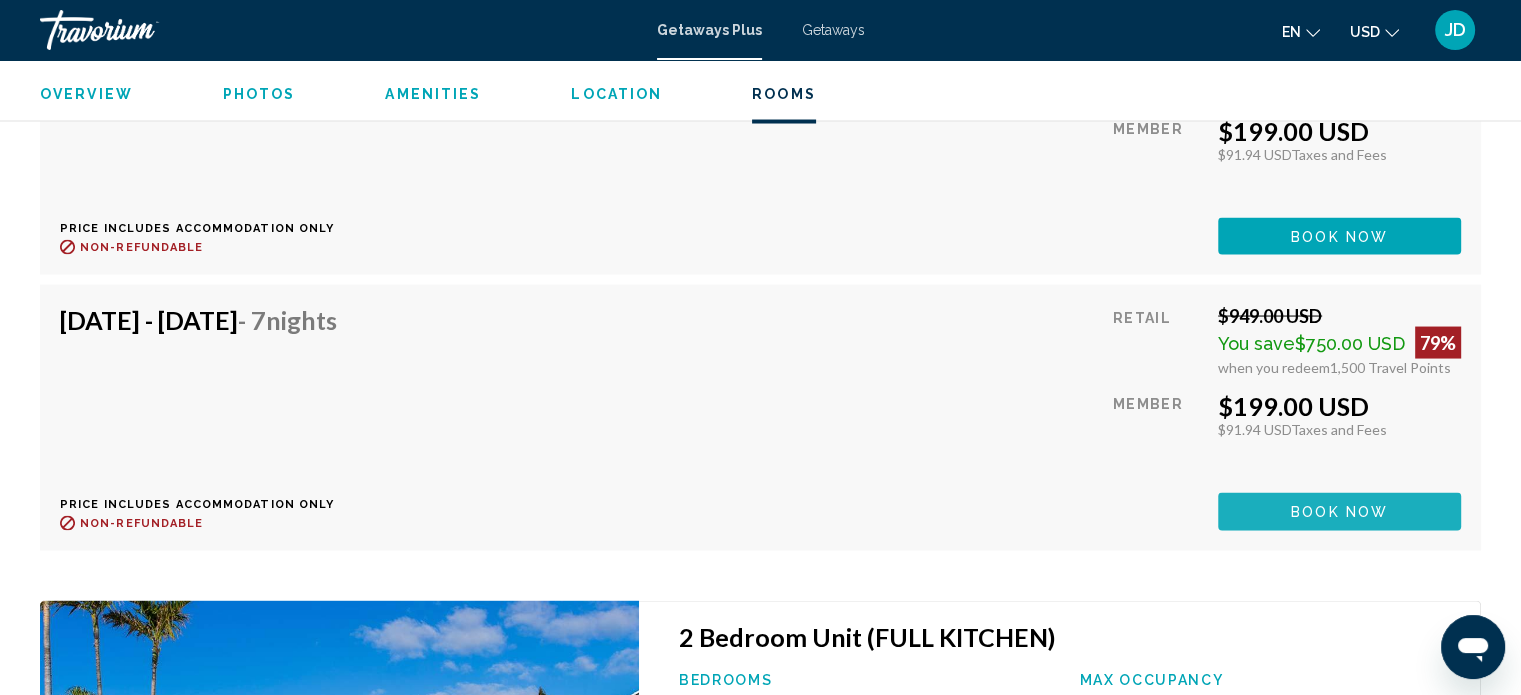 click on "Book now" at bounding box center [1339, 512] 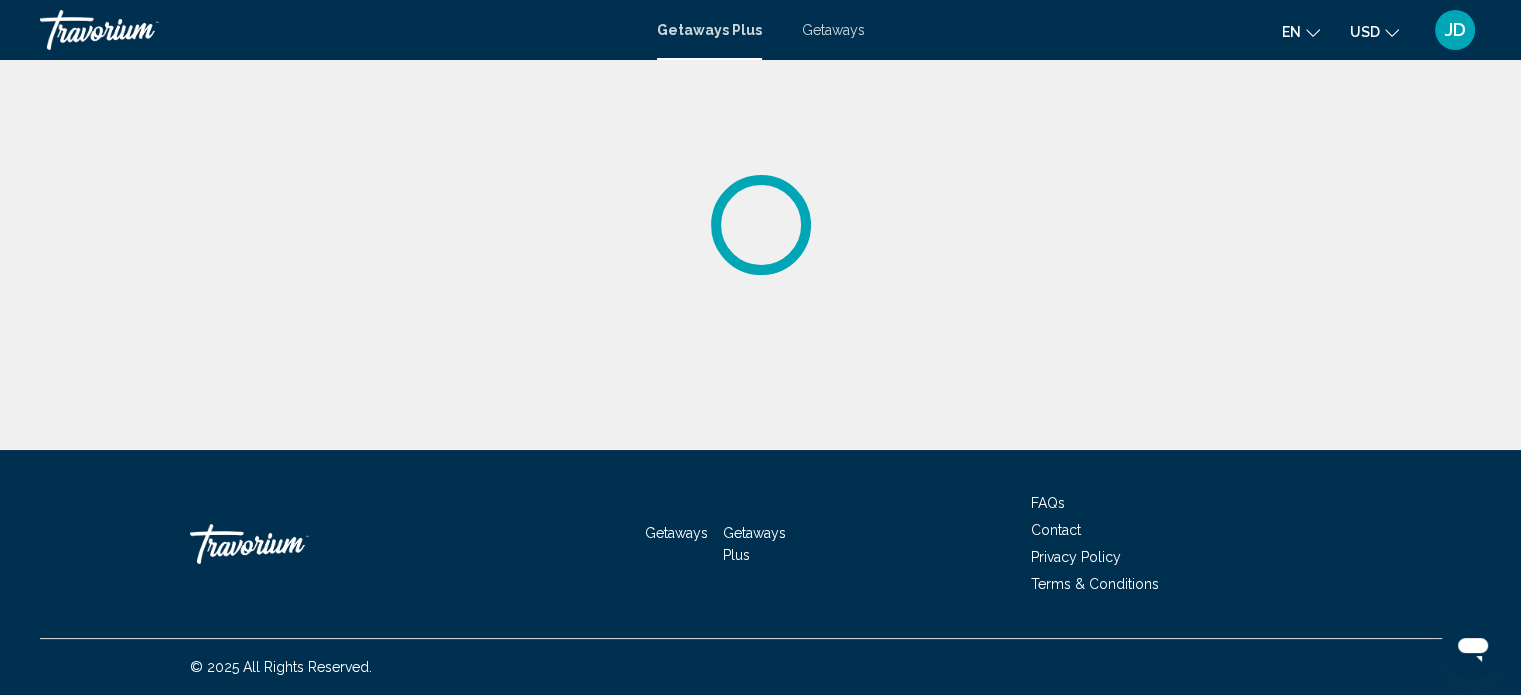 scroll, scrollTop: 0, scrollLeft: 0, axis: both 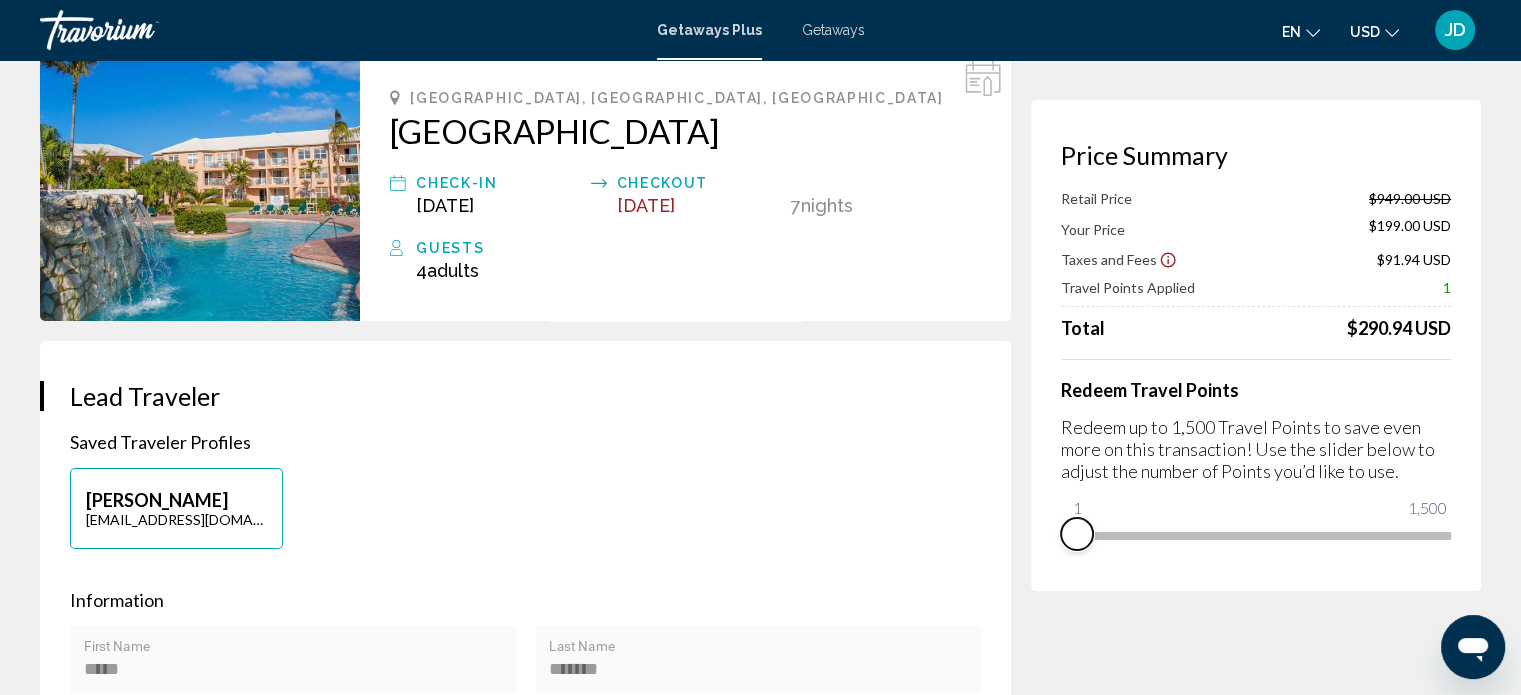 drag, startPoint x: 1440, startPoint y: 583, endPoint x: 1077, endPoint y: 564, distance: 363.49692 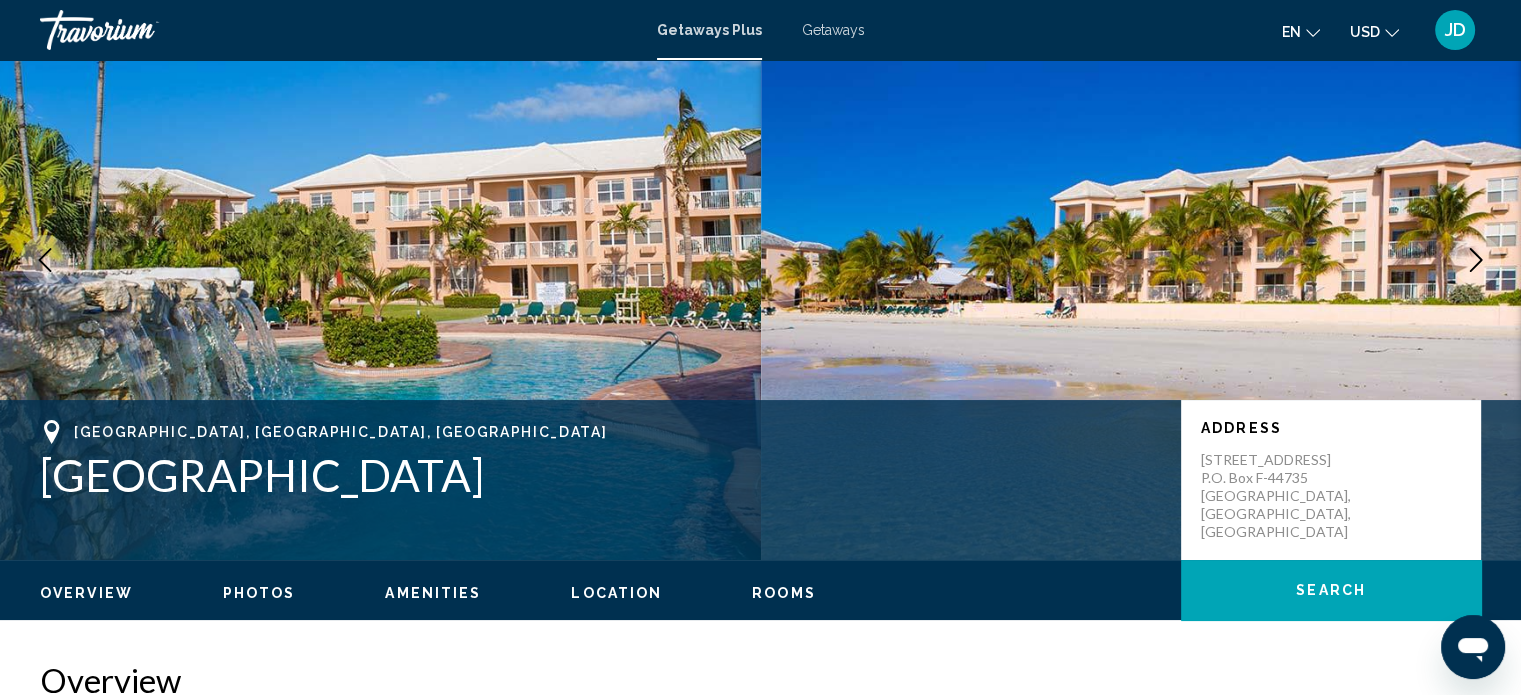 scroll, scrollTop: 12, scrollLeft: 0, axis: vertical 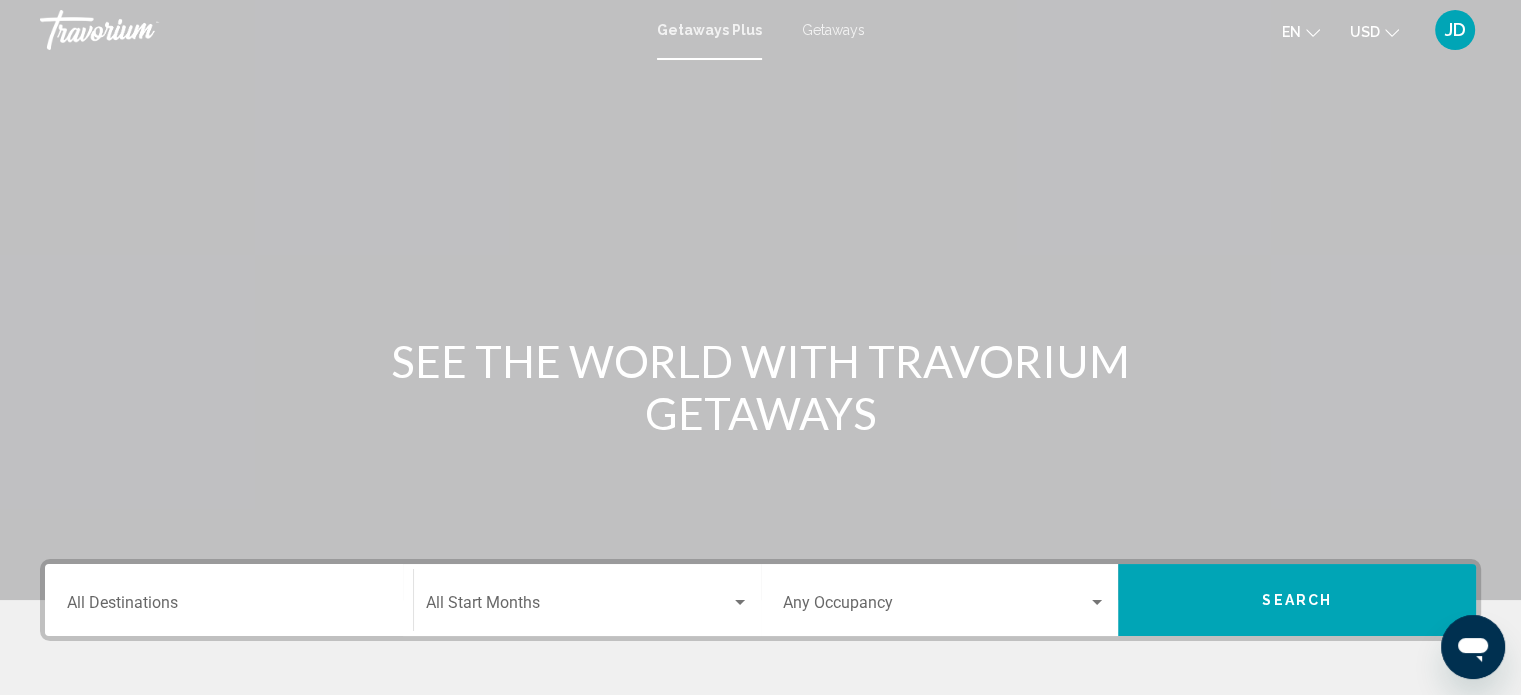 click on "Destination All Destinations" at bounding box center [229, 607] 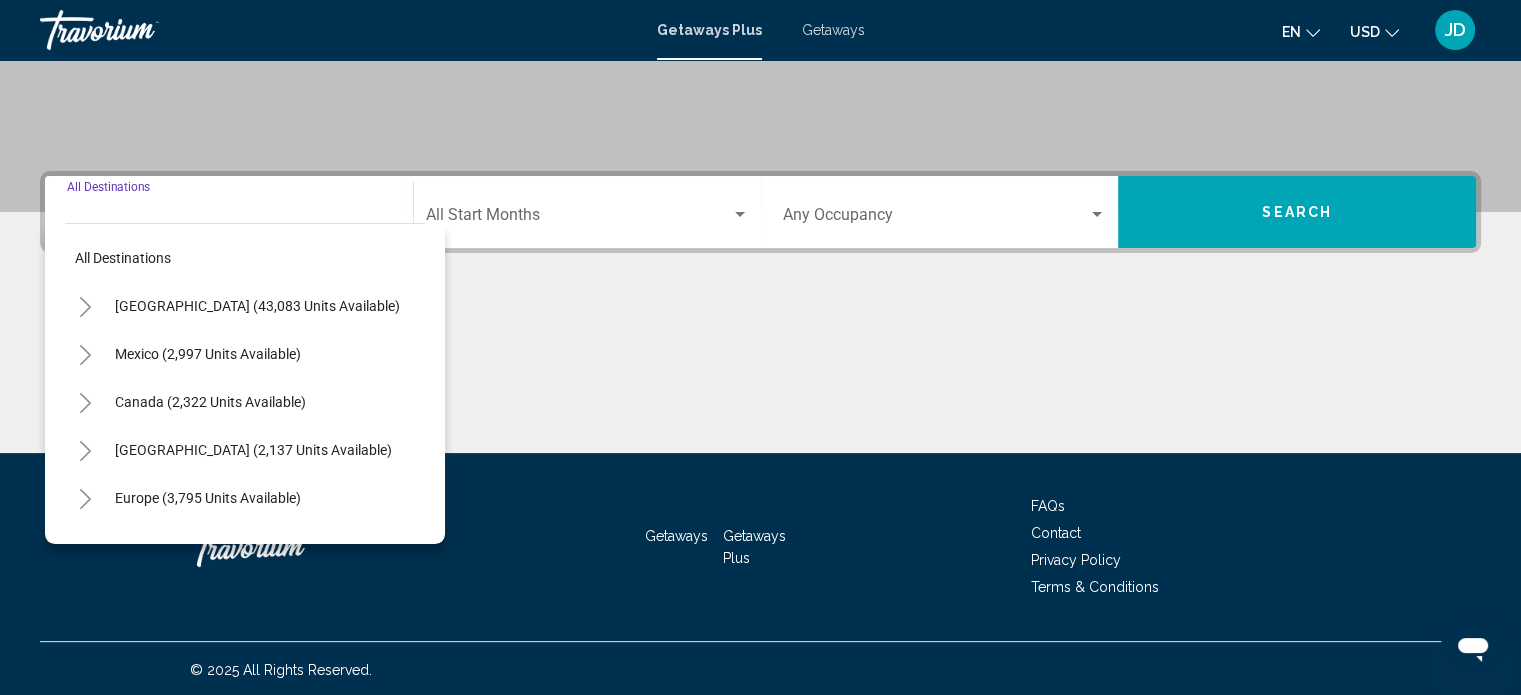 scroll, scrollTop: 390, scrollLeft: 0, axis: vertical 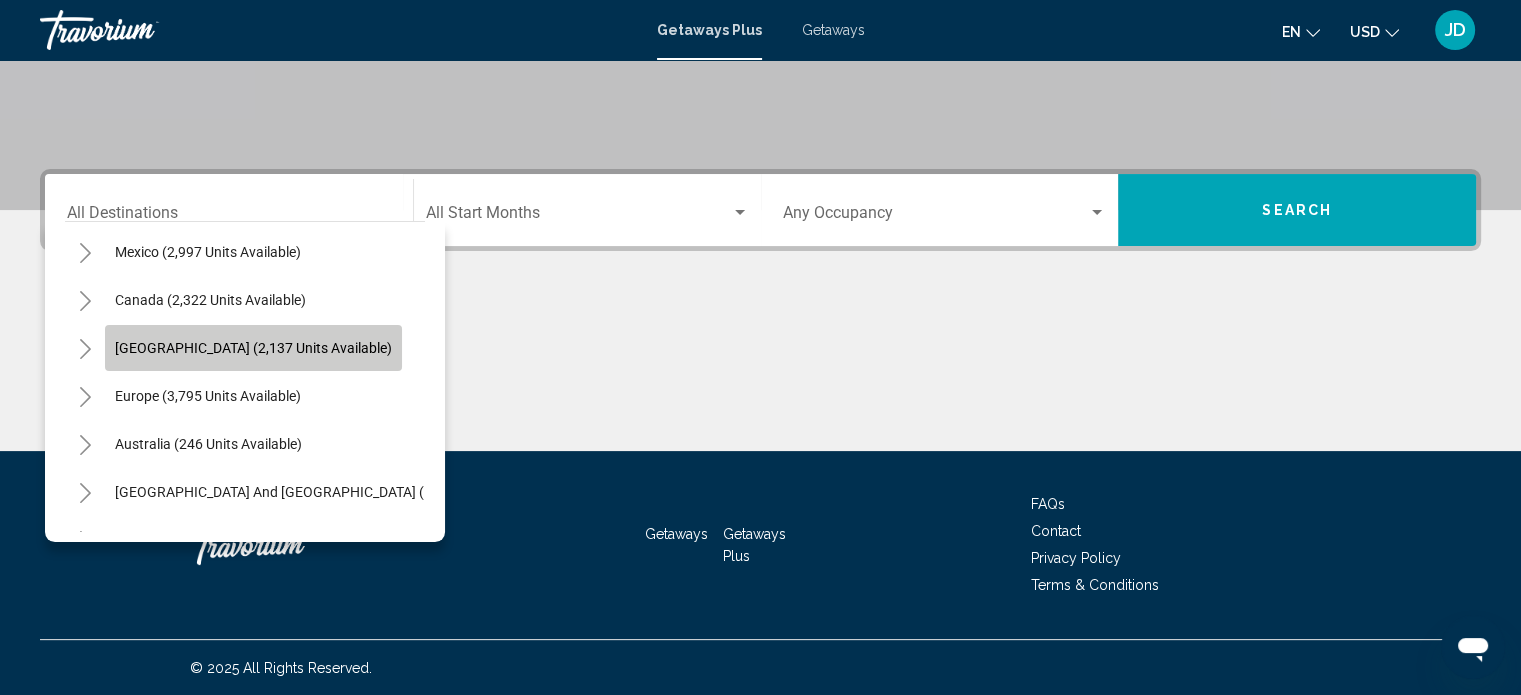 click on "[GEOGRAPHIC_DATA] (2,137 units available)" 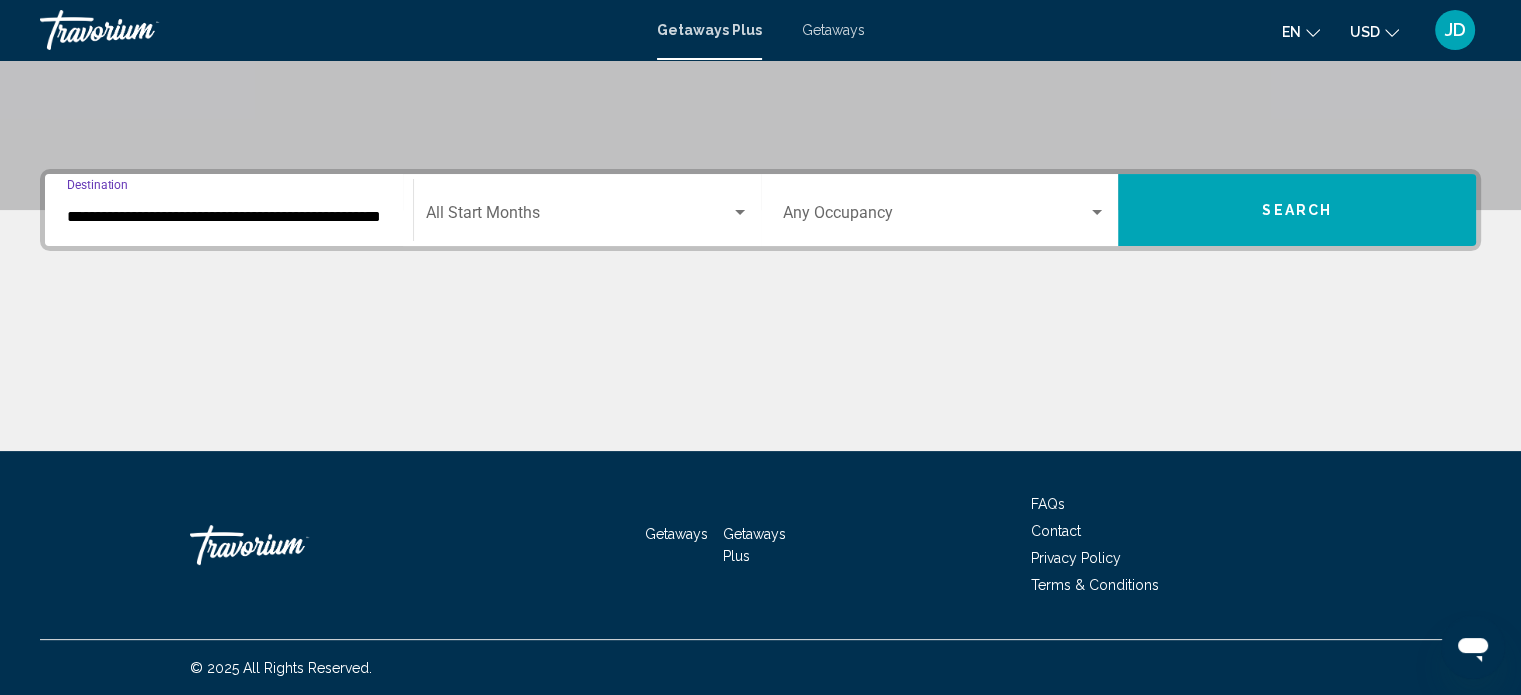 click at bounding box center [740, 212] 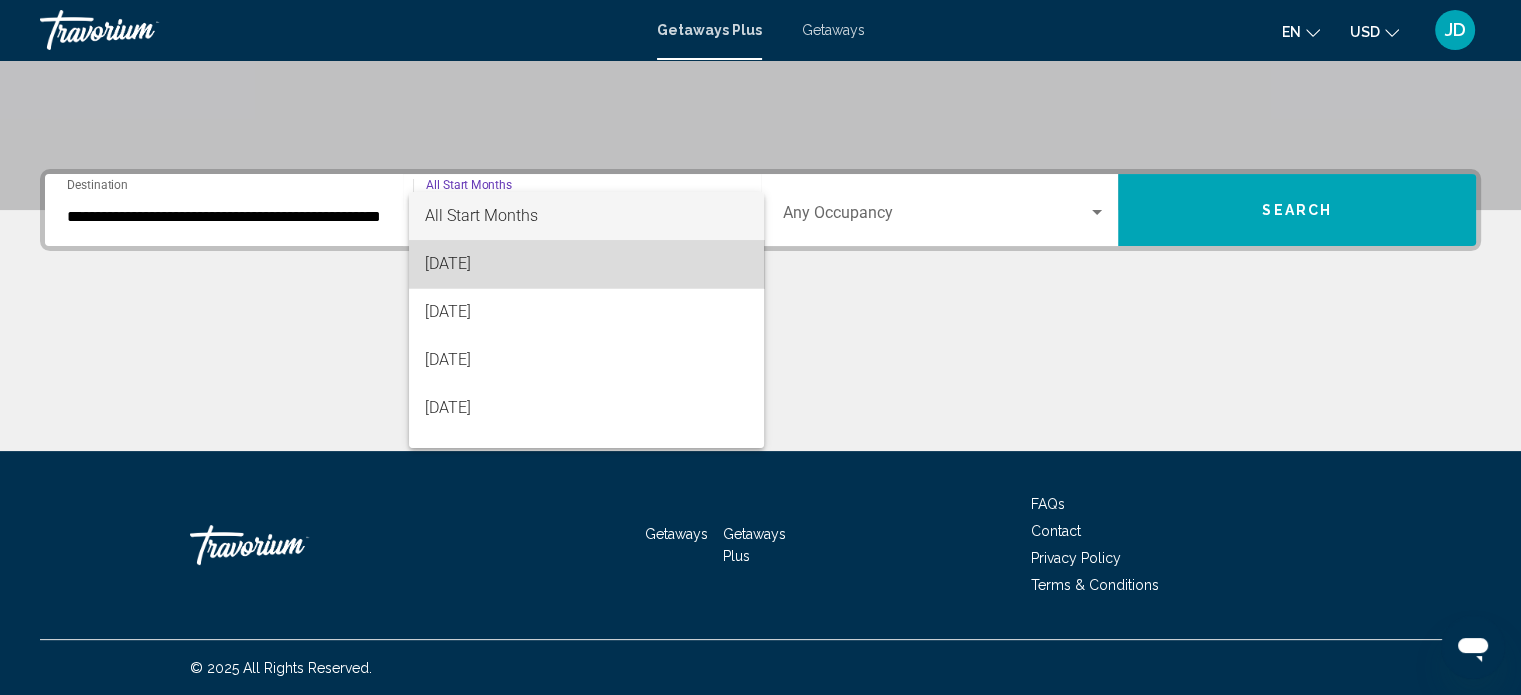 click on "[DATE]" at bounding box center [586, 264] 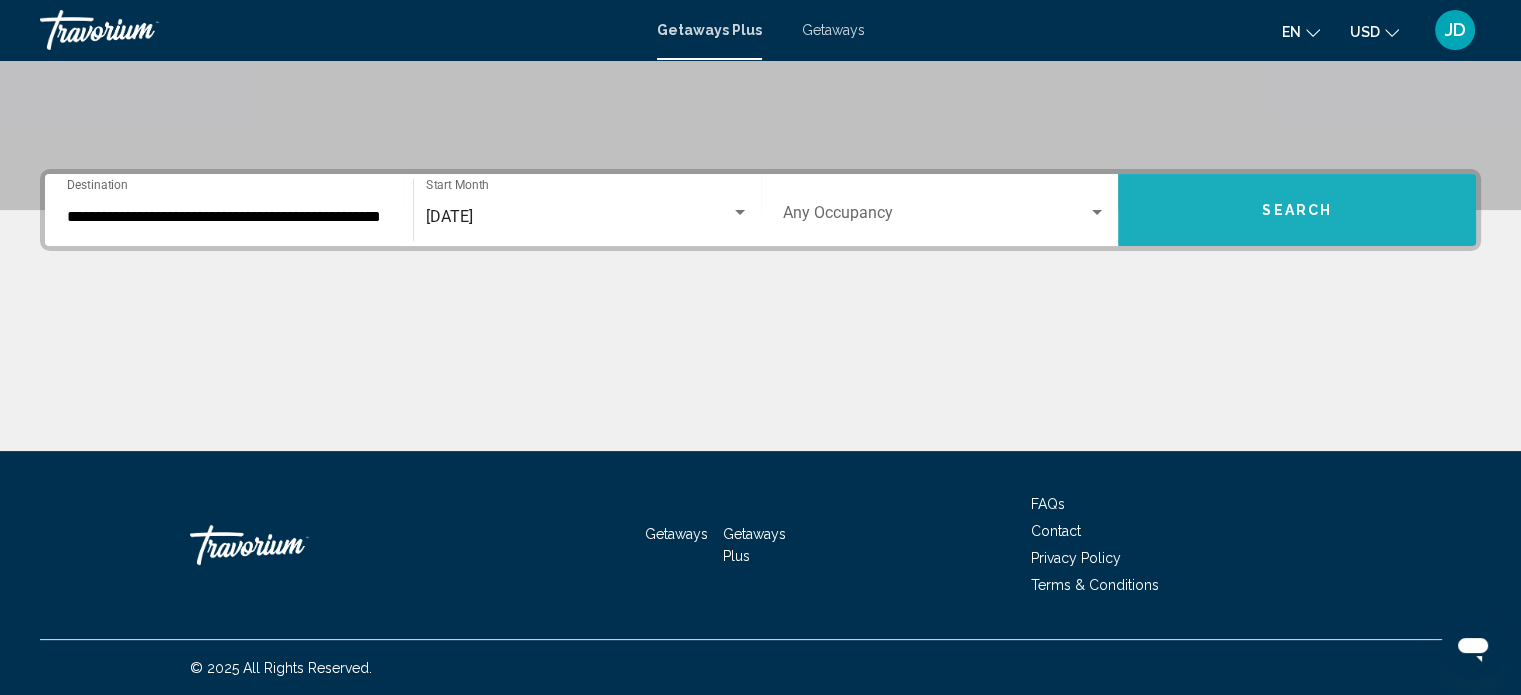 click on "Search" at bounding box center [1297, 210] 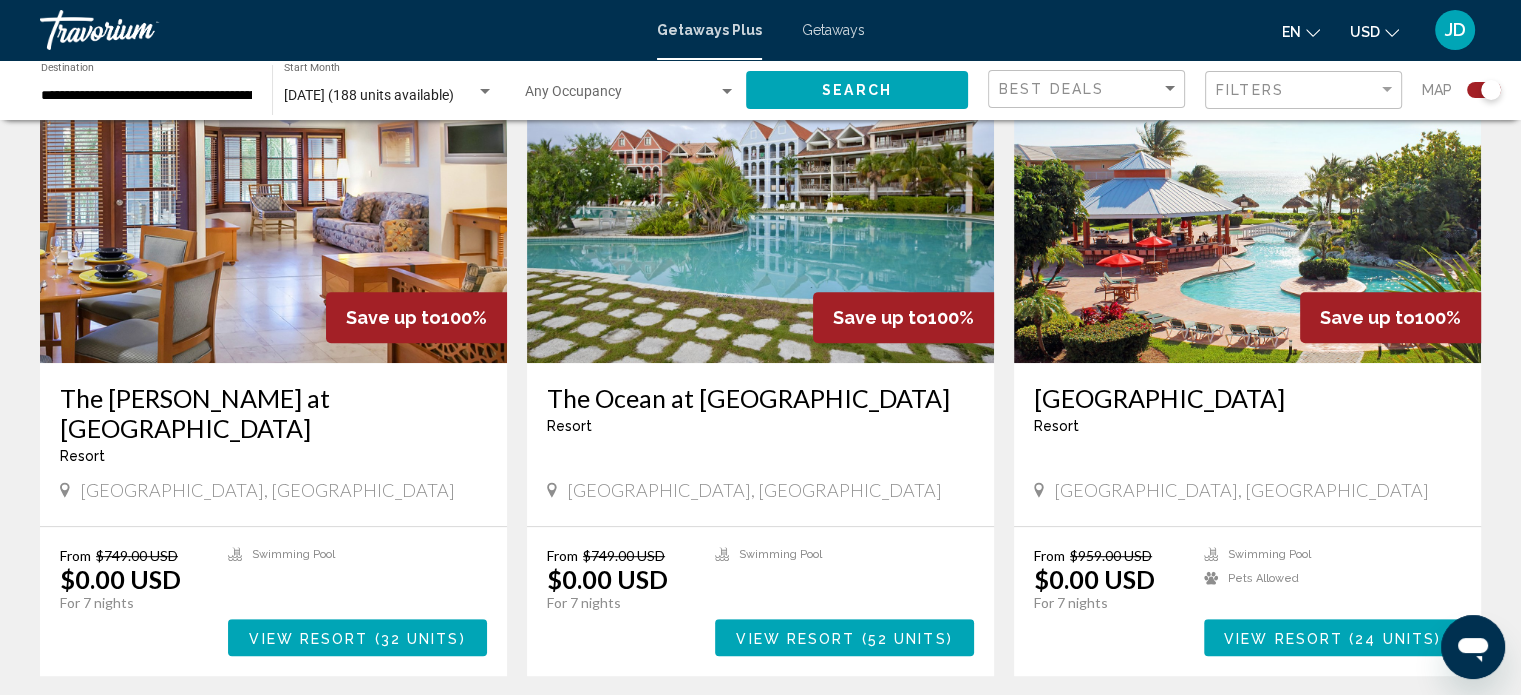 scroll, scrollTop: 800, scrollLeft: 0, axis: vertical 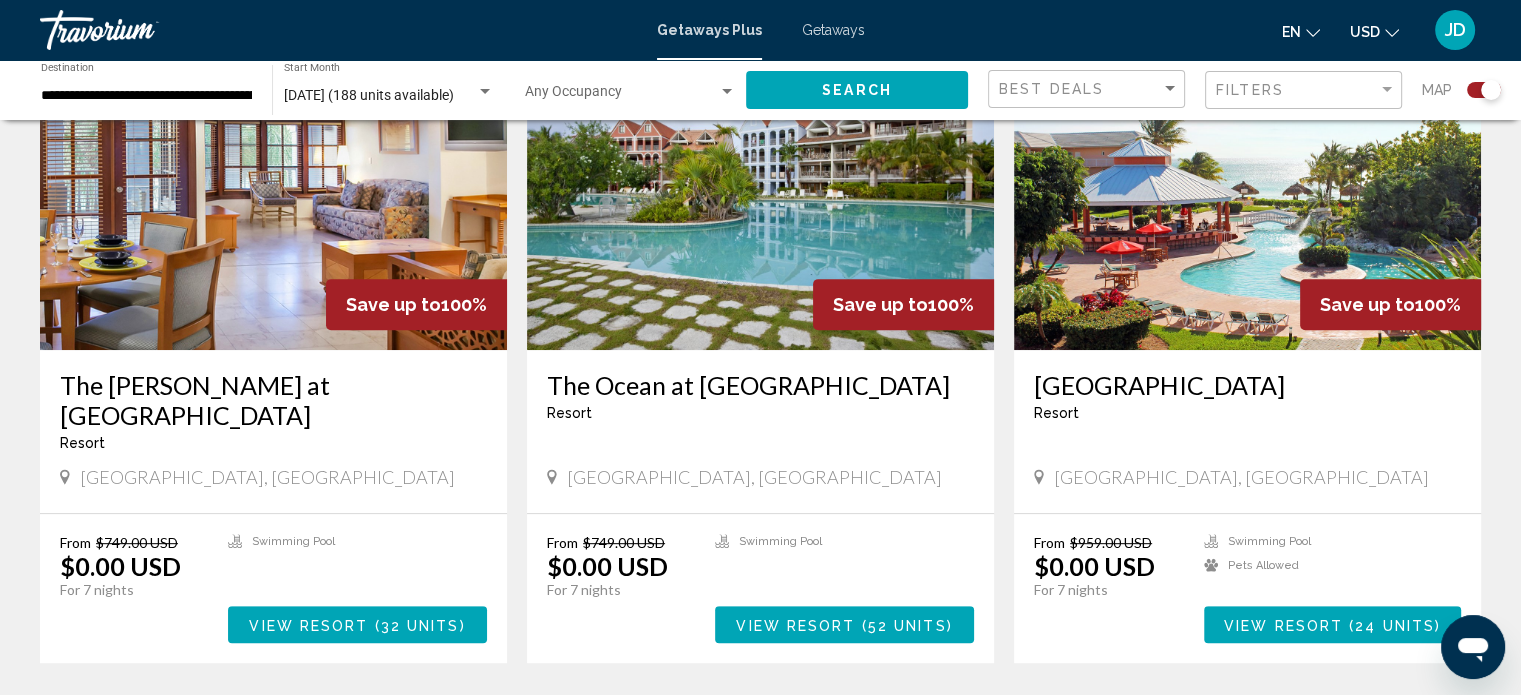 click at bounding box center [1247, 190] 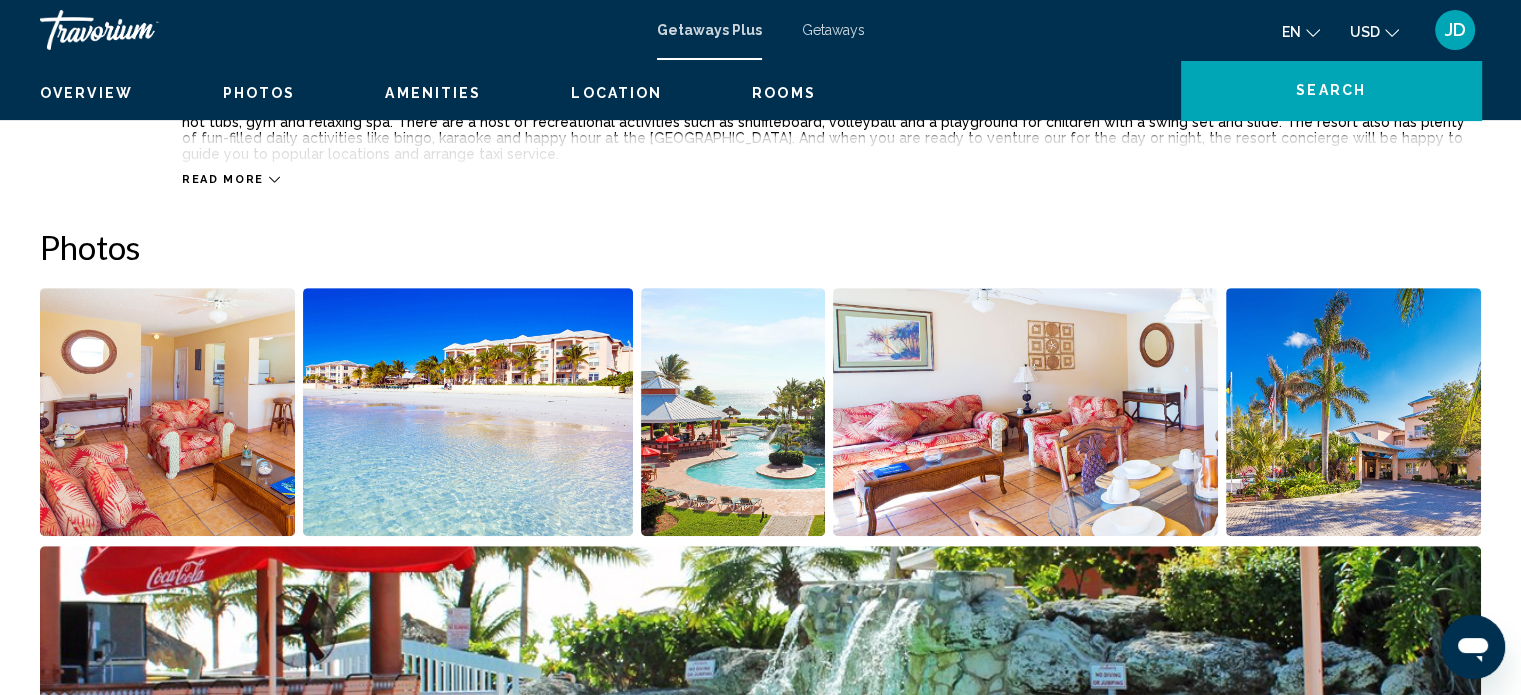 scroll, scrollTop: 12, scrollLeft: 0, axis: vertical 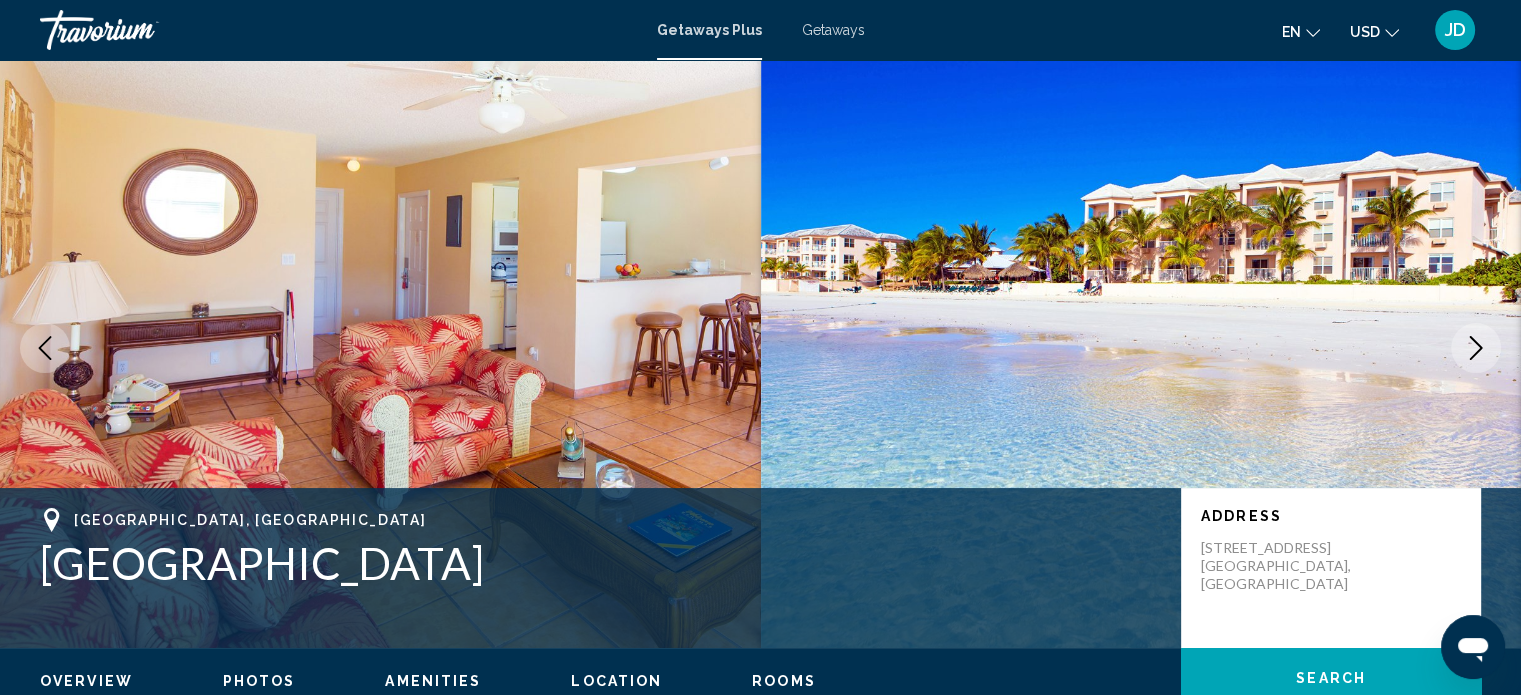 click at bounding box center (1476, 348) 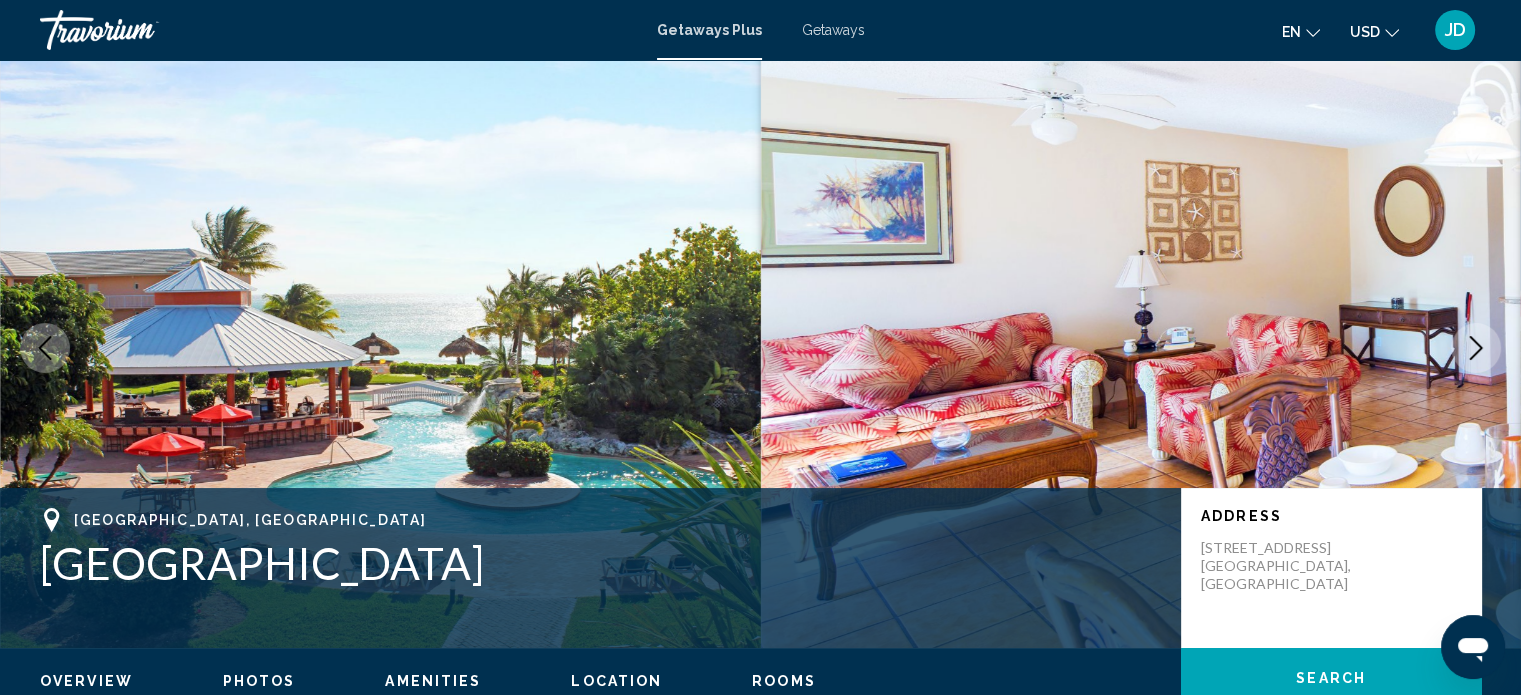 click at bounding box center [1476, 348] 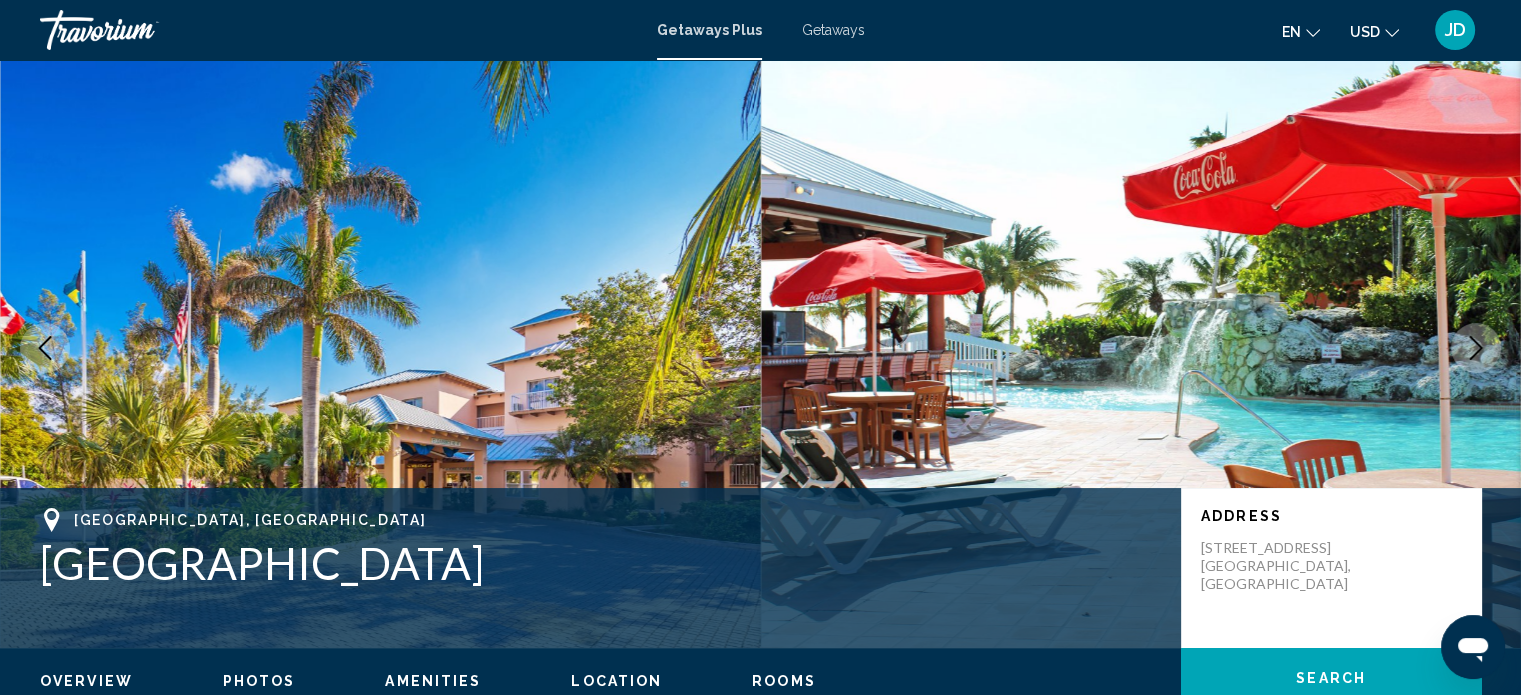click at bounding box center [1476, 348] 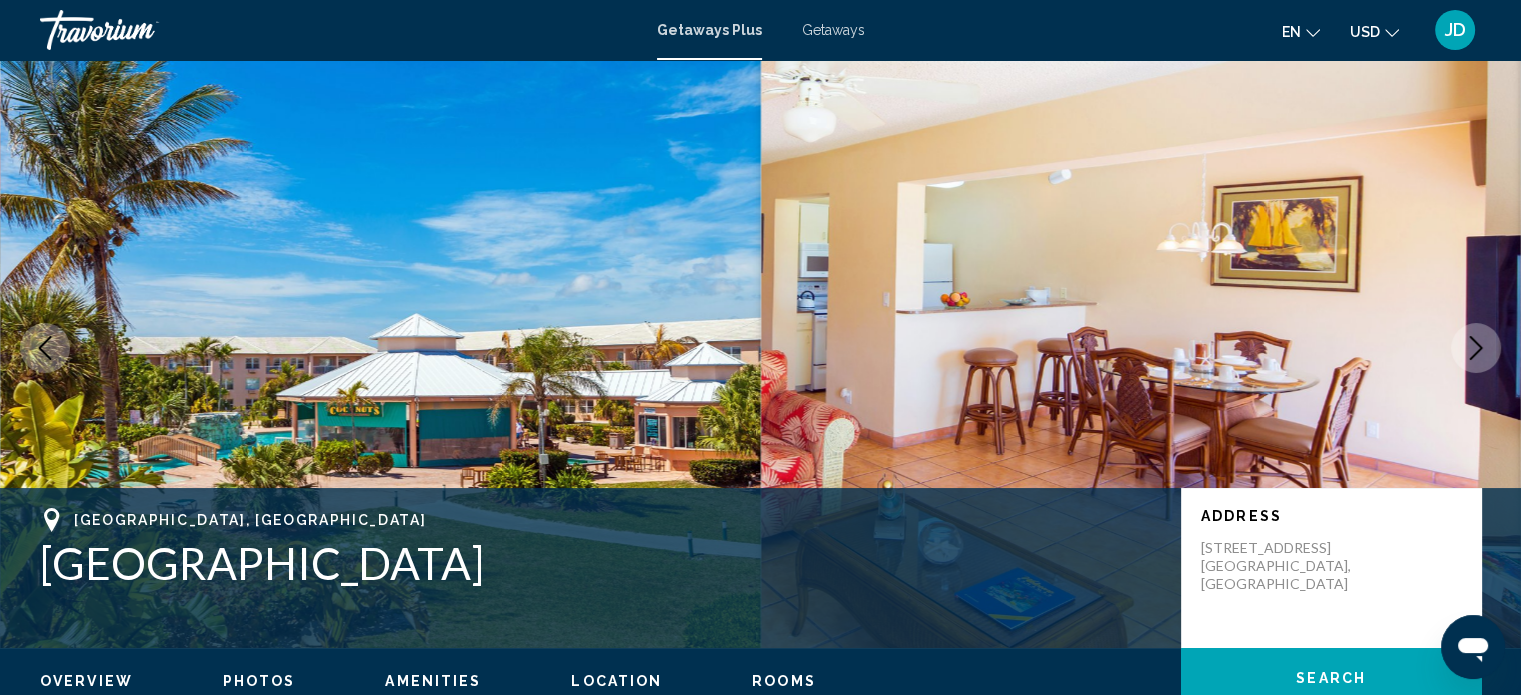 click at bounding box center [1476, 348] 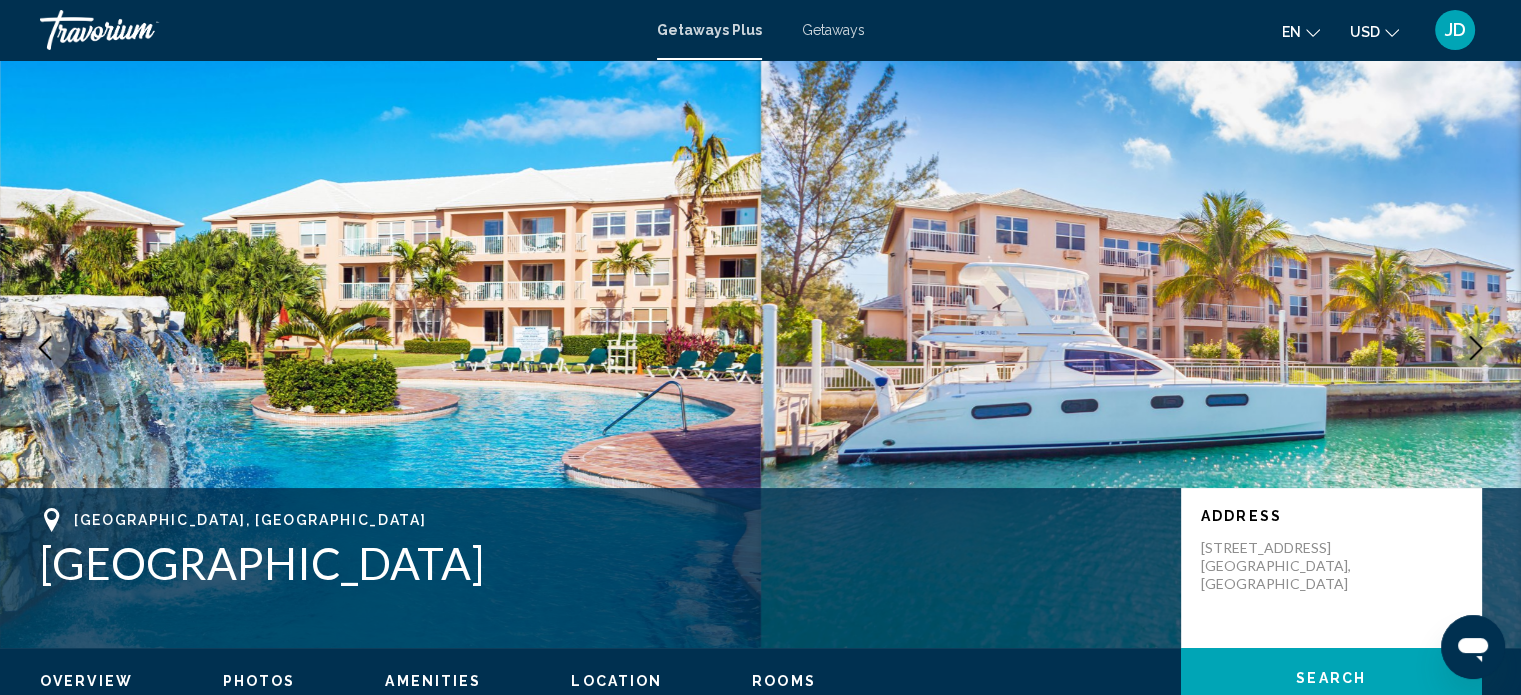 click at bounding box center (1476, 348) 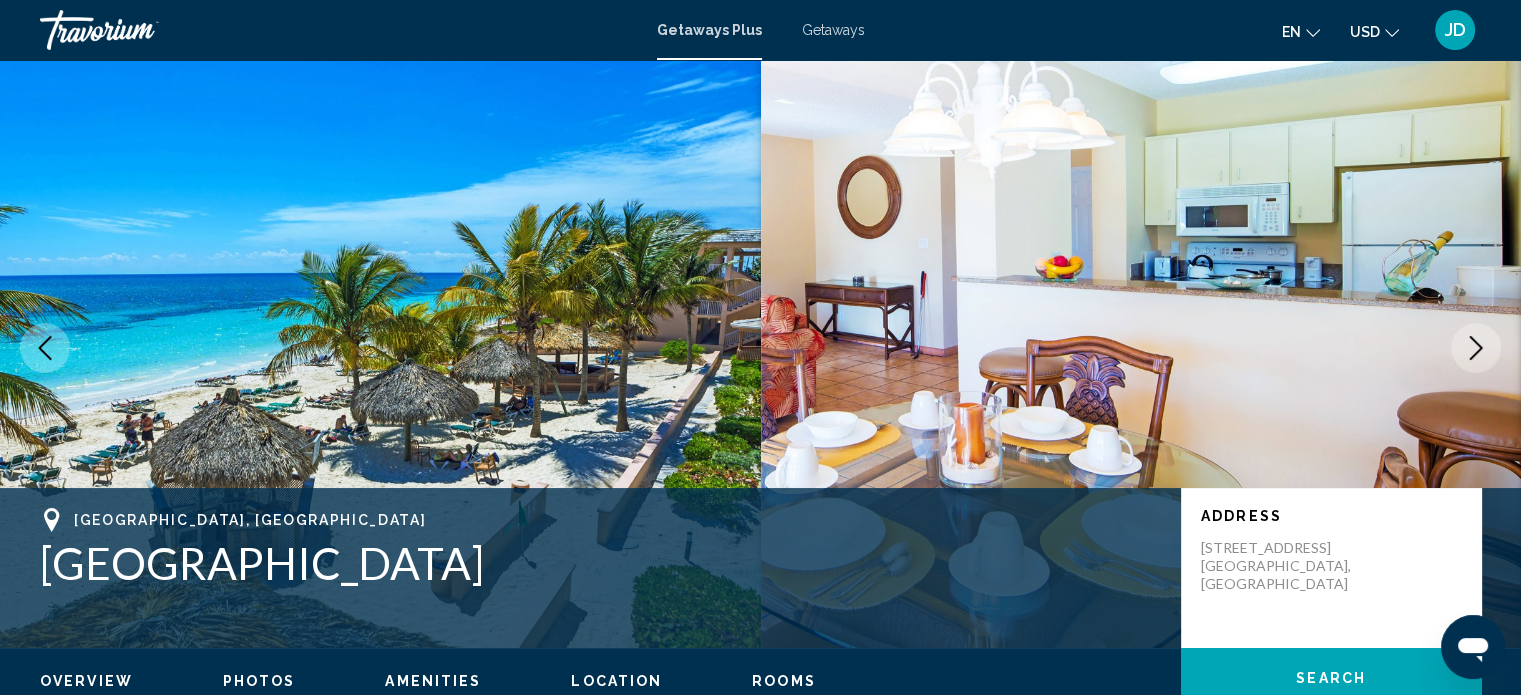 click at bounding box center [1476, 348] 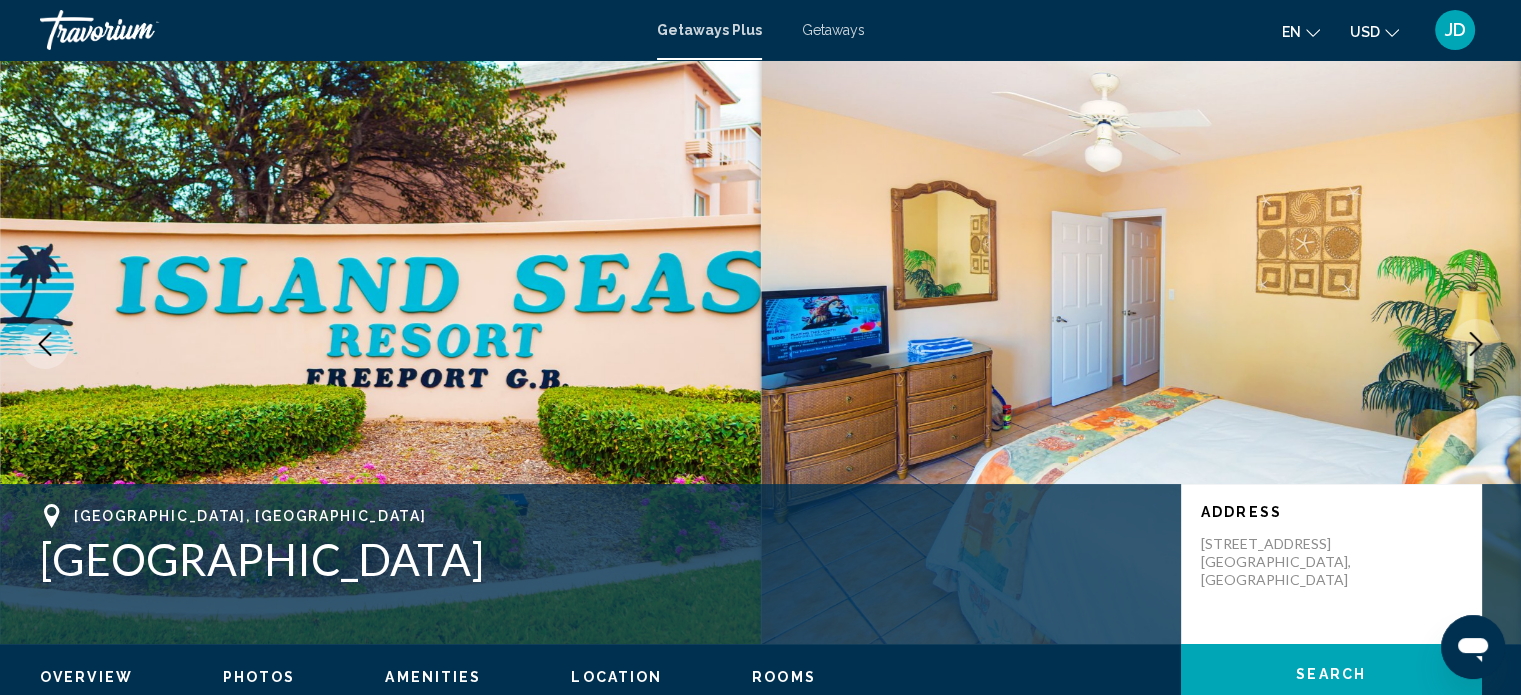scroll, scrollTop: 15, scrollLeft: 0, axis: vertical 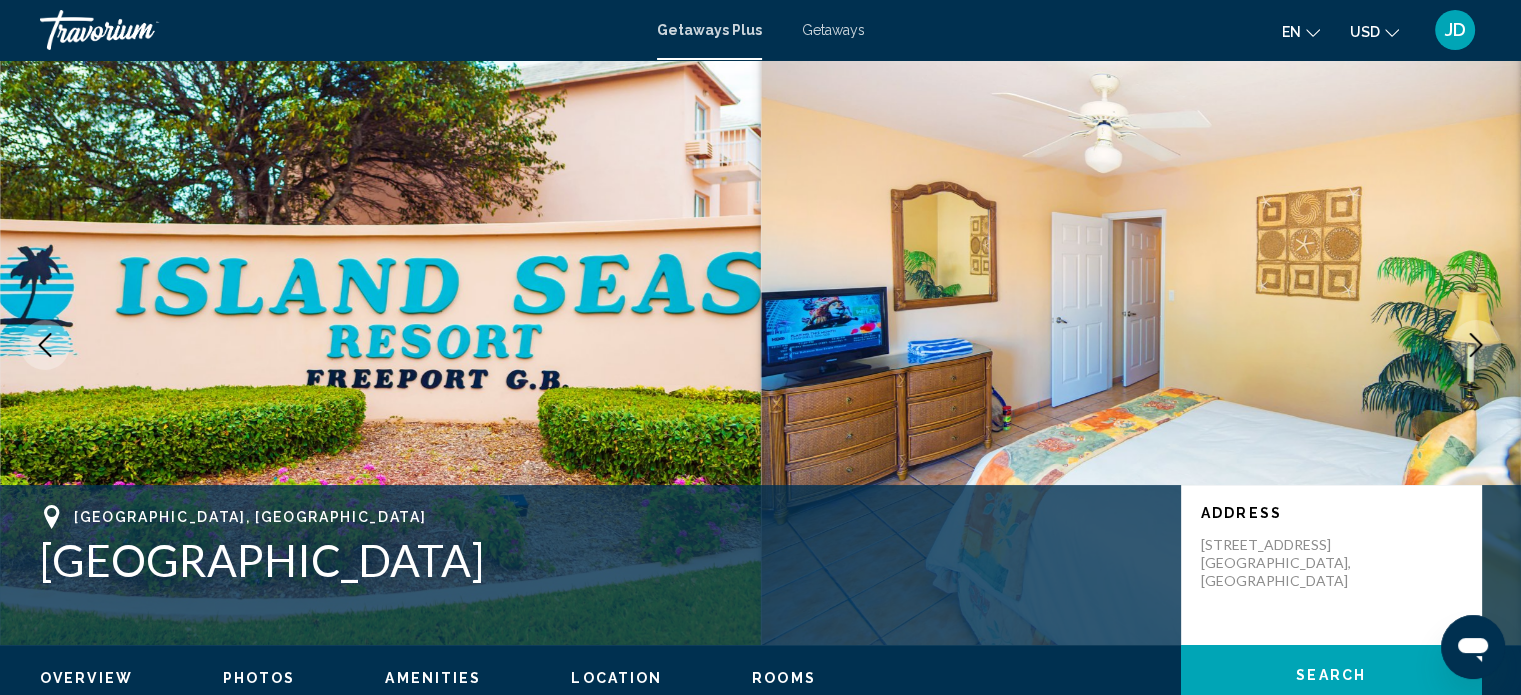 click 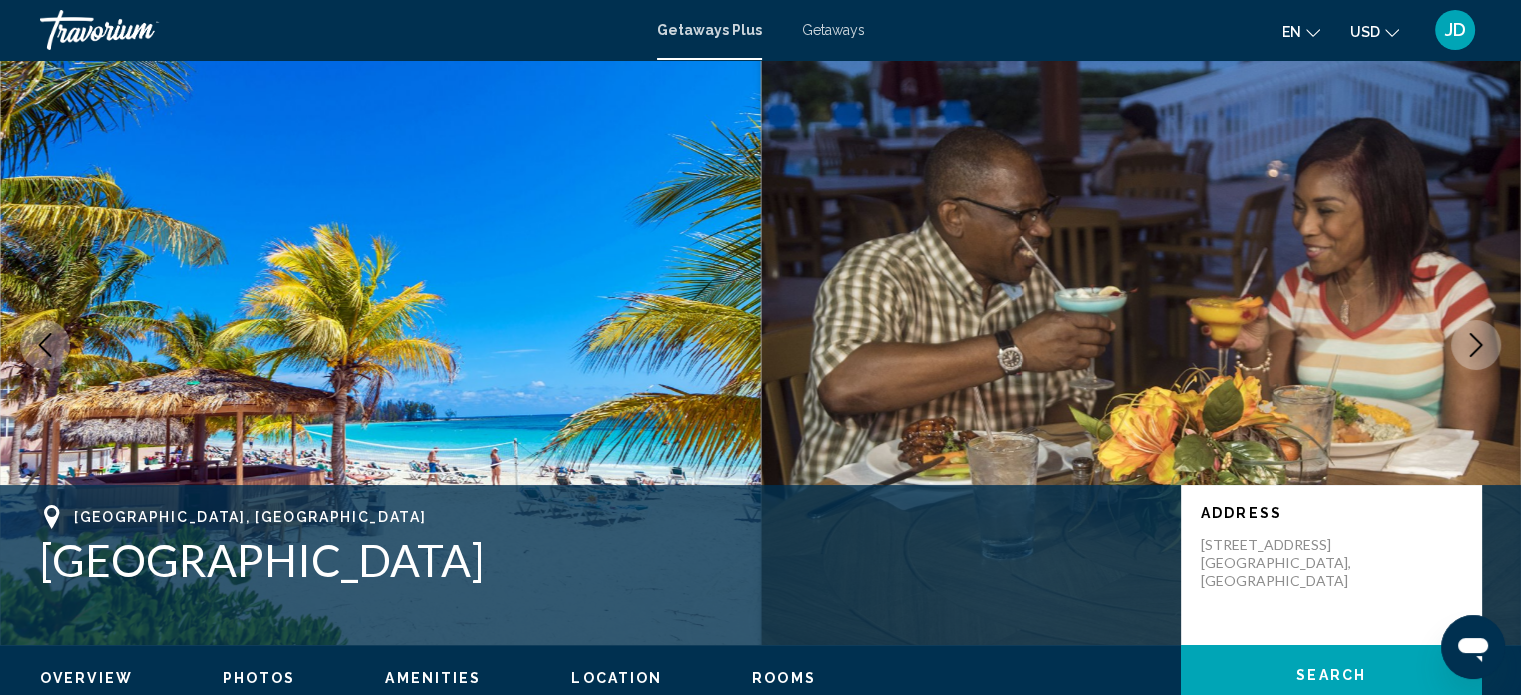 click 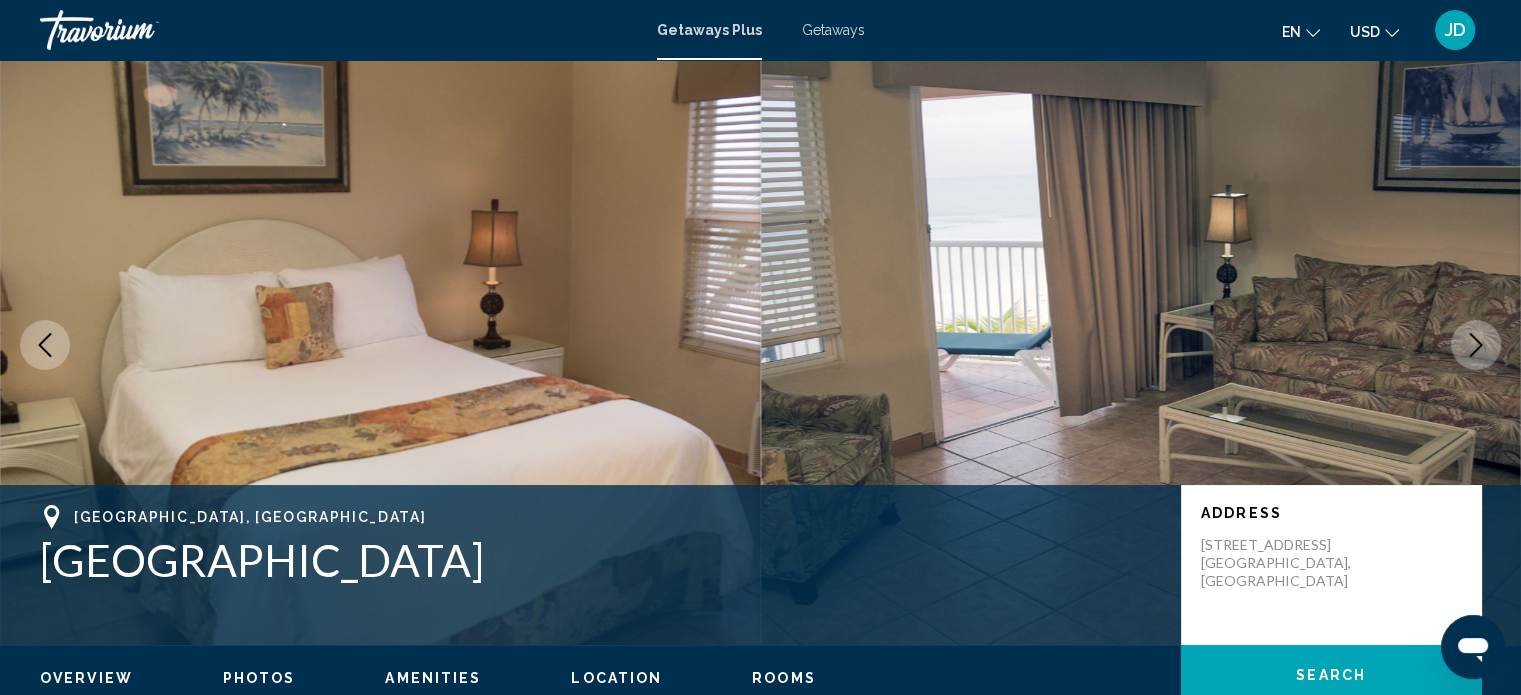 click 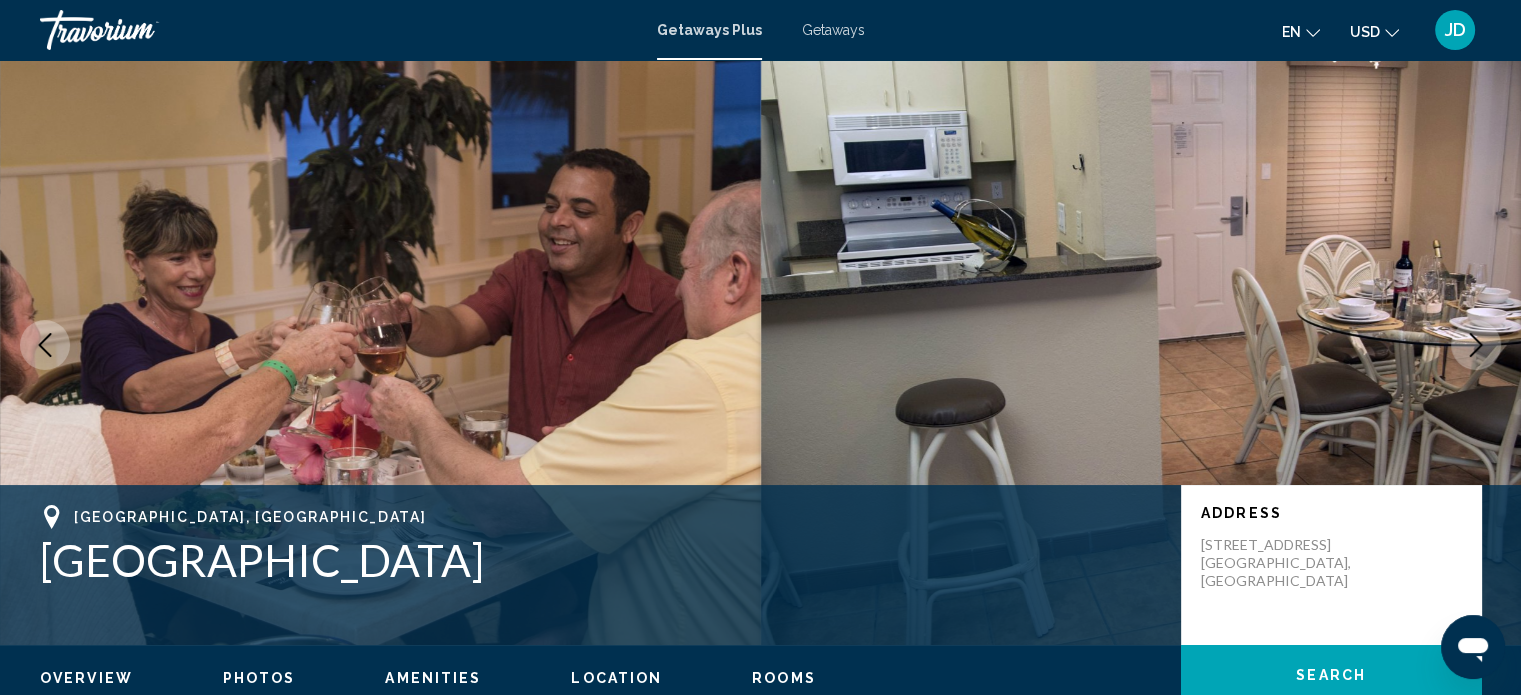 click 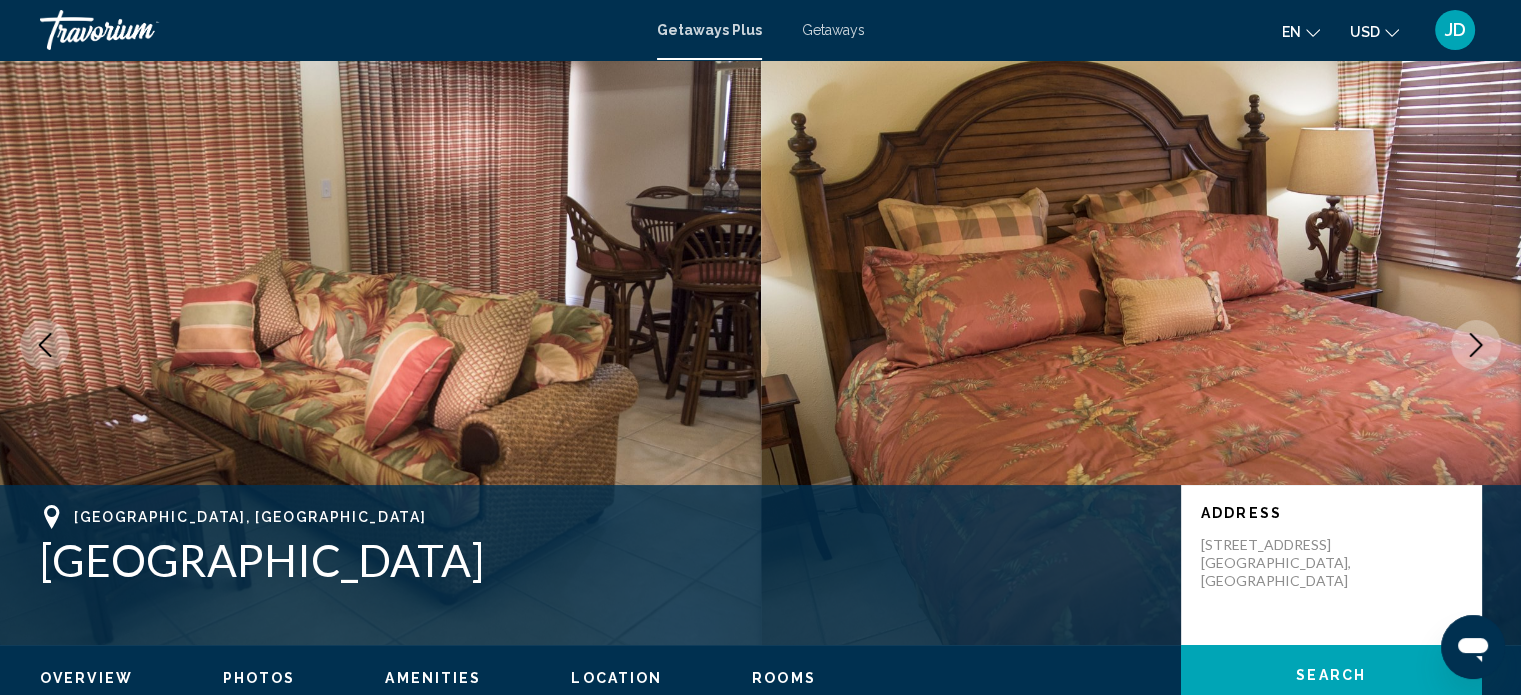 click 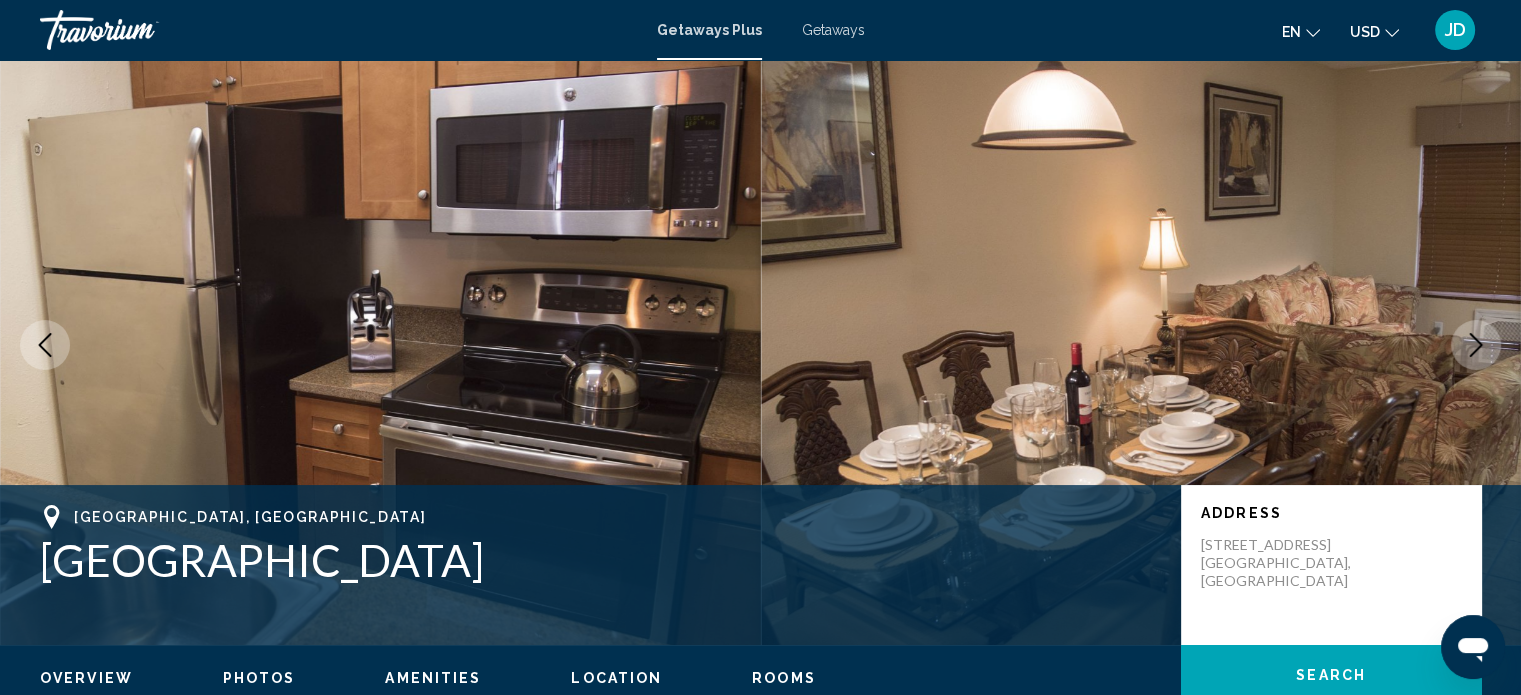 click 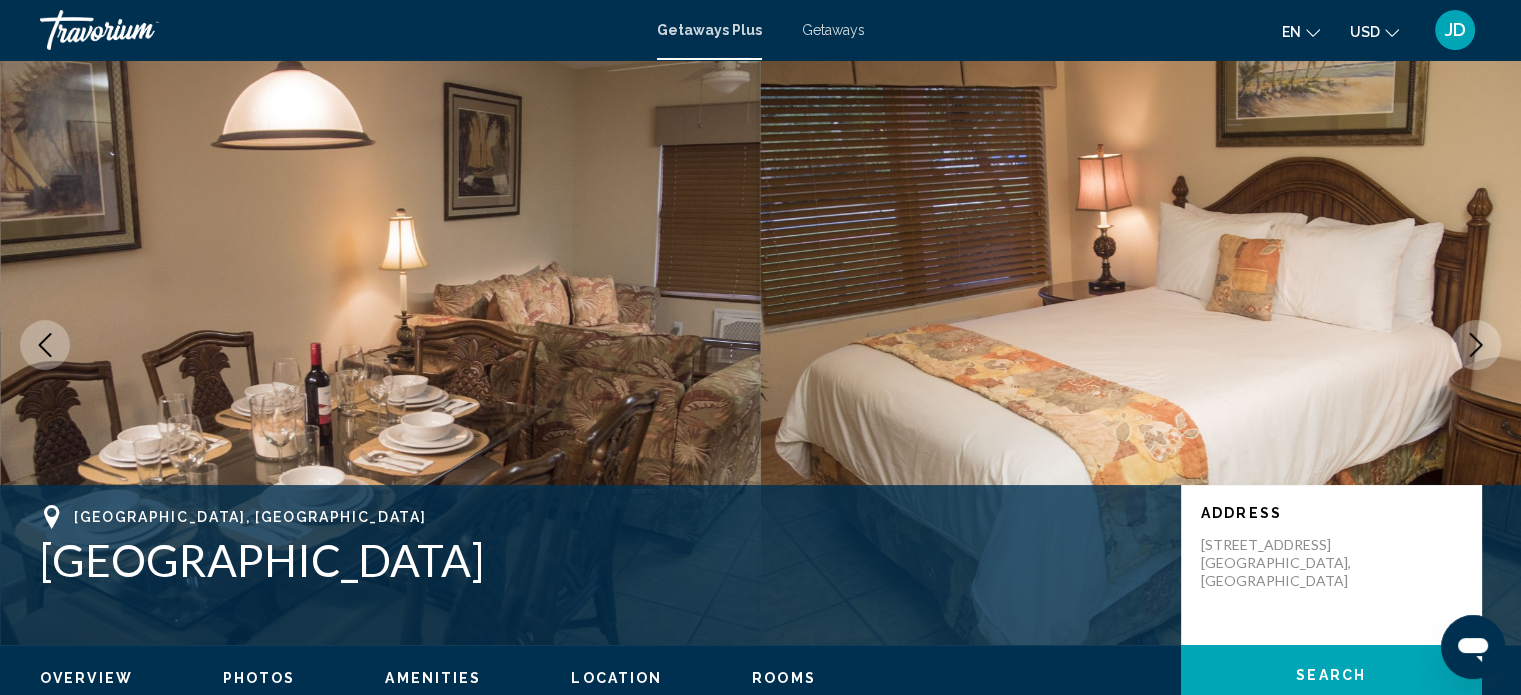 click 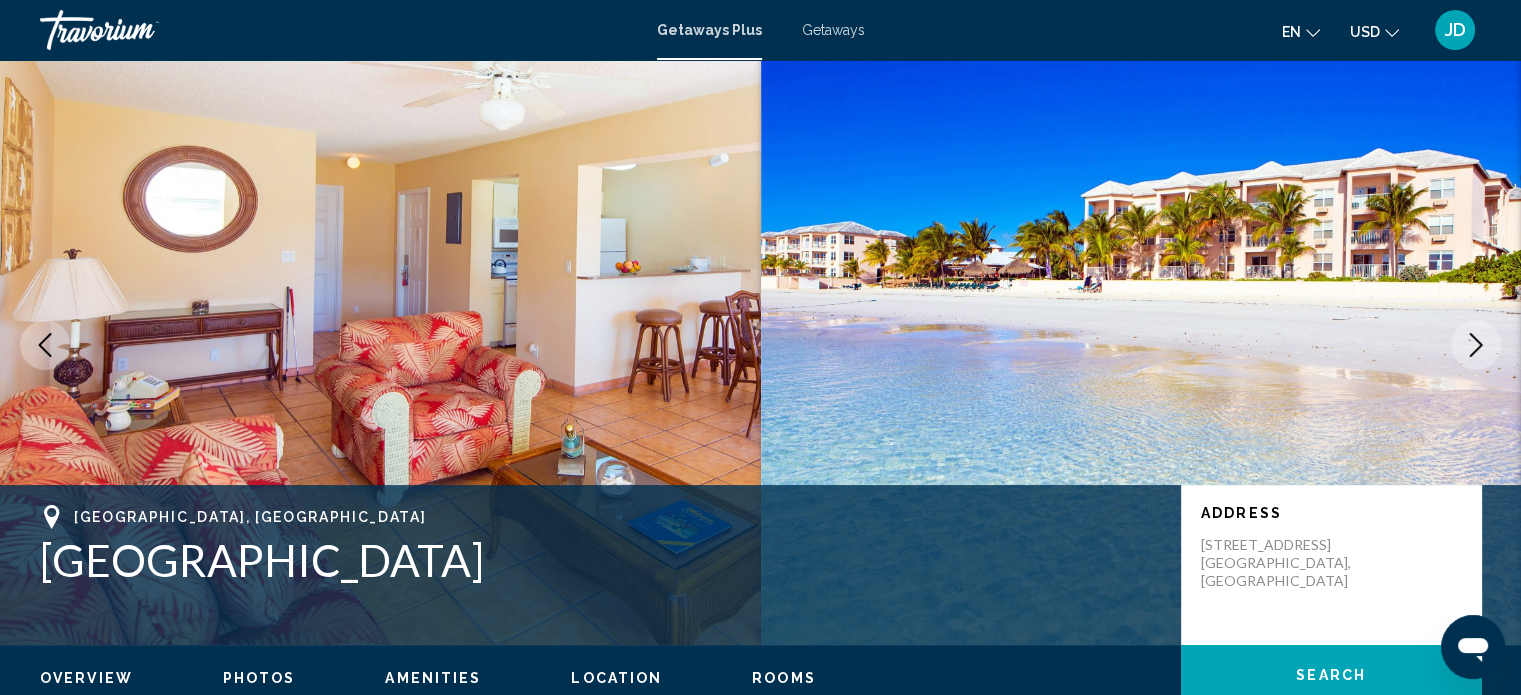 click 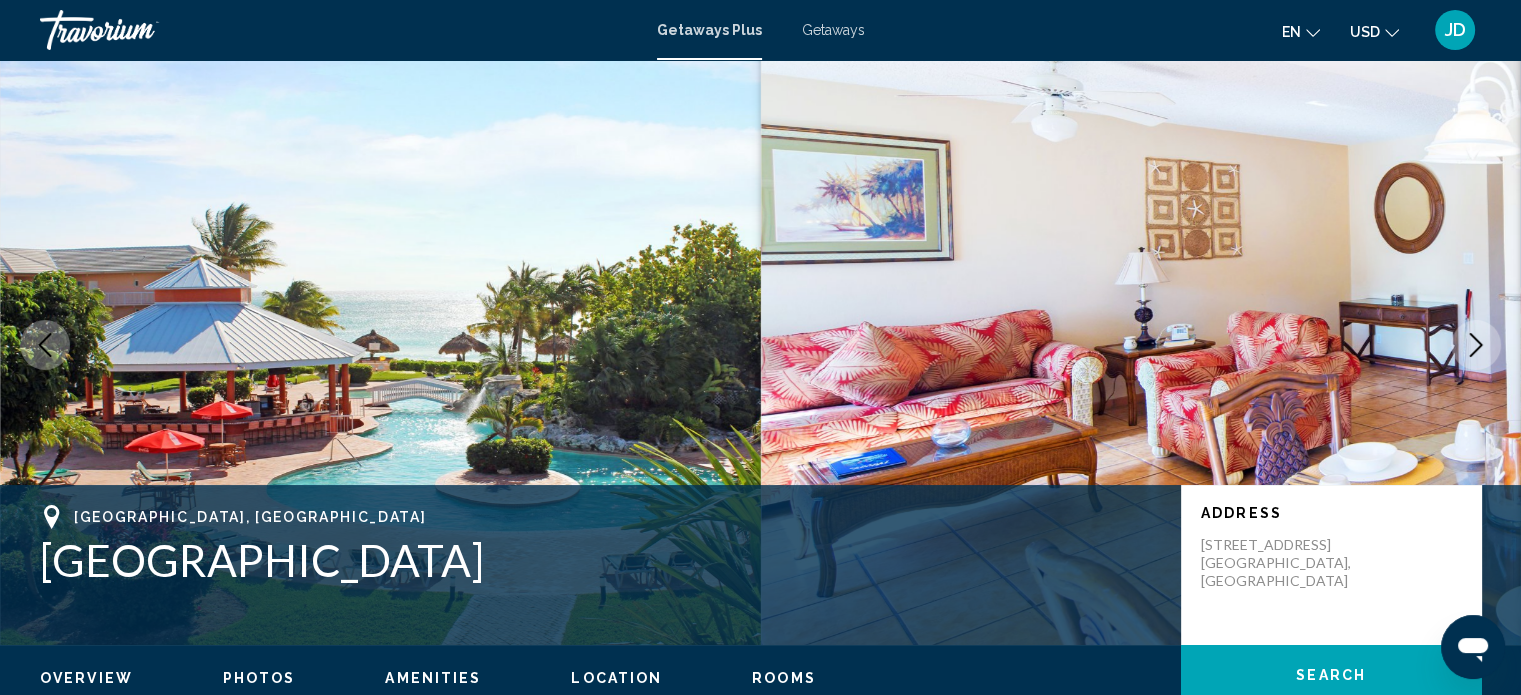 click 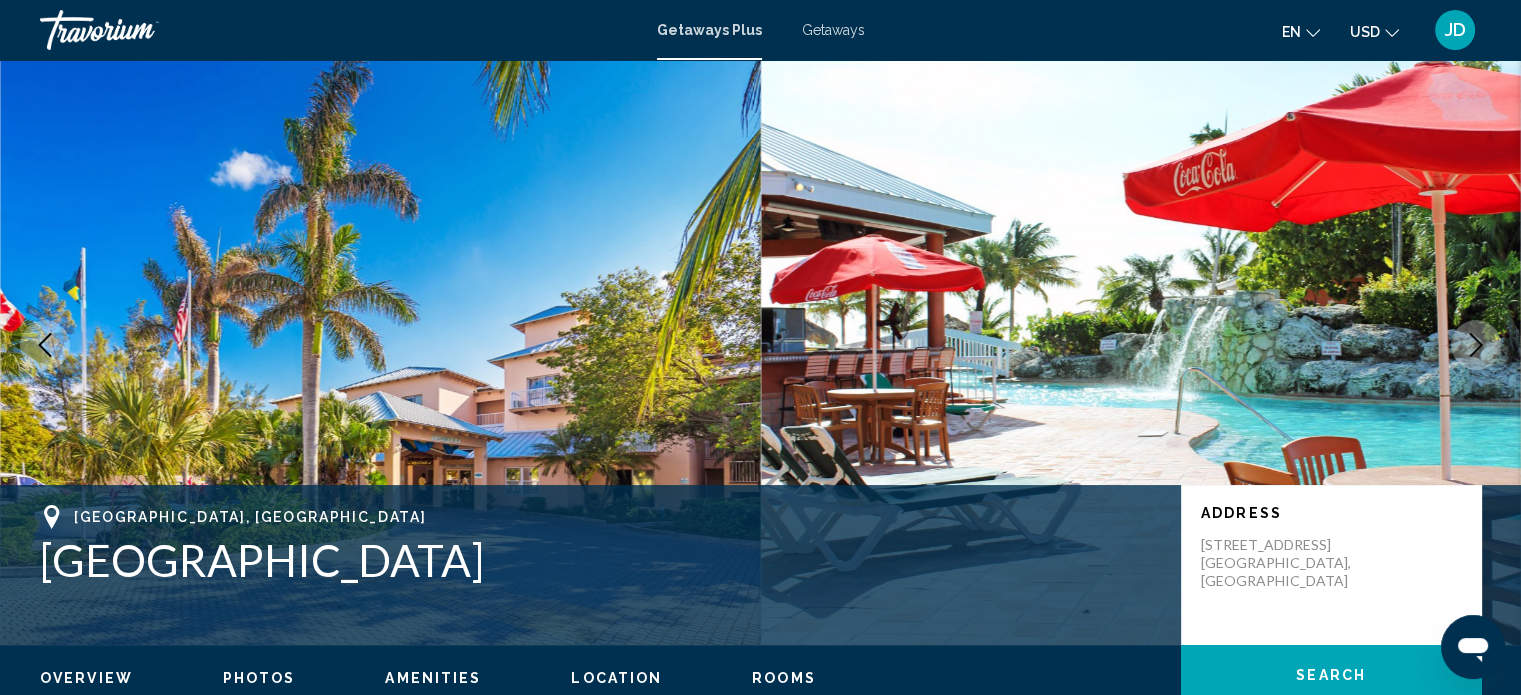 click 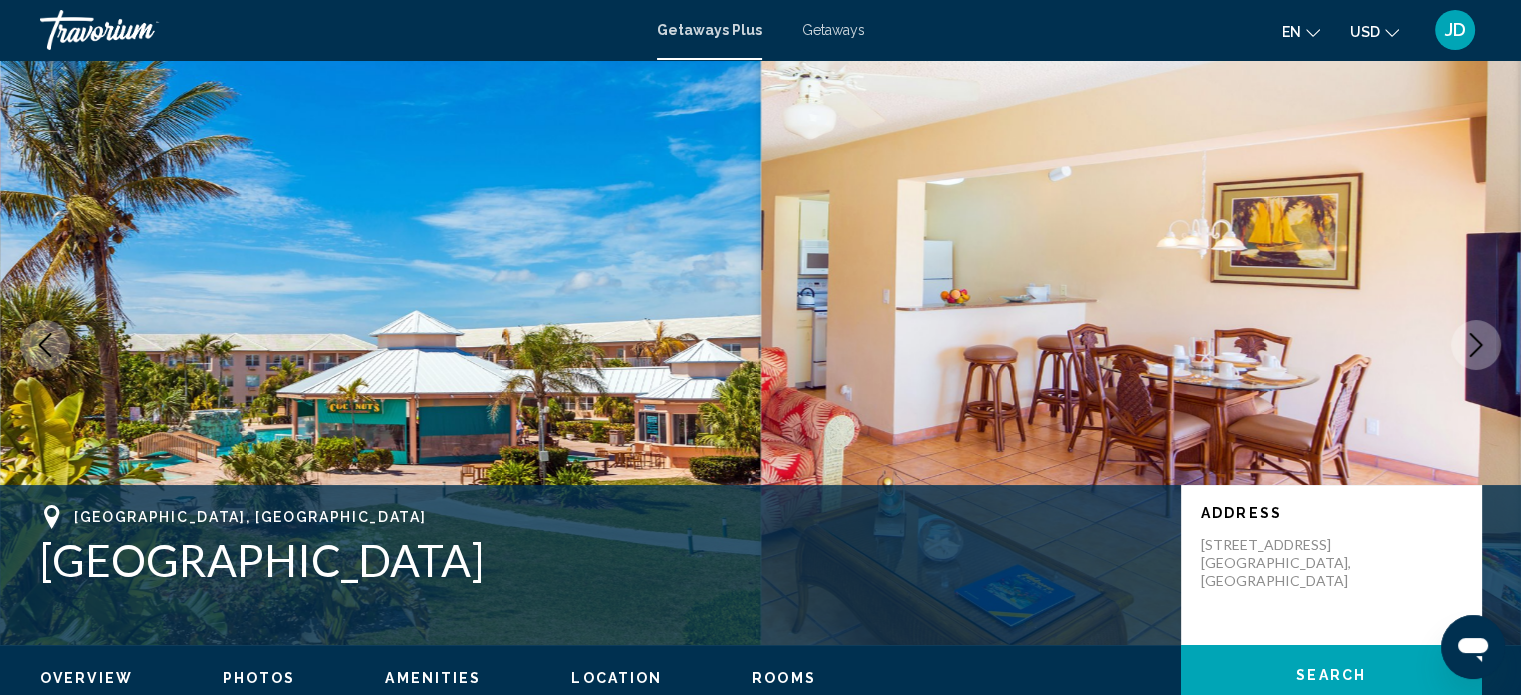 click 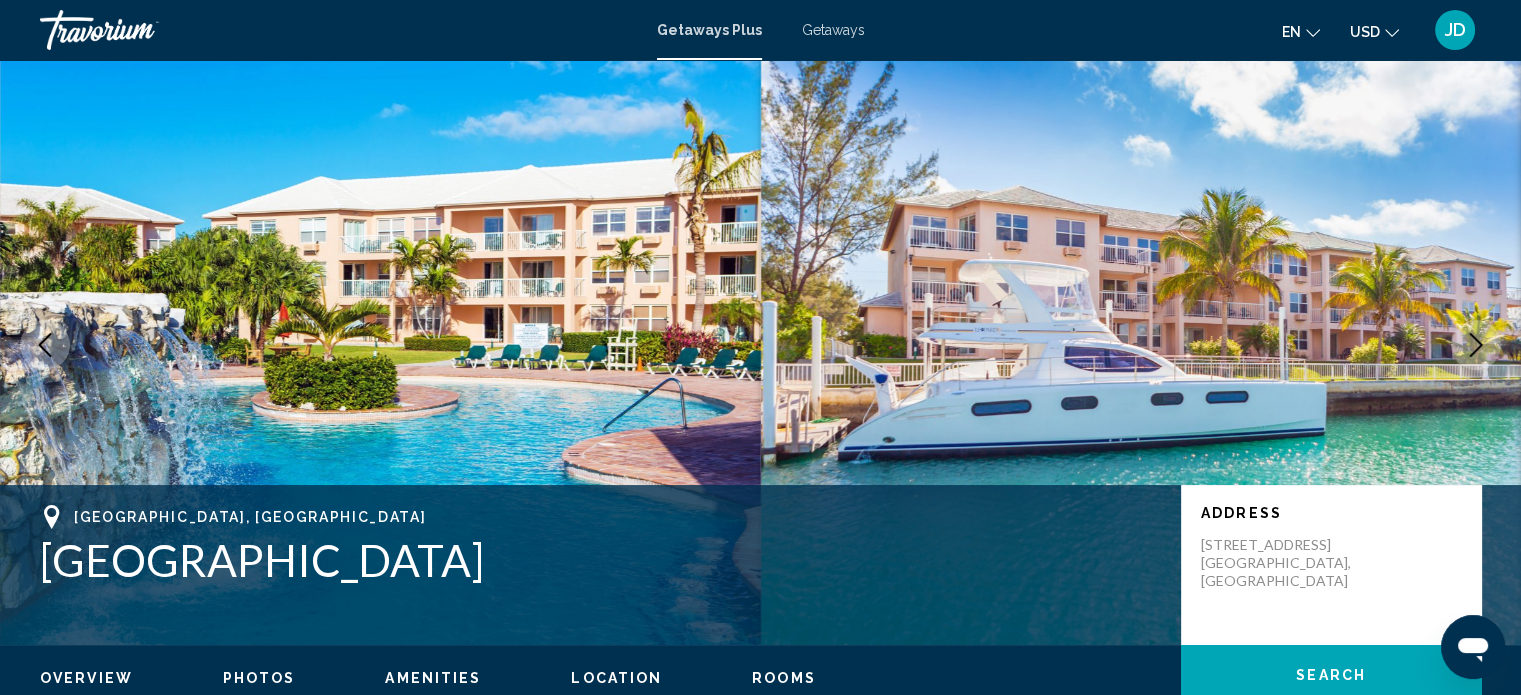 click 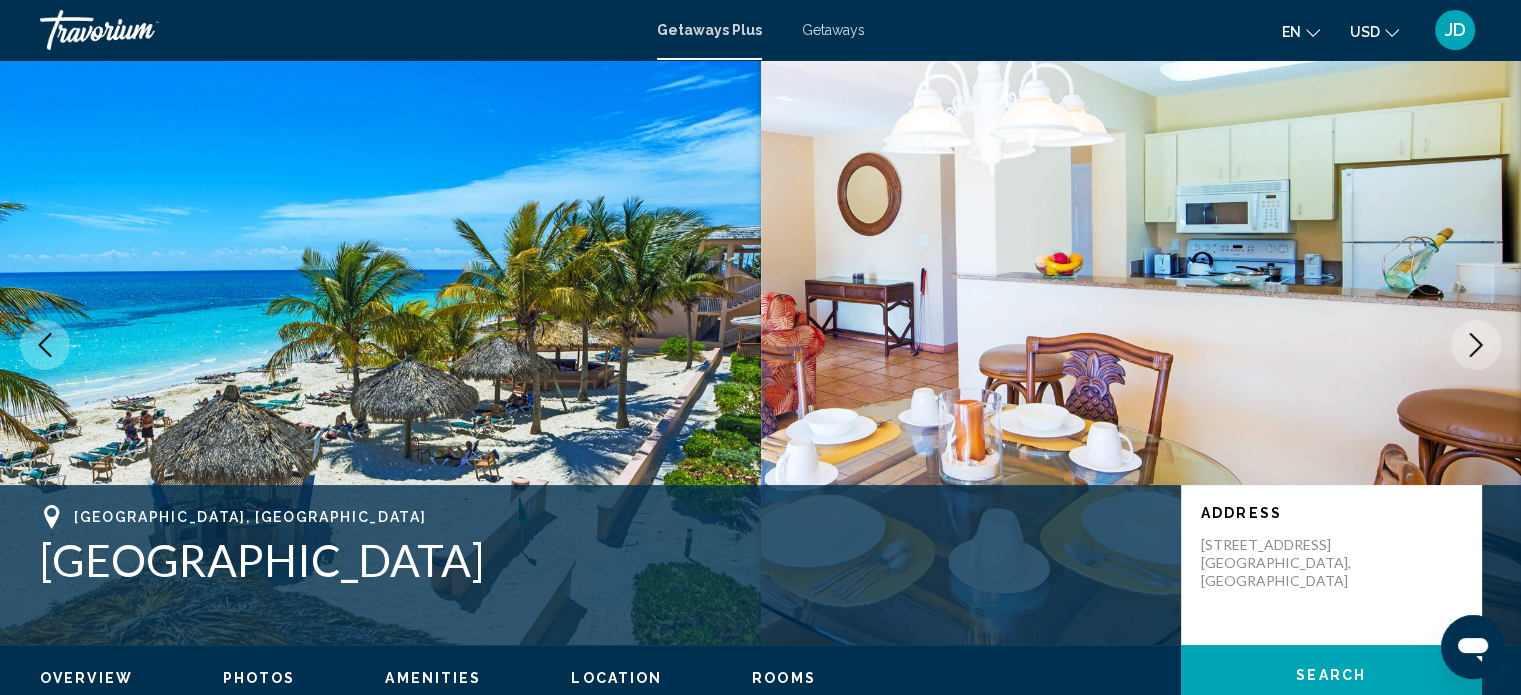 click 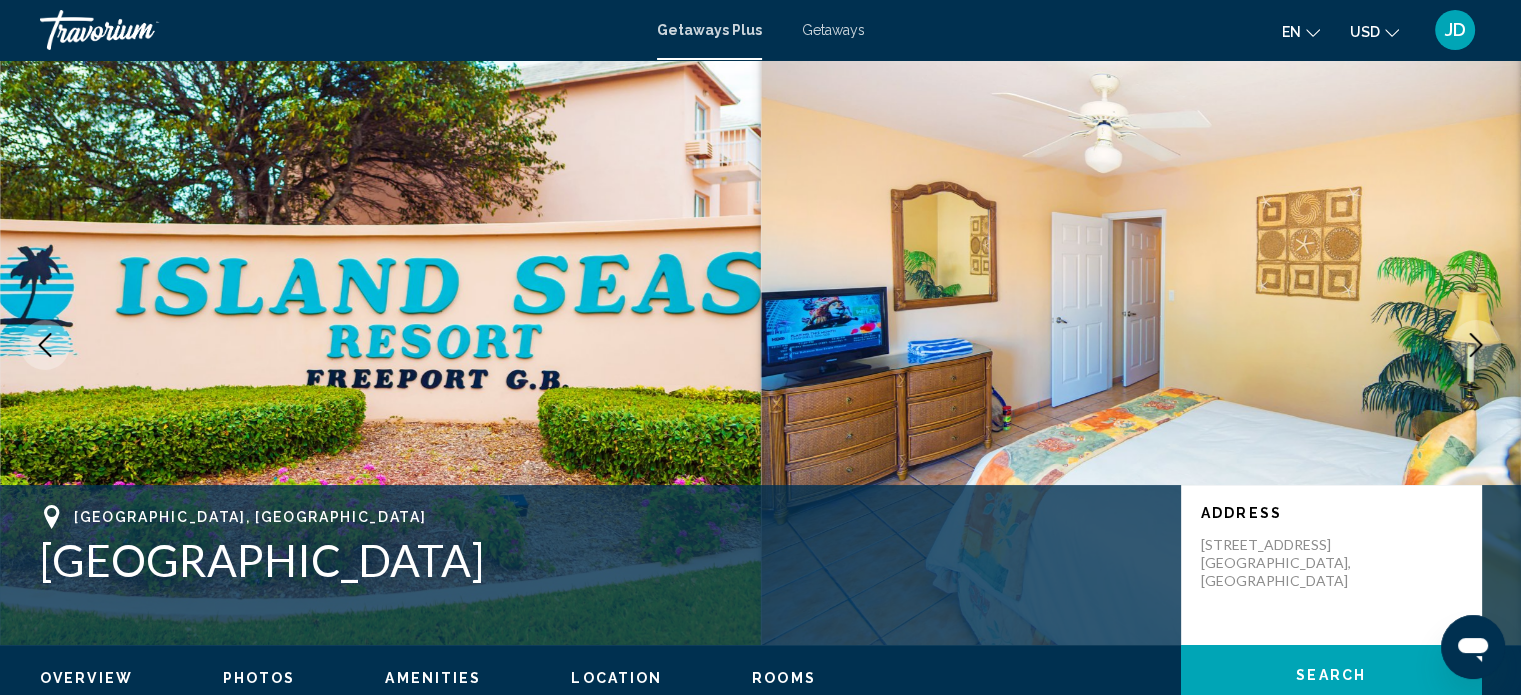 click 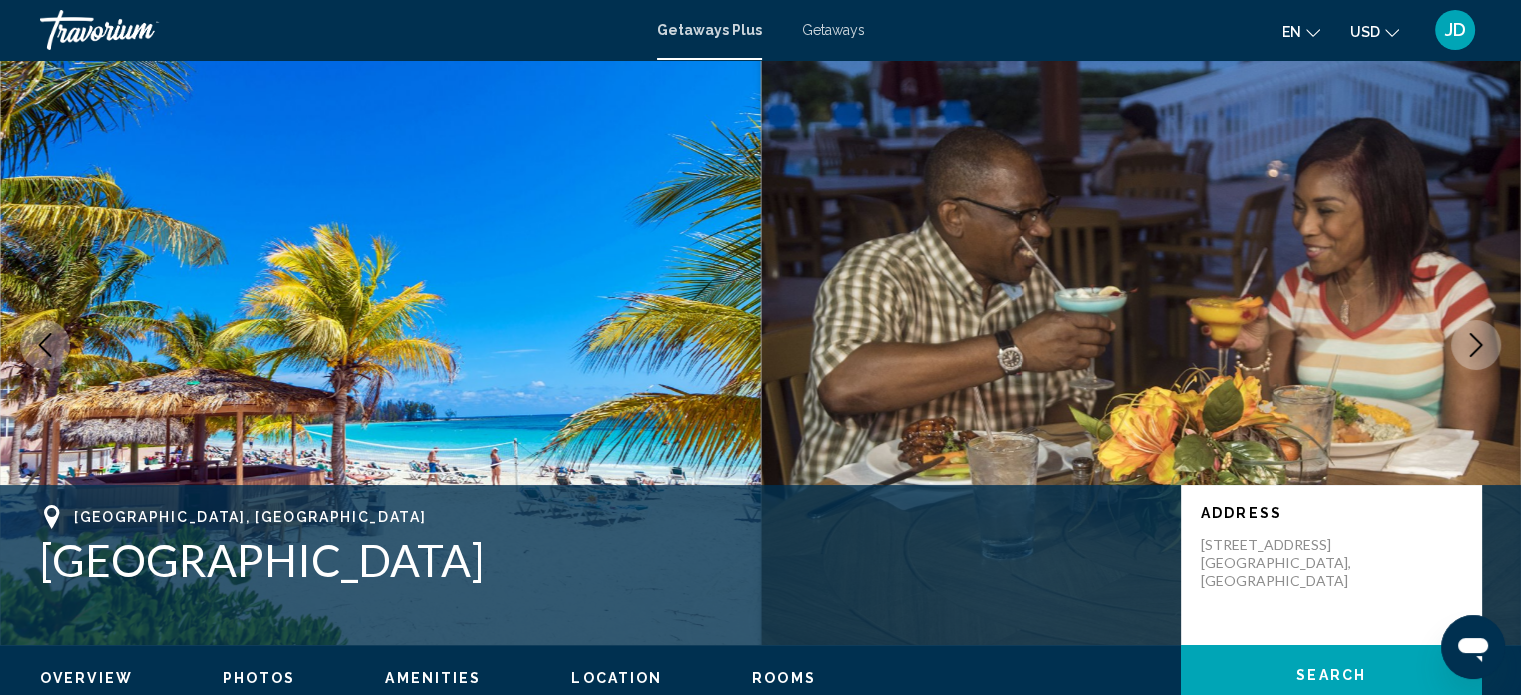 drag, startPoint x: 408, startPoint y: 558, endPoint x: 64, endPoint y: 513, distance: 346.93082 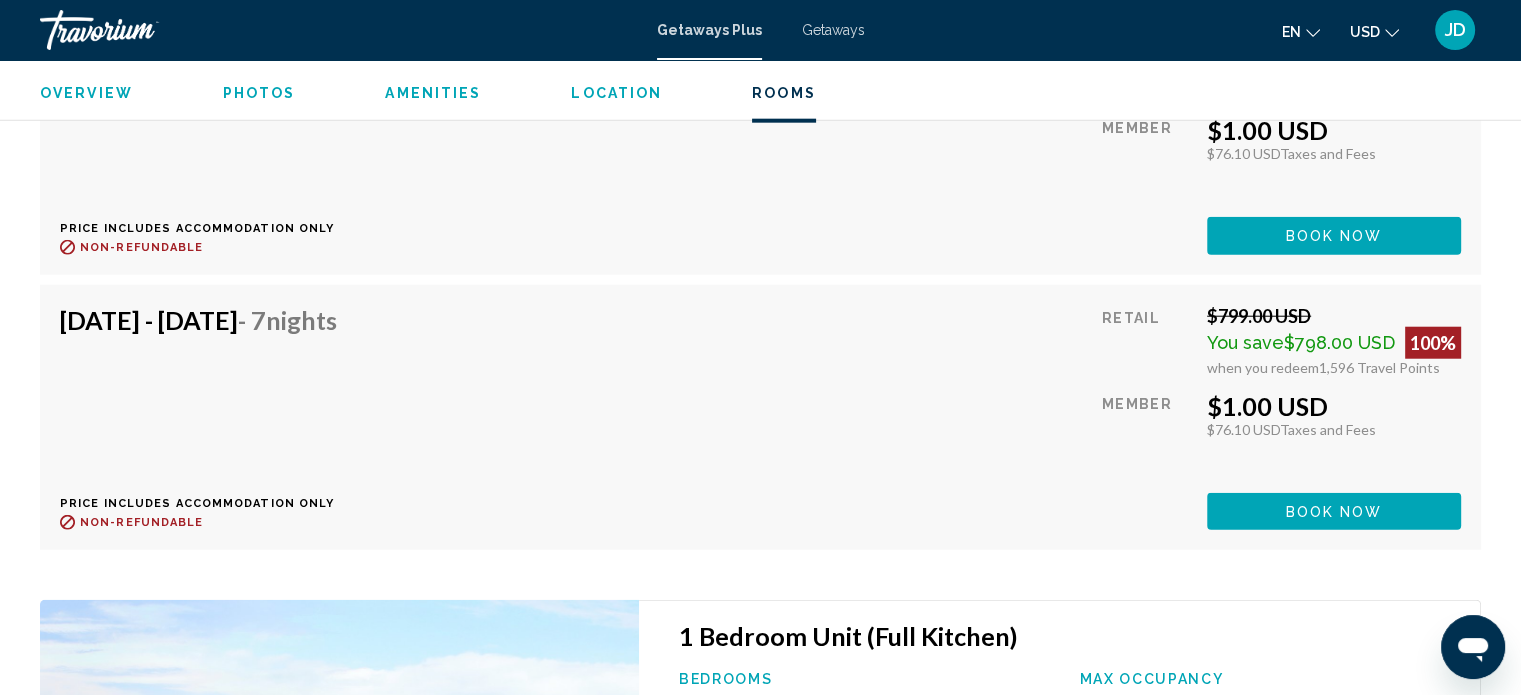 scroll, scrollTop: 5044, scrollLeft: 0, axis: vertical 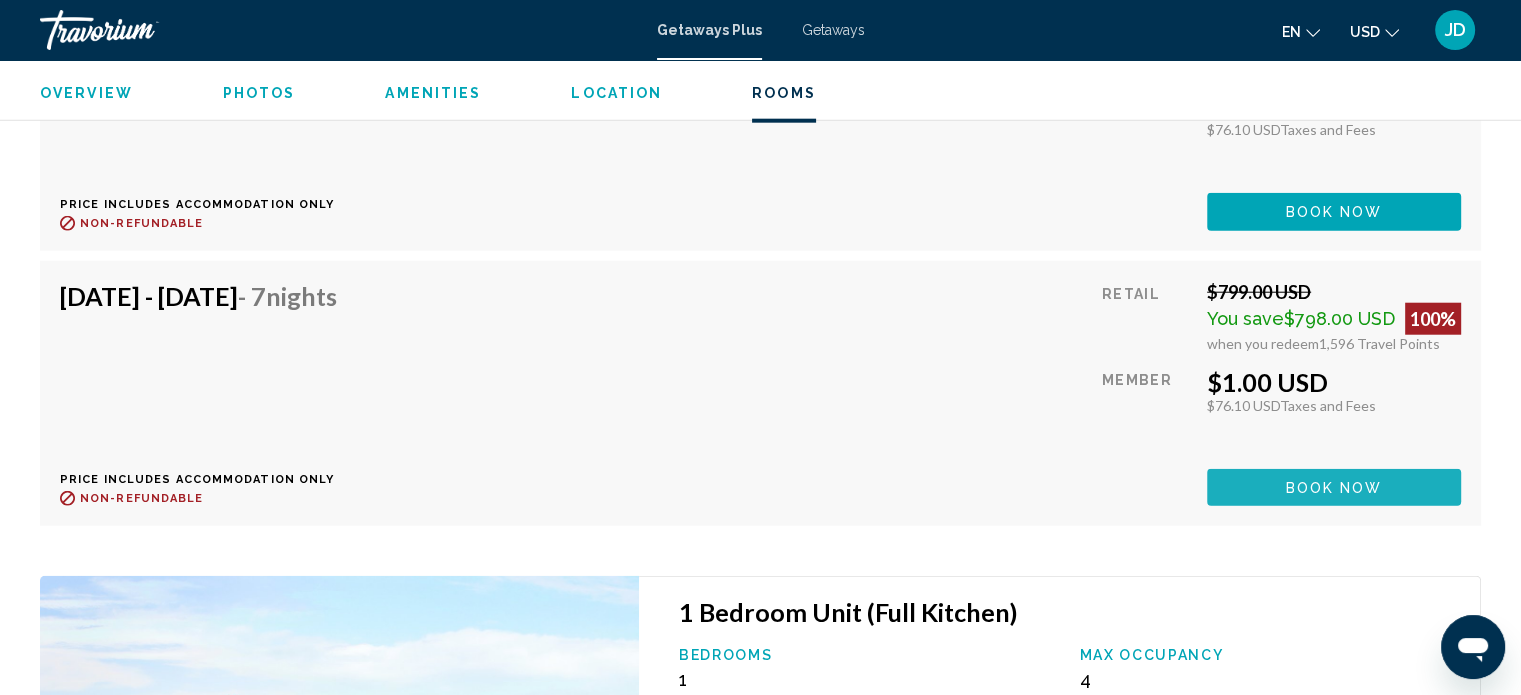 click on "Book now" at bounding box center [1334, 488] 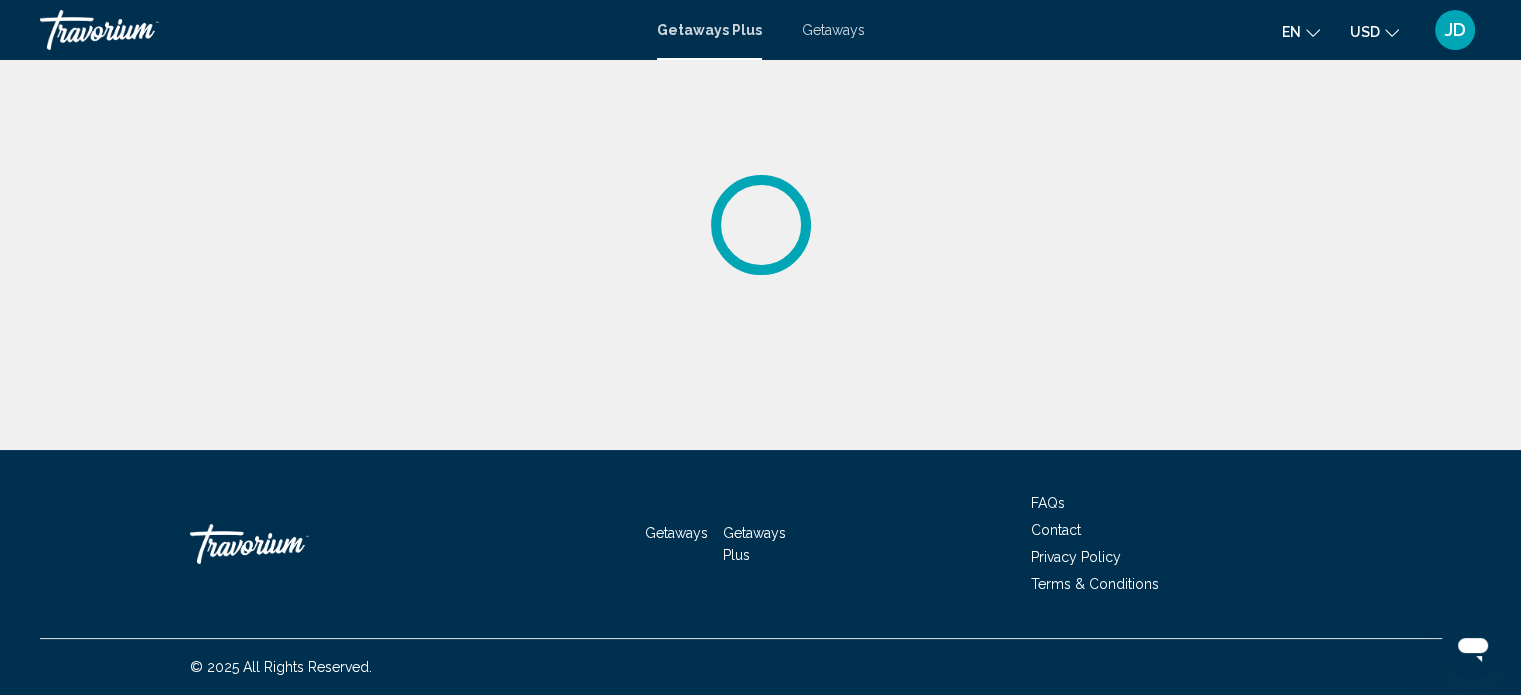 scroll, scrollTop: 0, scrollLeft: 0, axis: both 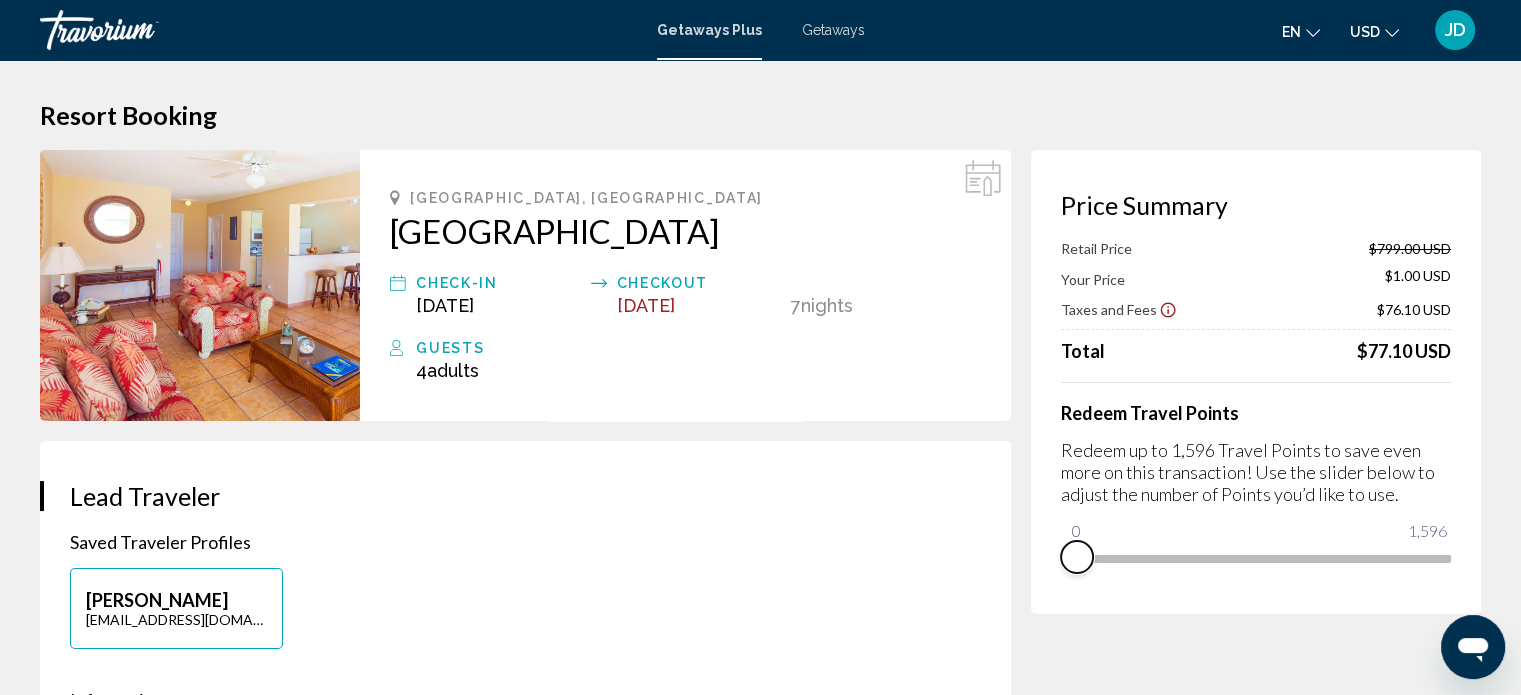 drag, startPoint x: 1429, startPoint y: 578, endPoint x: 1070, endPoint y: 555, distance: 359.73602 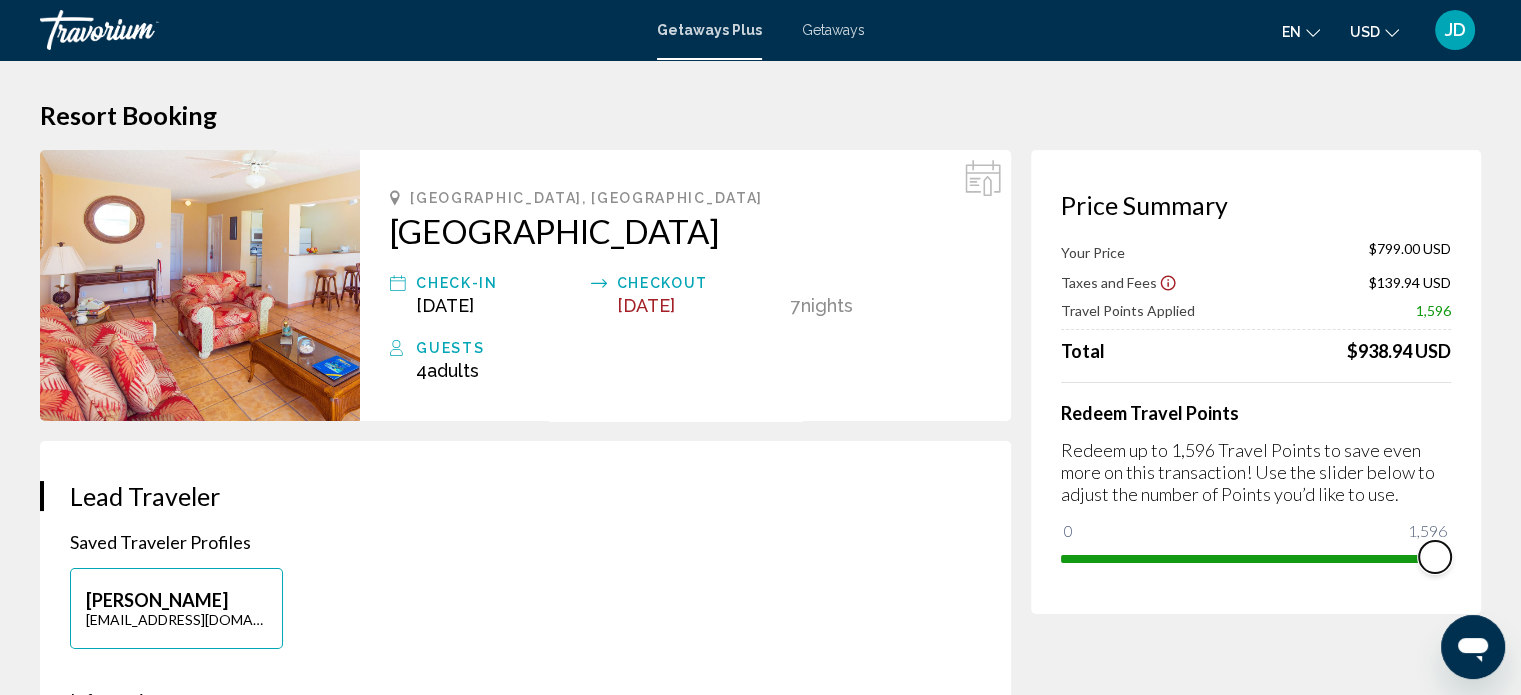 click on "0 1,596 1,596" at bounding box center (1256, 557) 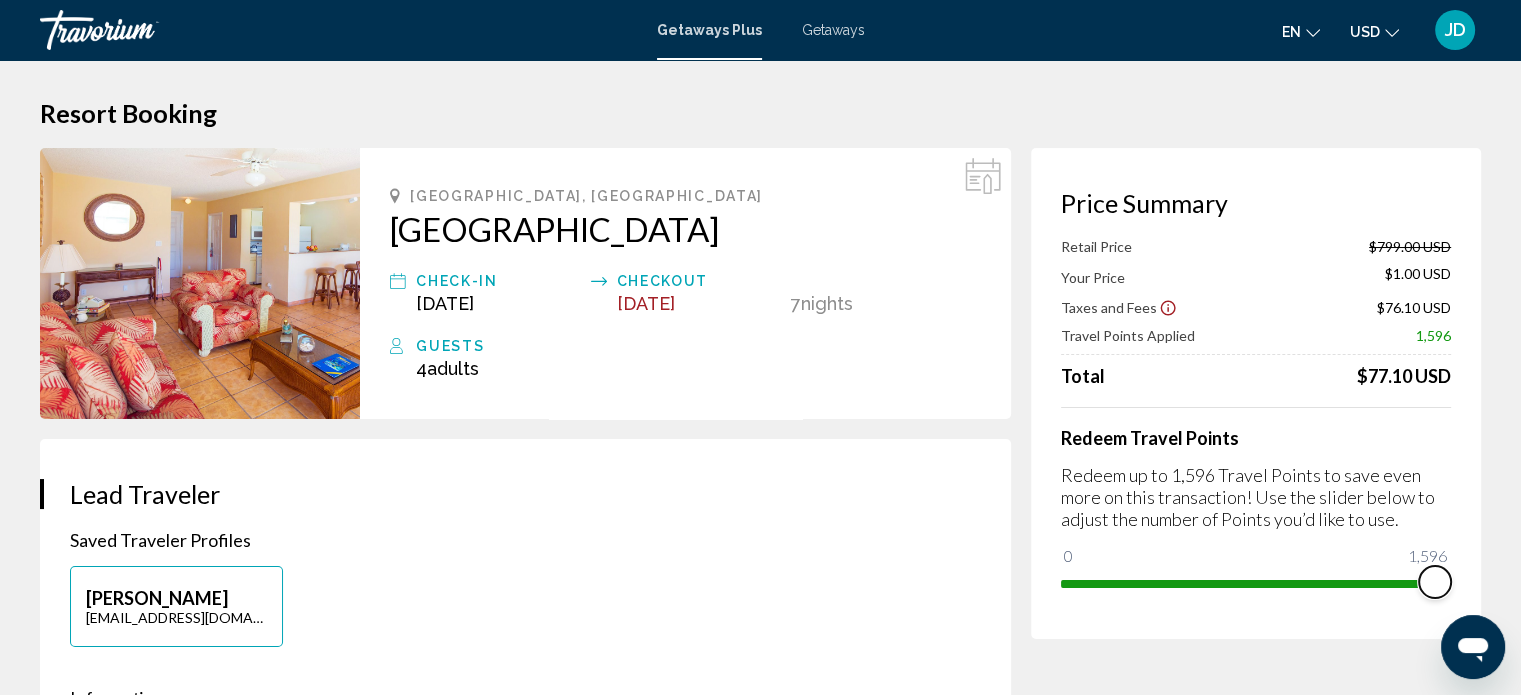scroll, scrollTop: 0, scrollLeft: 0, axis: both 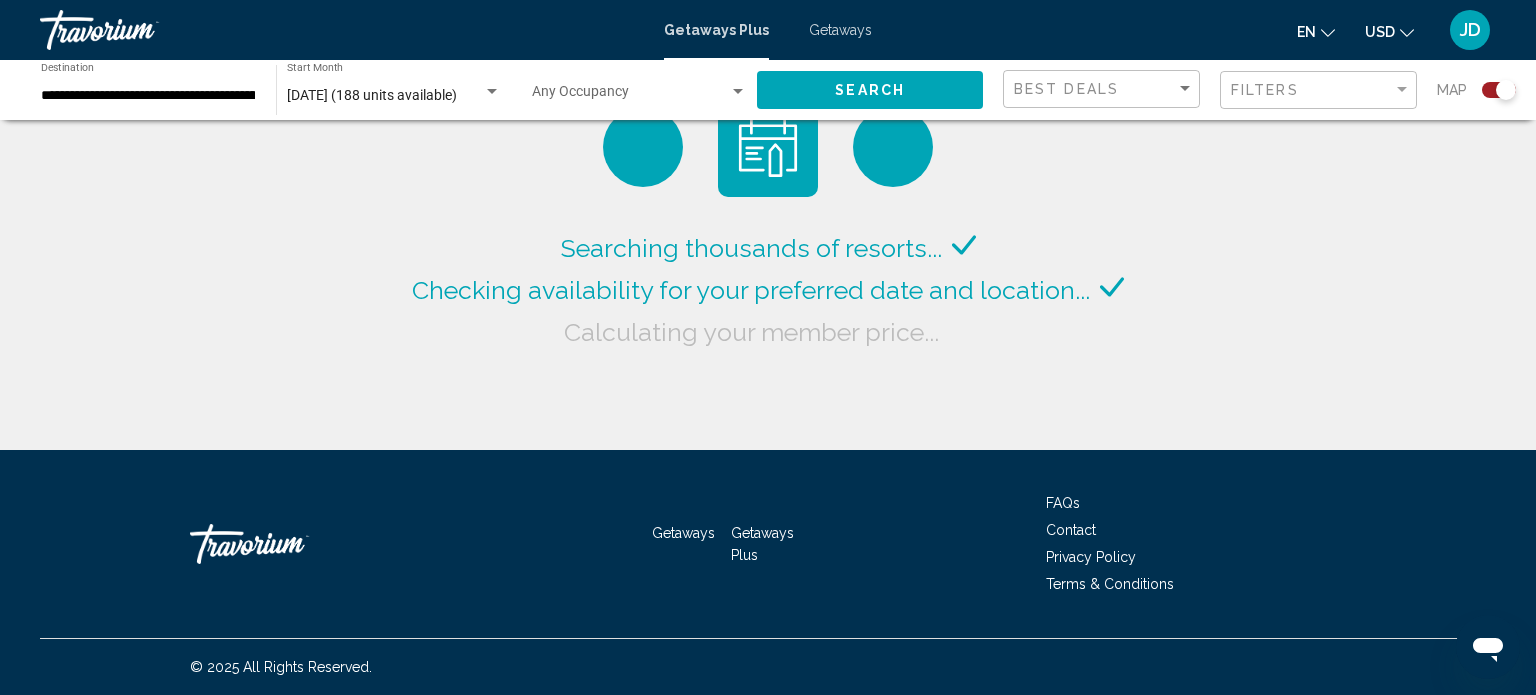 click on "**********" 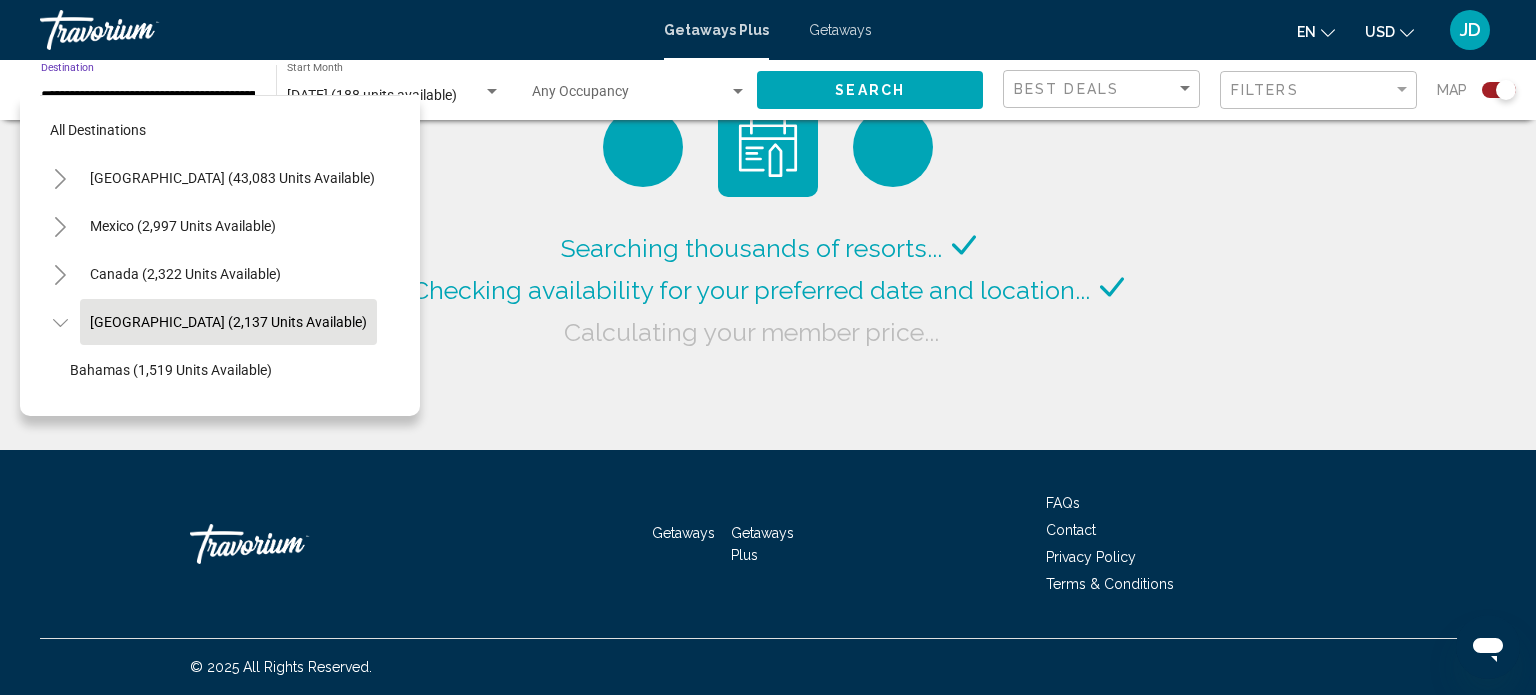 scroll, scrollTop: 0, scrollLeft: 100, axis: horizontal 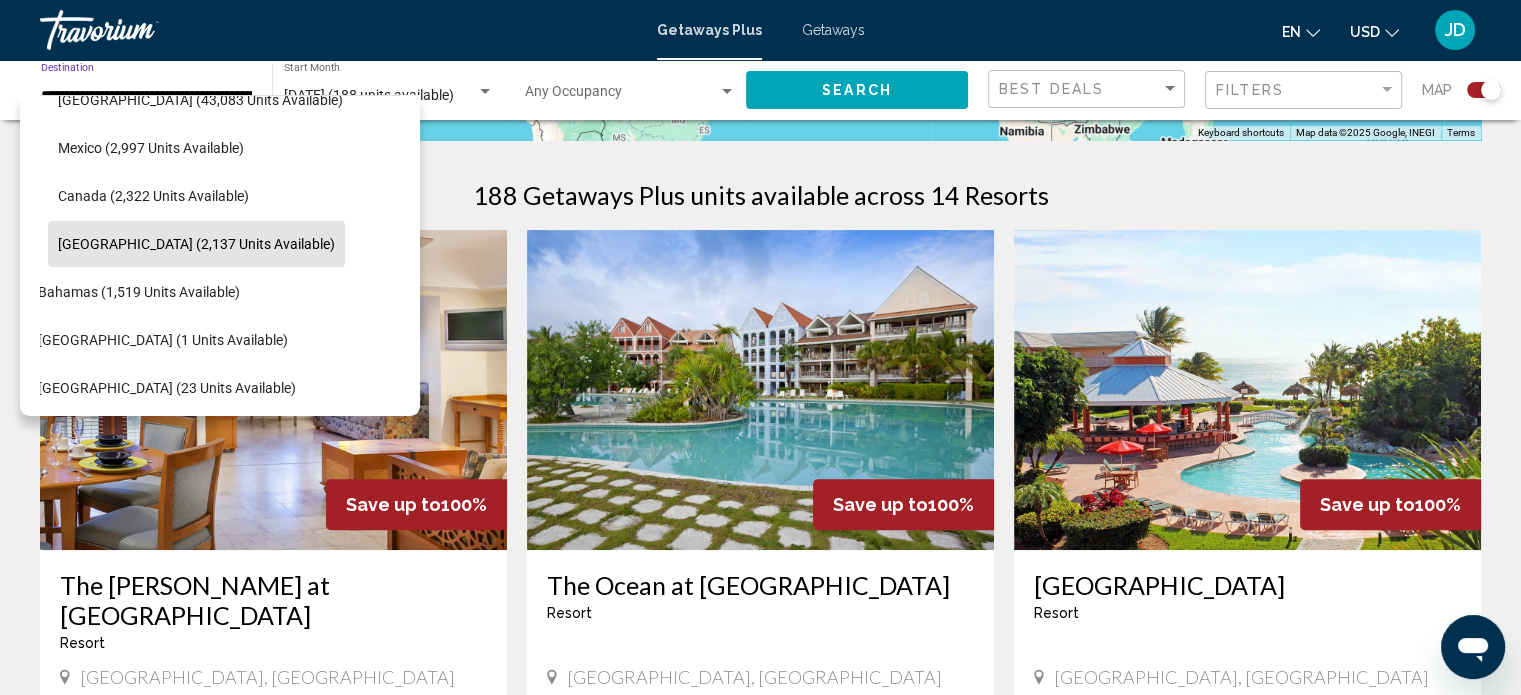click on "[GEOGRAPHIC_DATA], [GEOGRAPHIC_DATA]" at bounding box center [1247, 677] 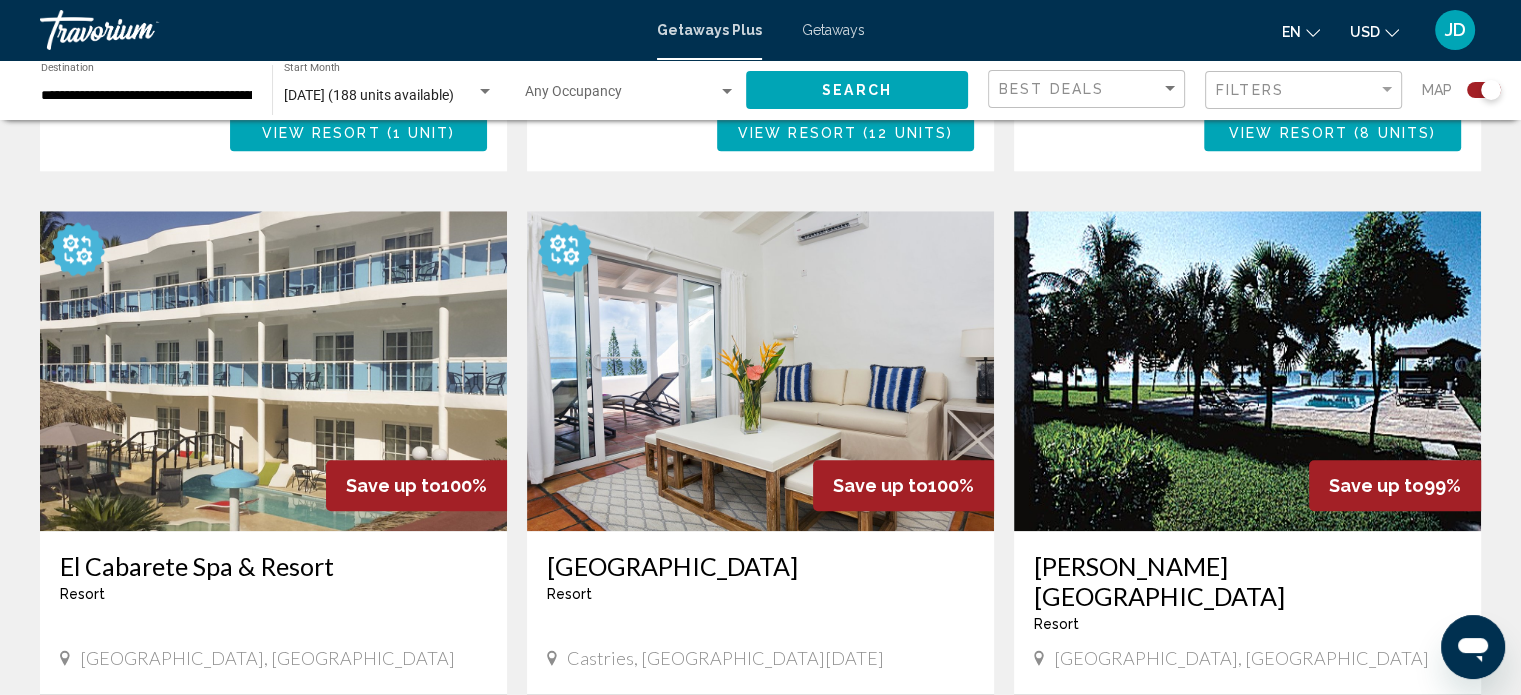 scroll, scrollTop: 2000, scrollLeft: 0, axis: vertical 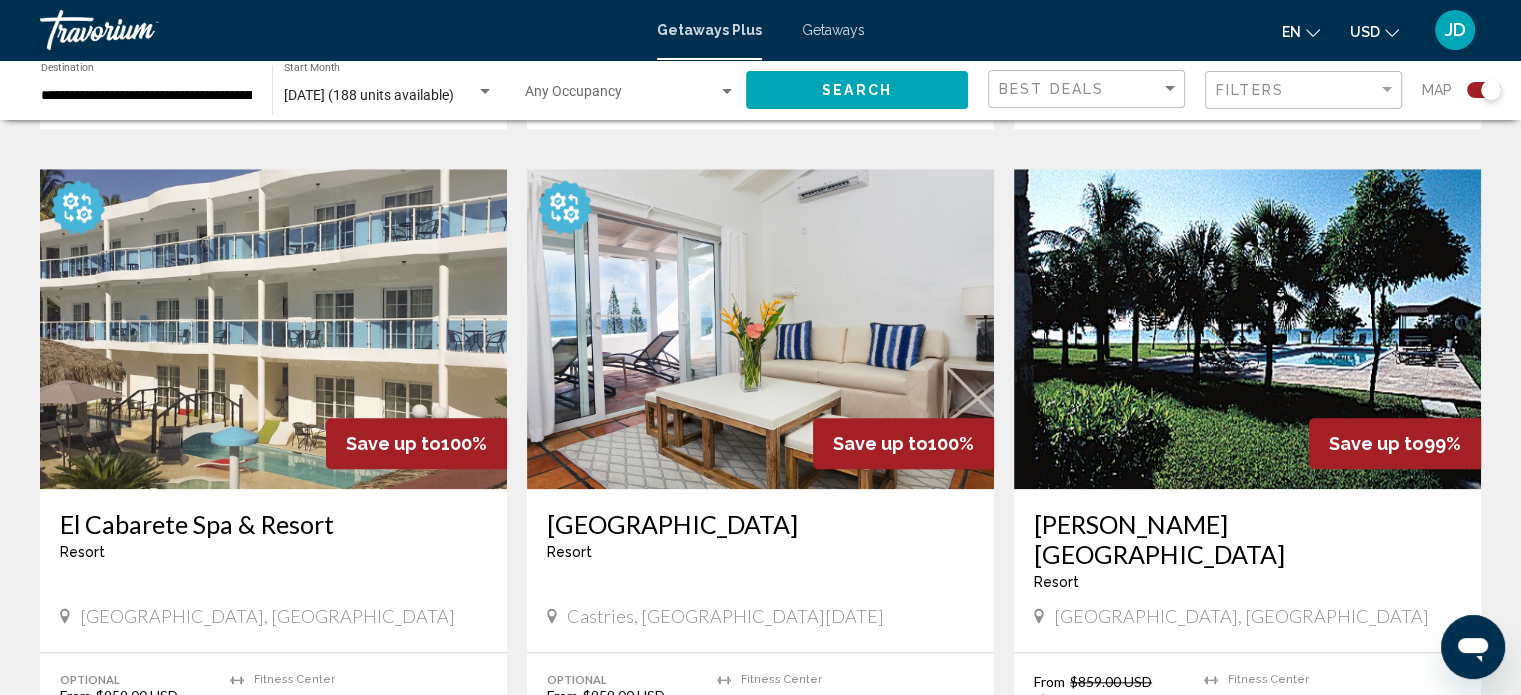 click at bounding box center [760, 329] 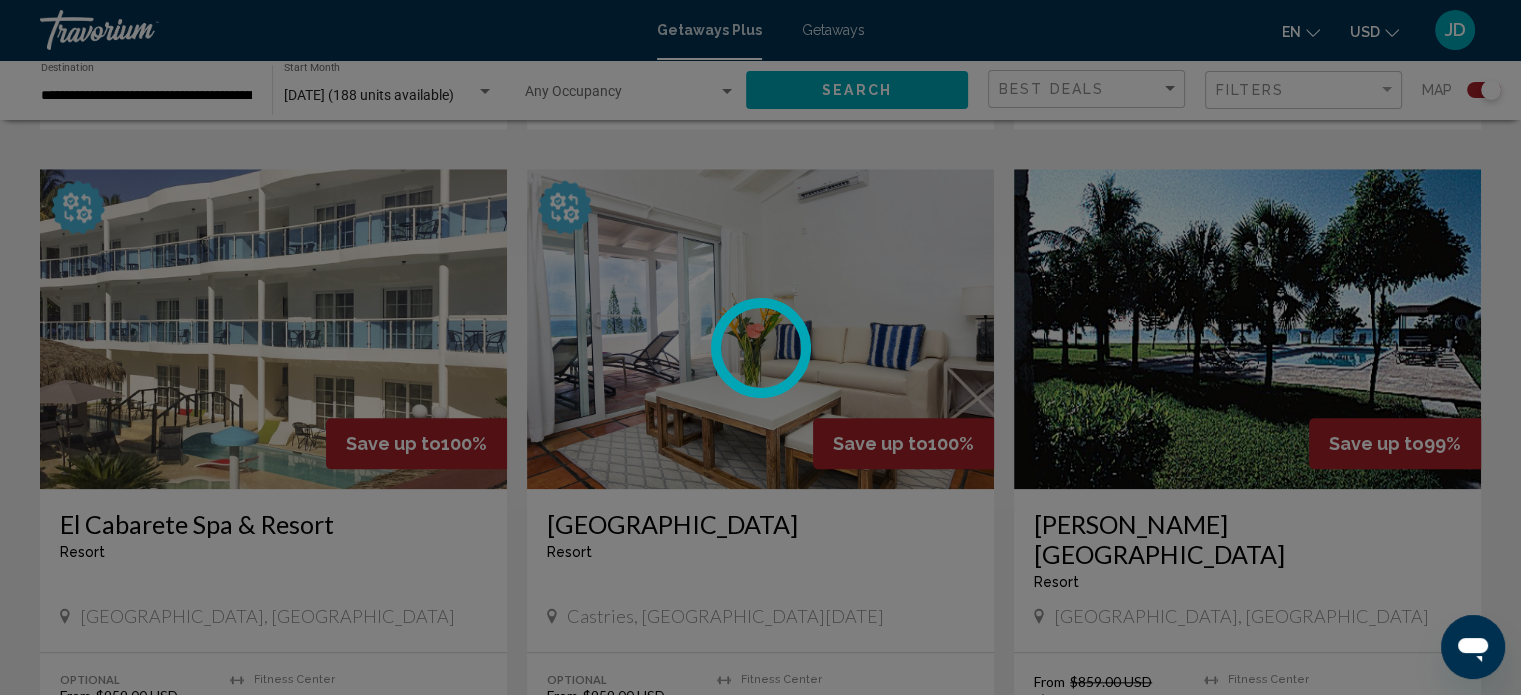 scroll, scrollTop: 0, scrollLeft: 0, axis: both 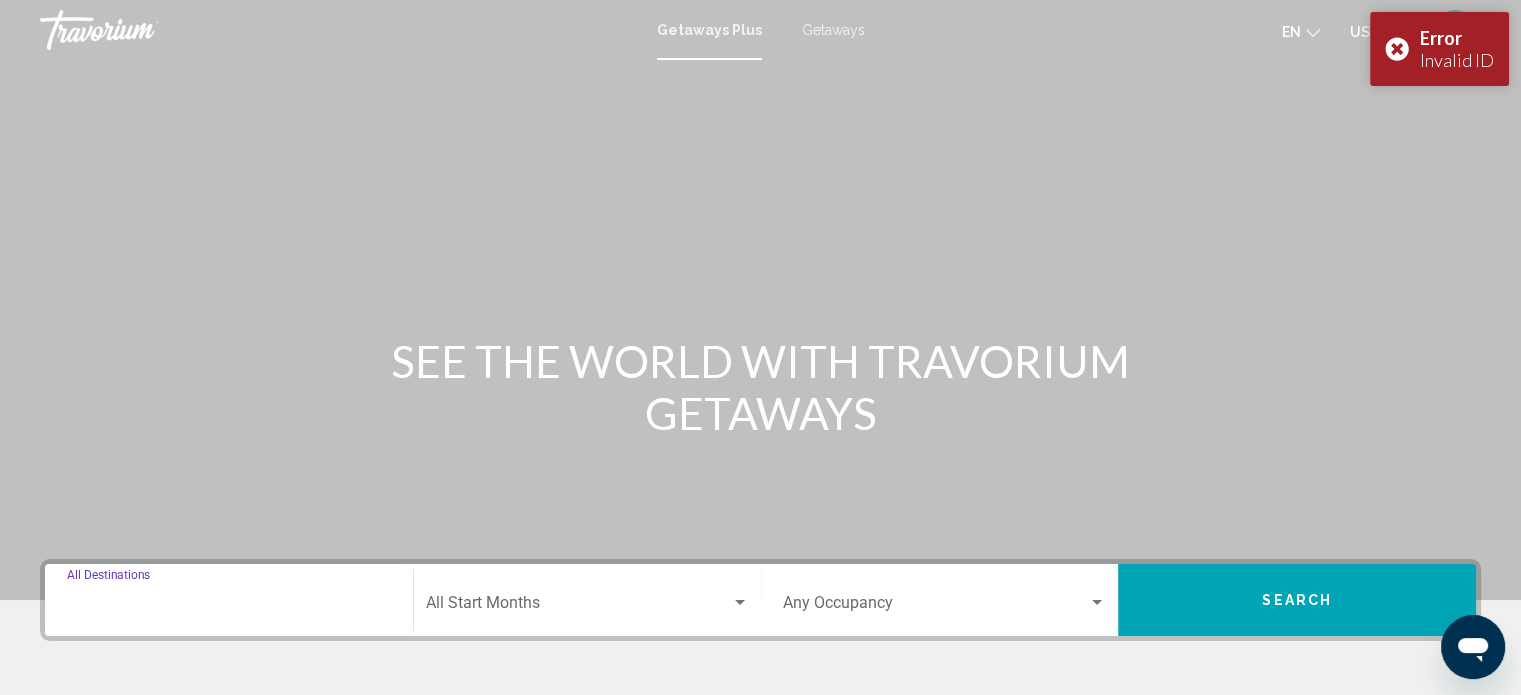 click on "Destination All Destinations" at bounding box center (229, 607) 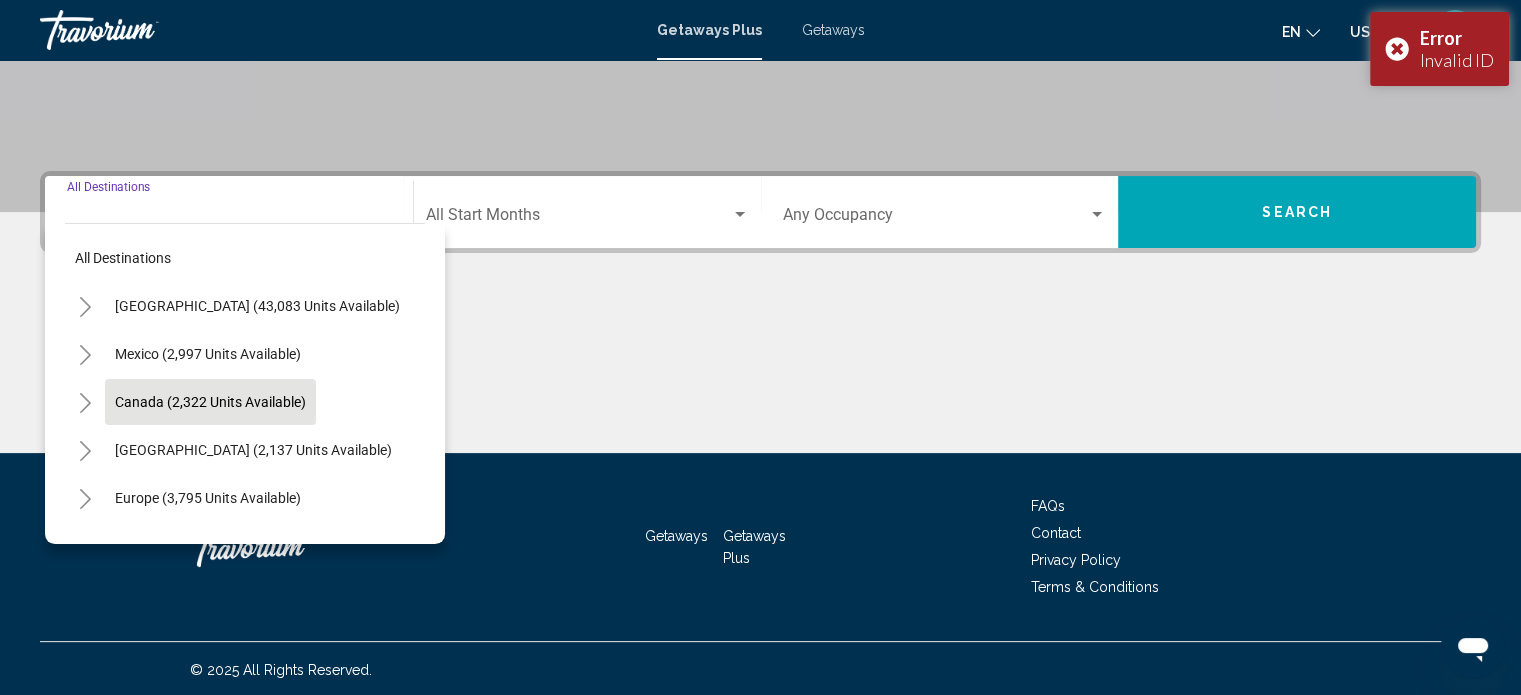 scroll, scrollTop: 390, scrollLeft: 0, axis: vertical 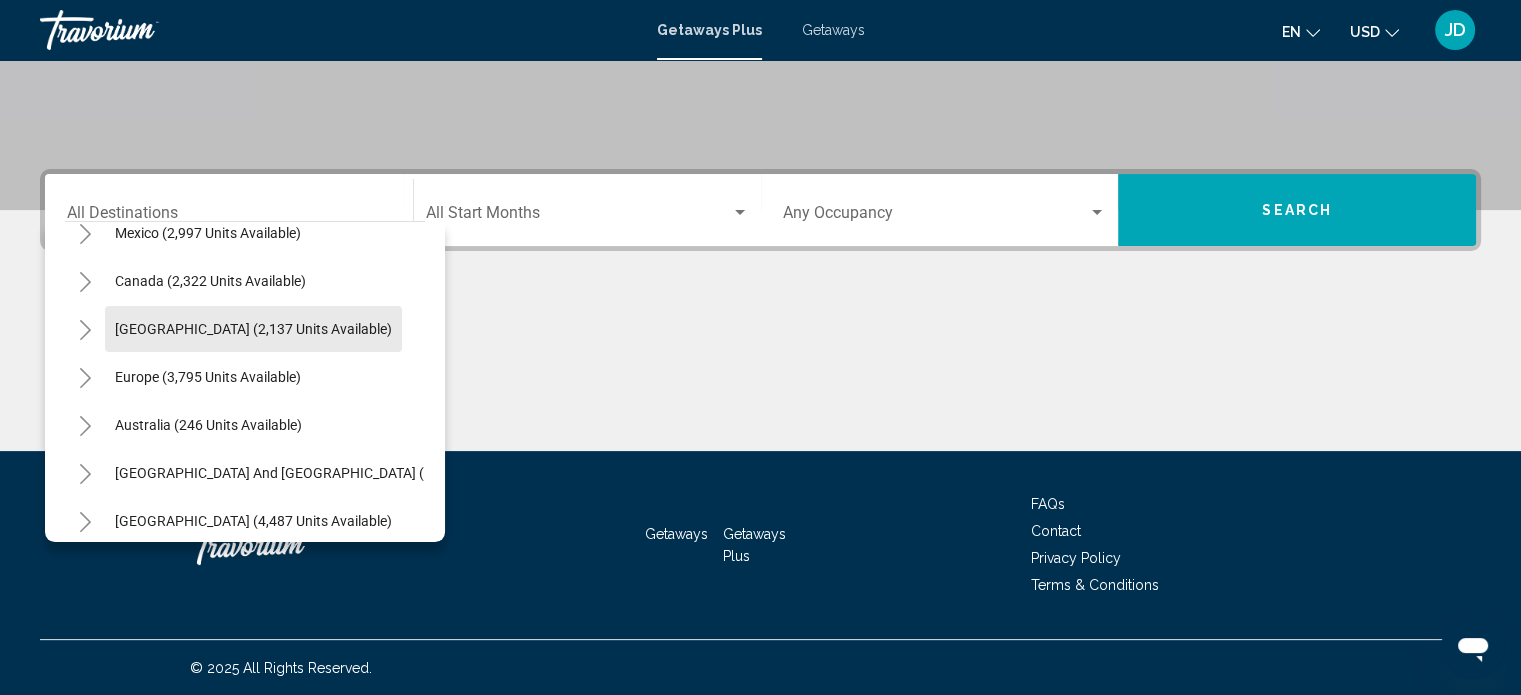 click on "[GEOGRAPHIC_DATA] (2,137 units available)" 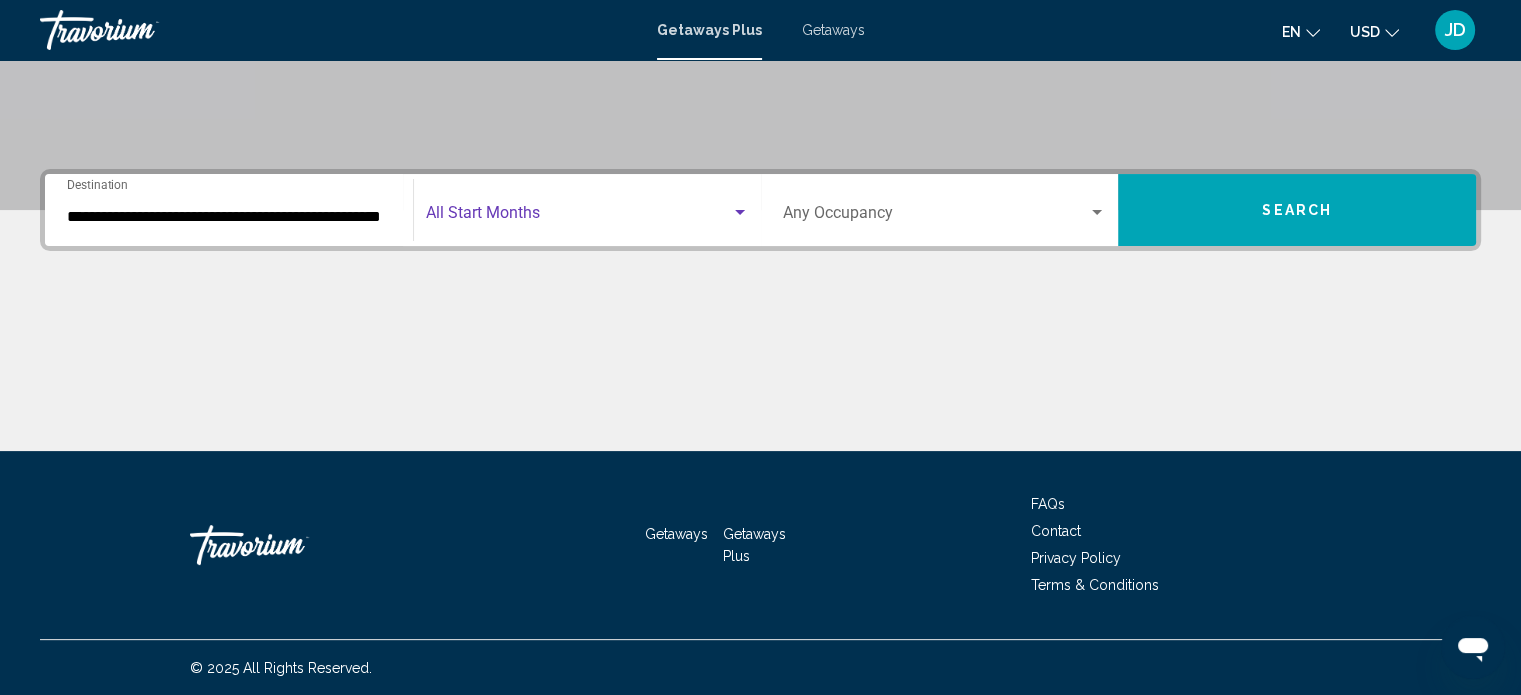 click at bounding box center (740, 213) 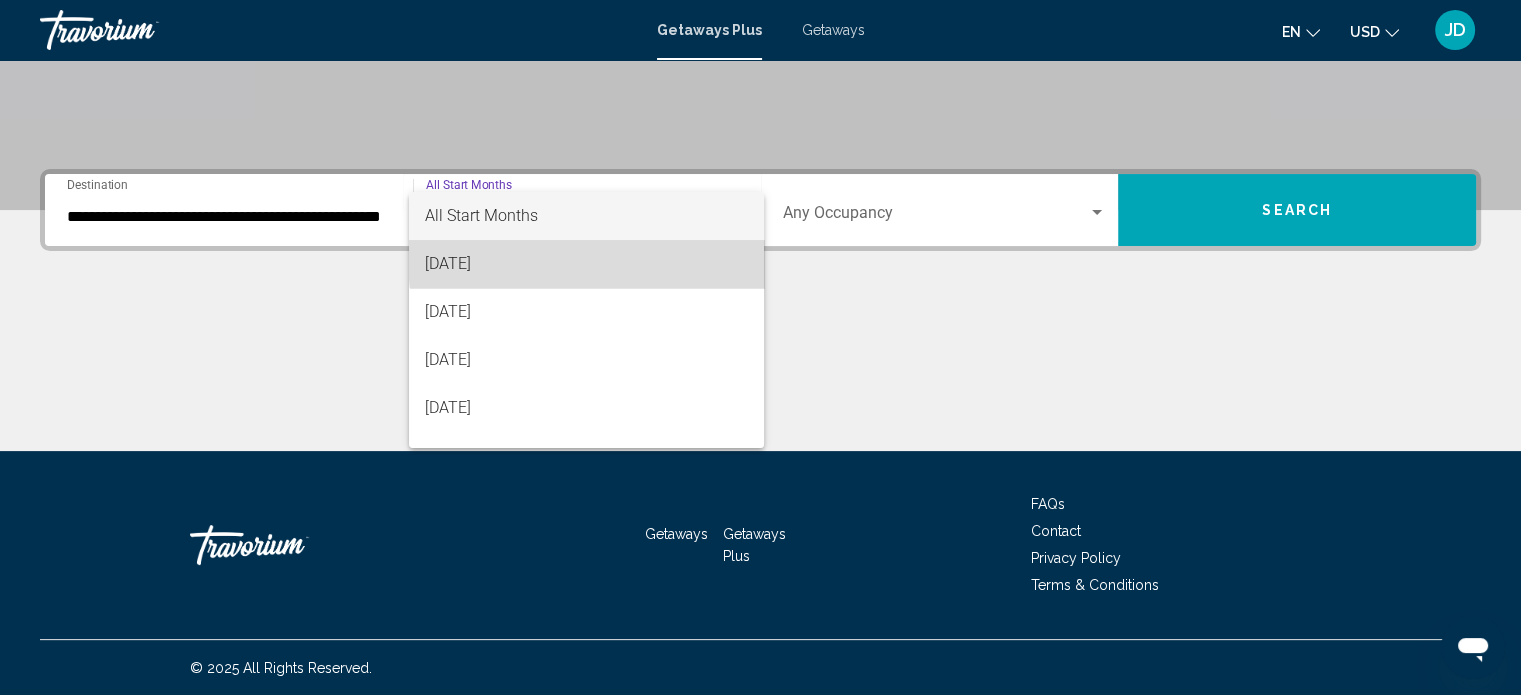 click on "[DATE]" at bounding box center [586, 264] 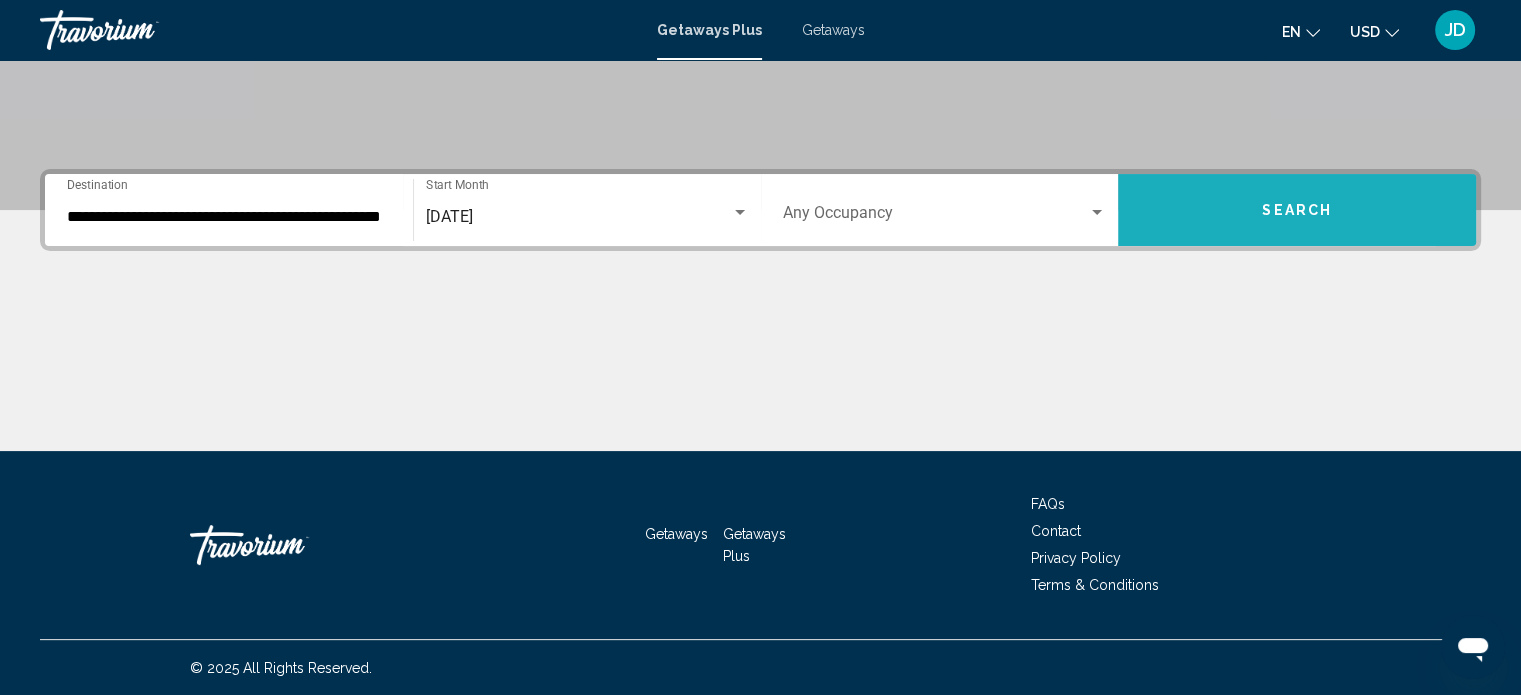 click on "Search" at bounding box center [1297, 210] 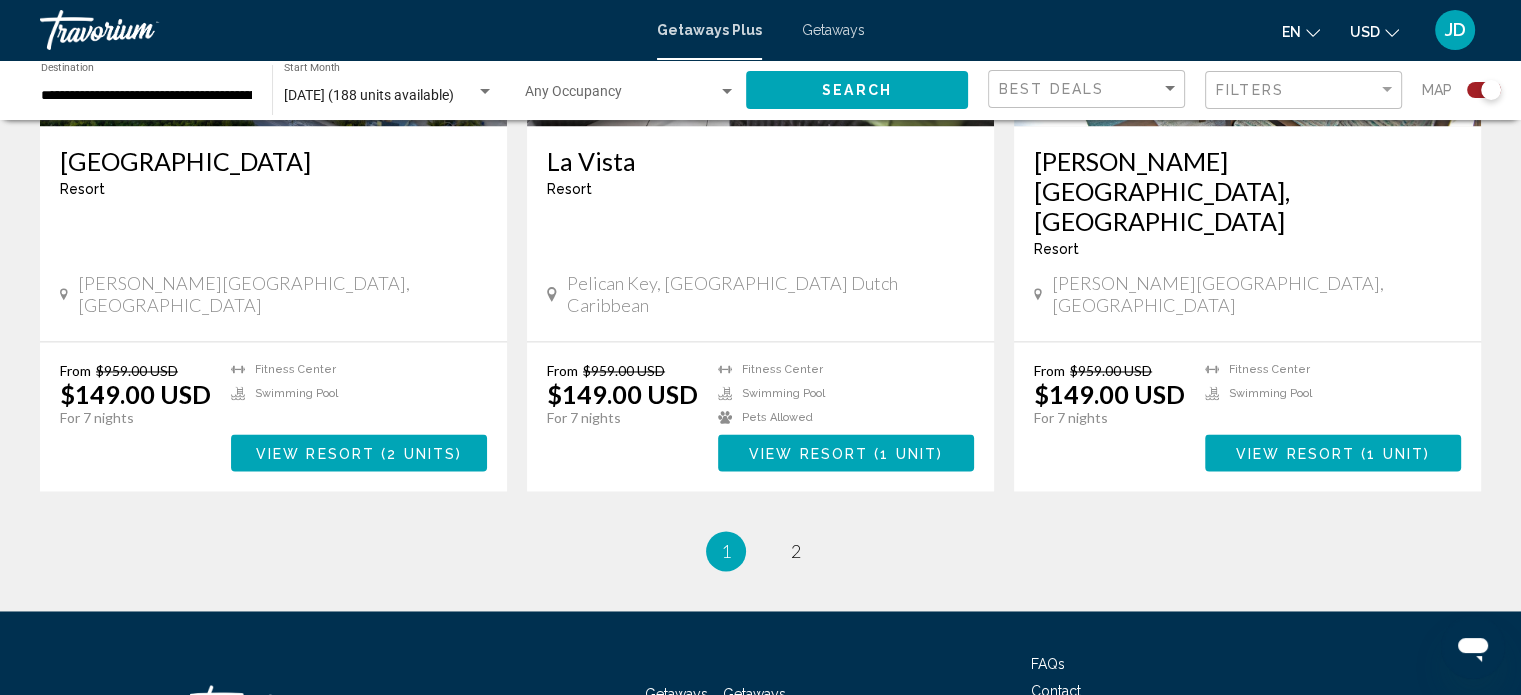 scroll, scrollTop: 3060, scrollLeft: 0, axis: vertical 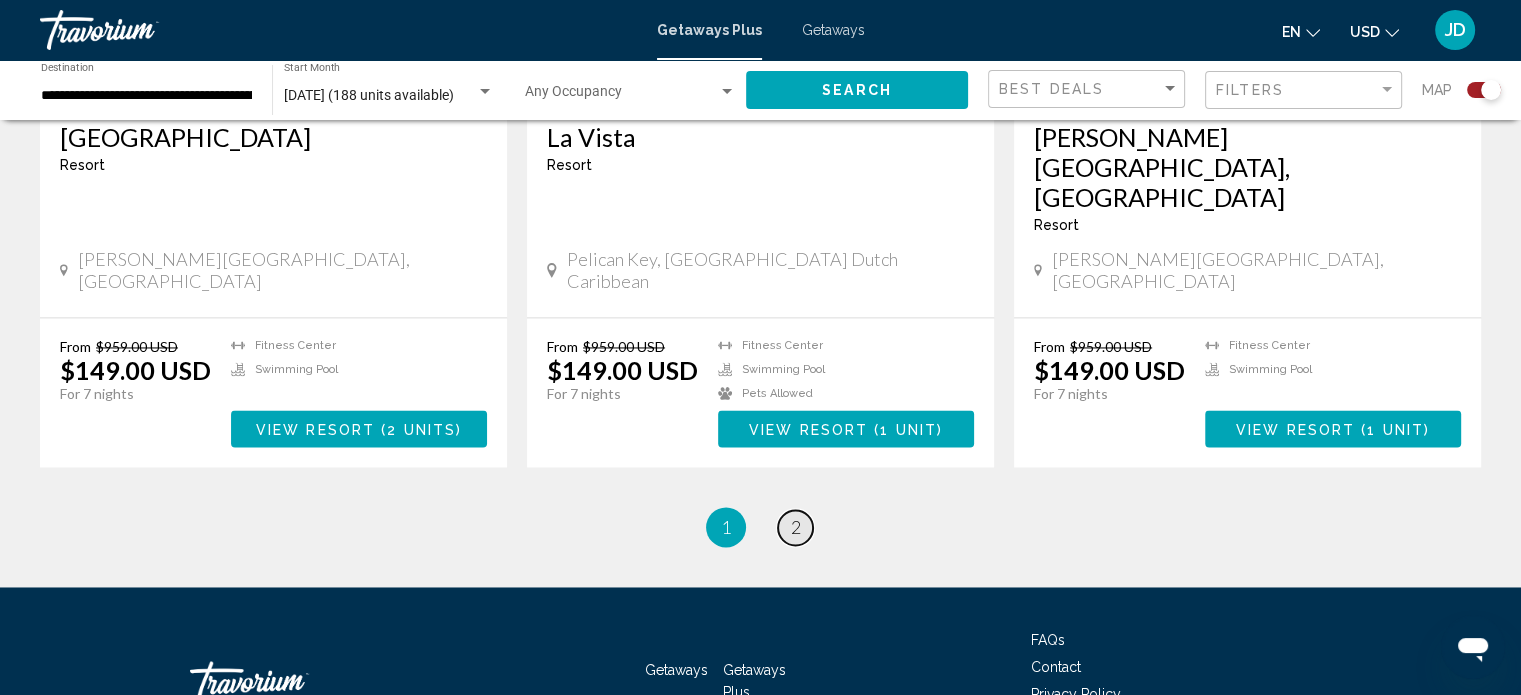 click on "2" at bounding box center (796, 527) 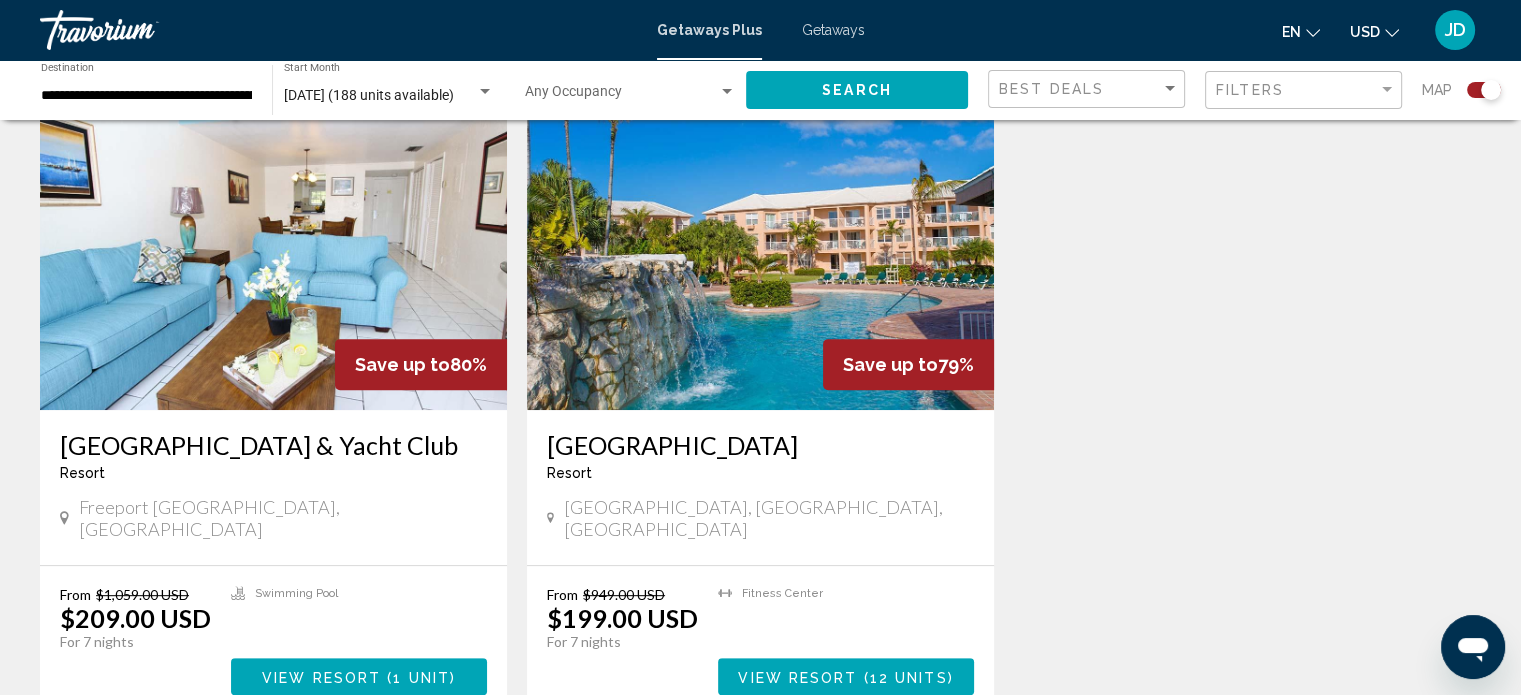 scroll, scrollTop: 700, scrollLeft: 0, axis: vertical 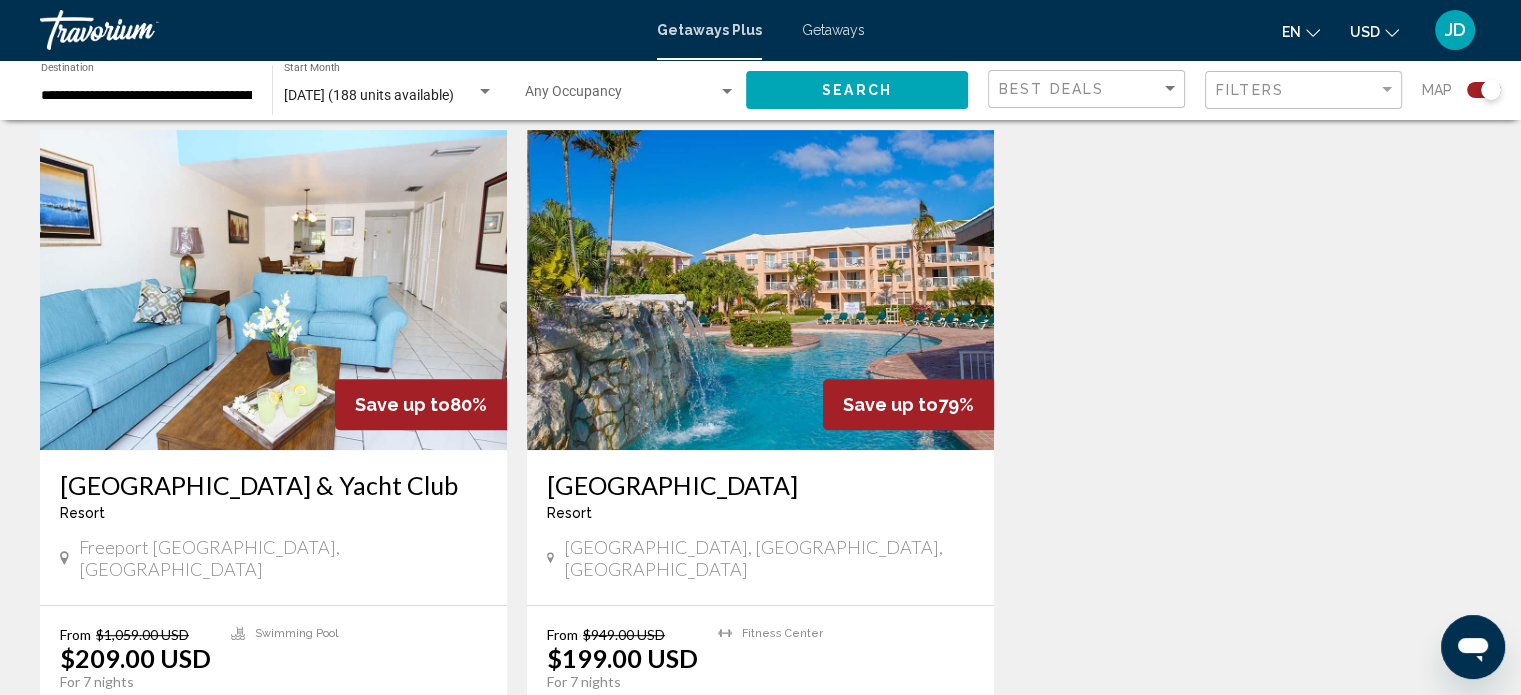 click at bounding box center (760, 290) 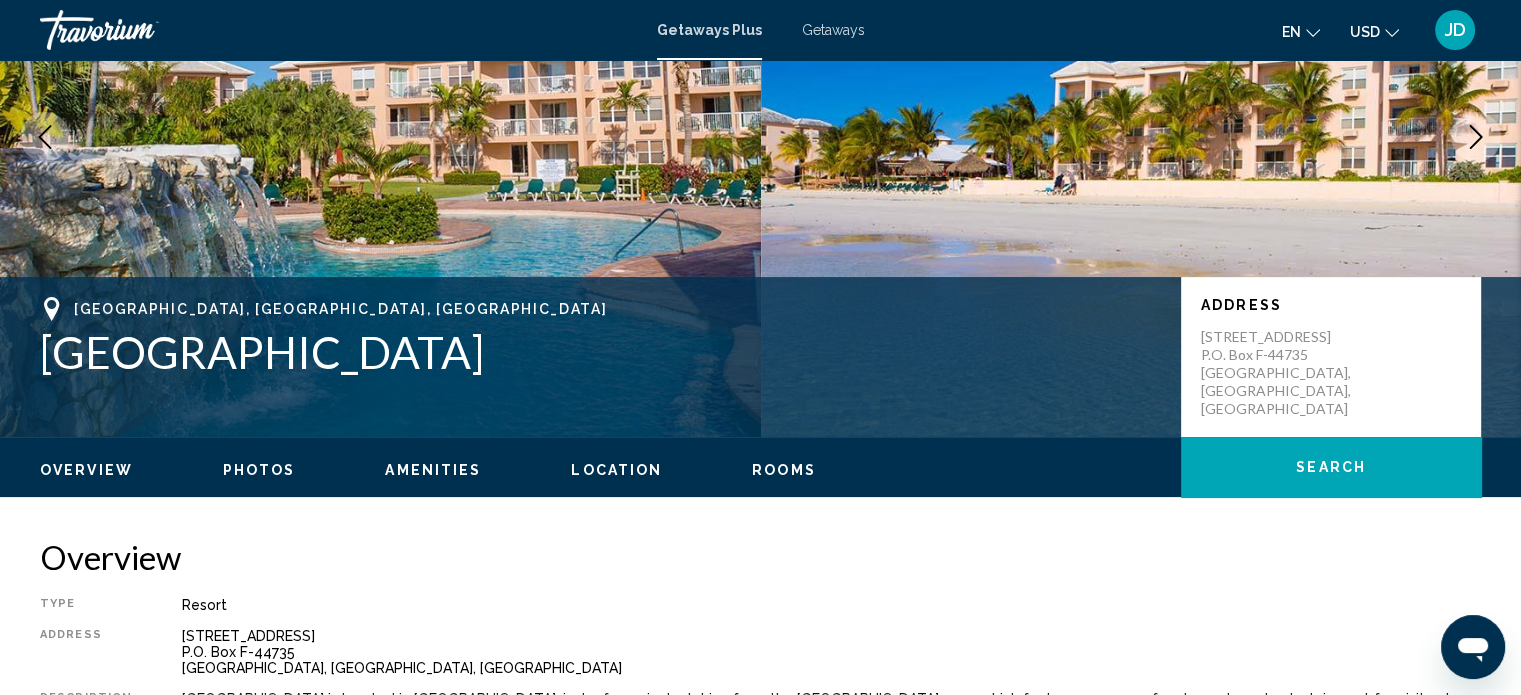 scroll, scrollTop: 112, scrollLeft: 0, axis: vertical 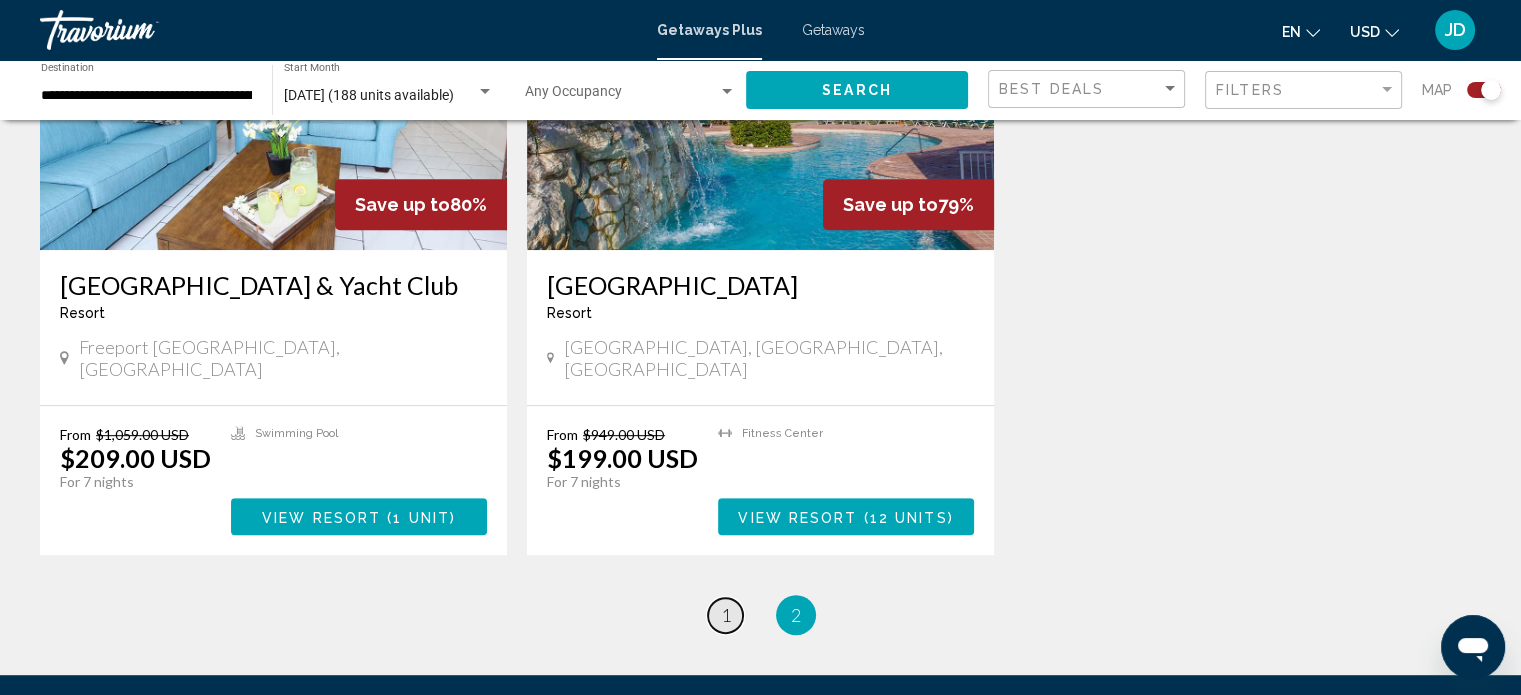 click on "1" at bounding box center (726, 615) 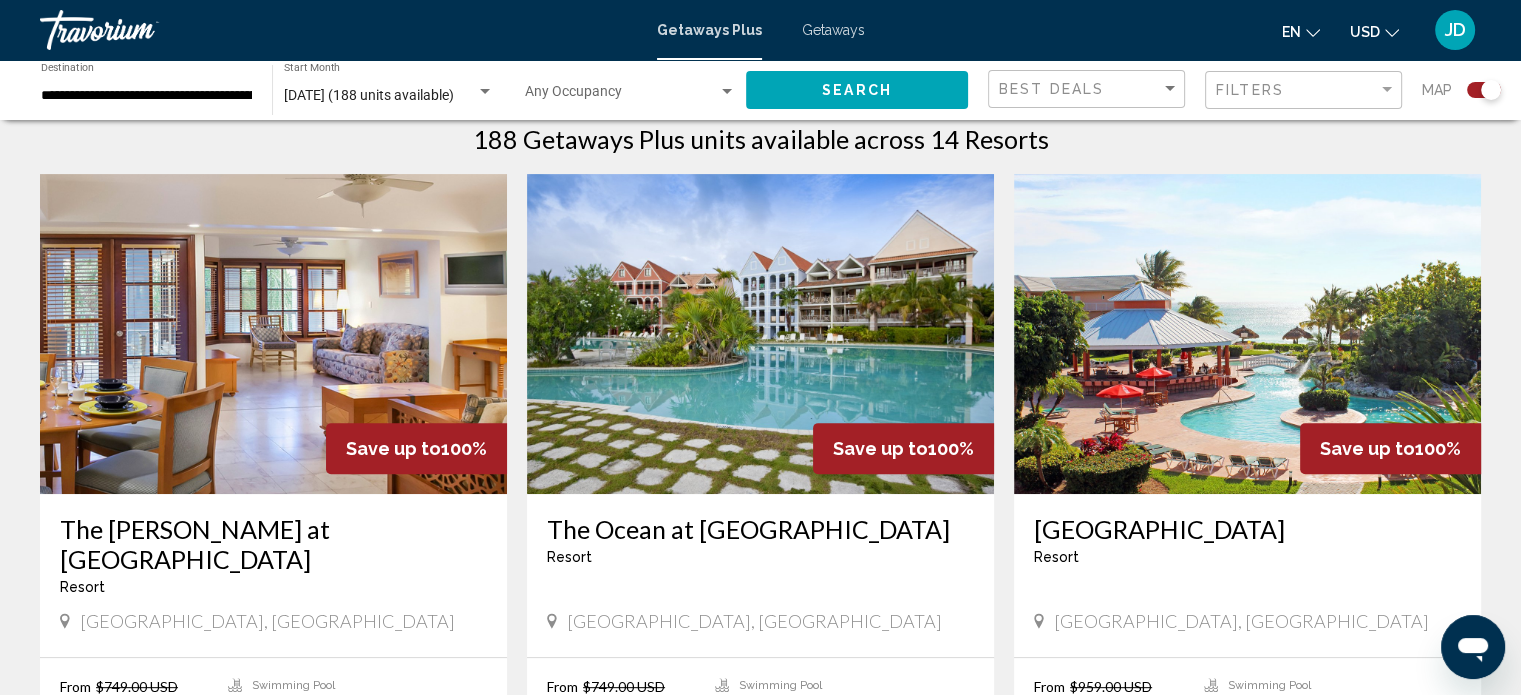 scroll, scrollTop: 600, scrollLeft: 0, axis: vertical 